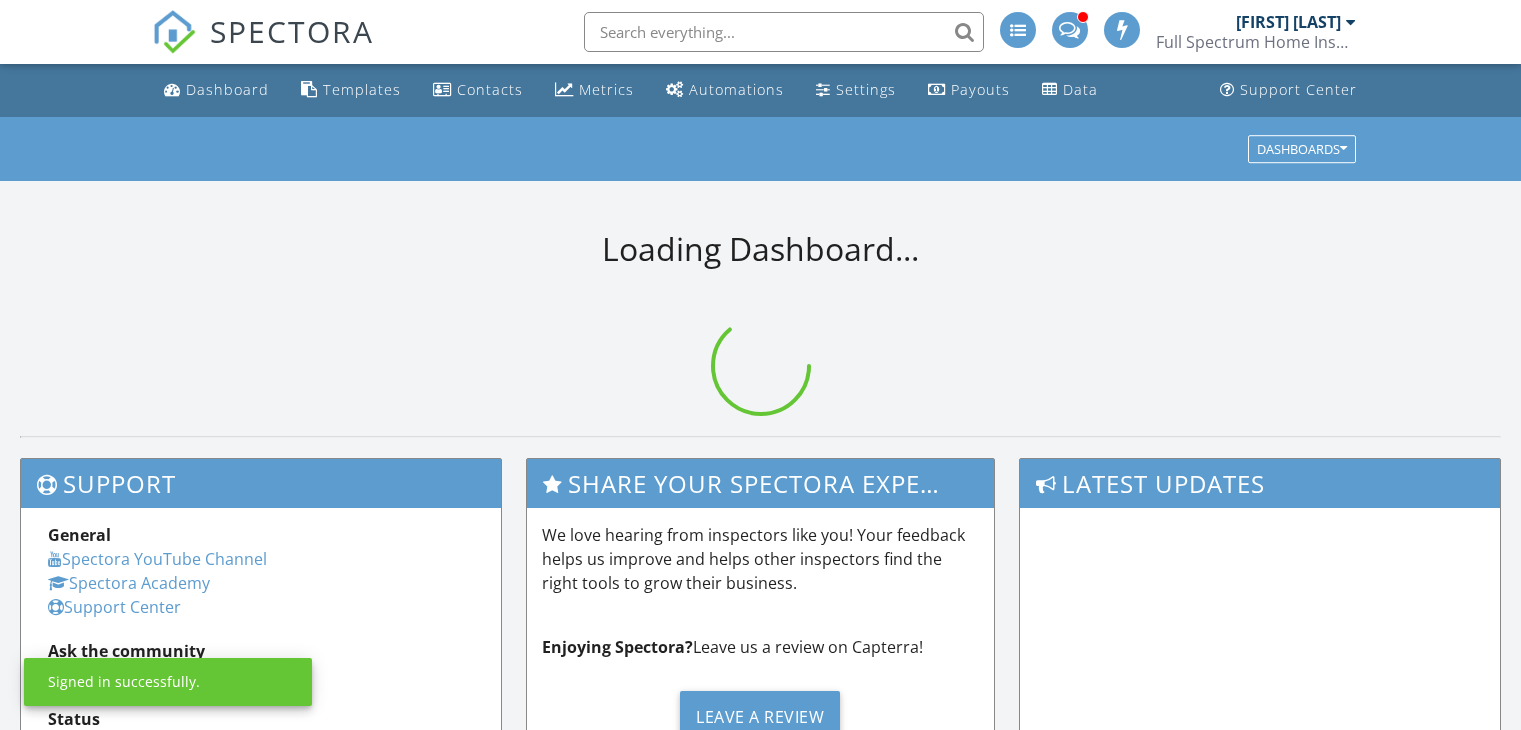 scroll, scrollTop: 0, scrollLeft: 0, axis: both 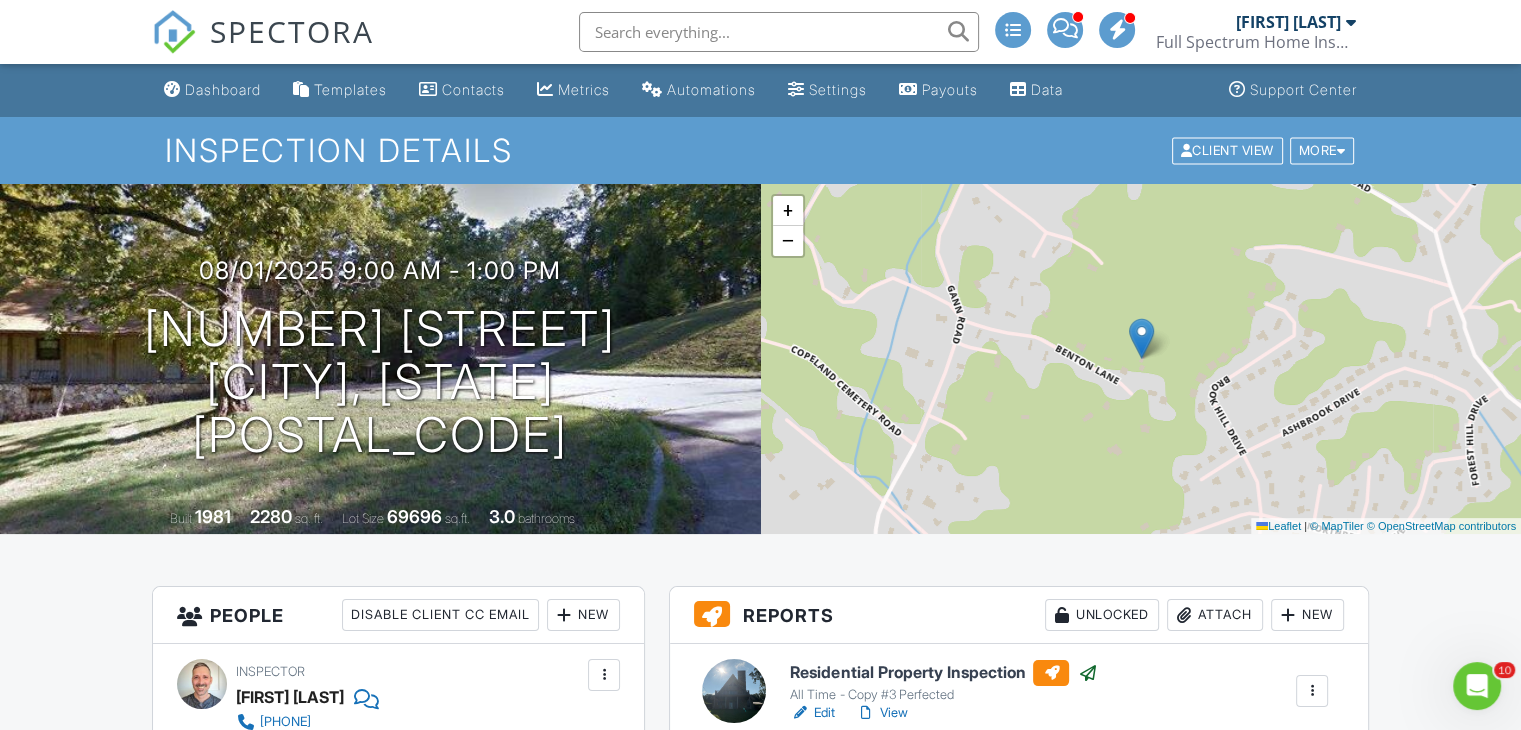 click on "Residential Property Inspection" at bounding box center (943, 673) 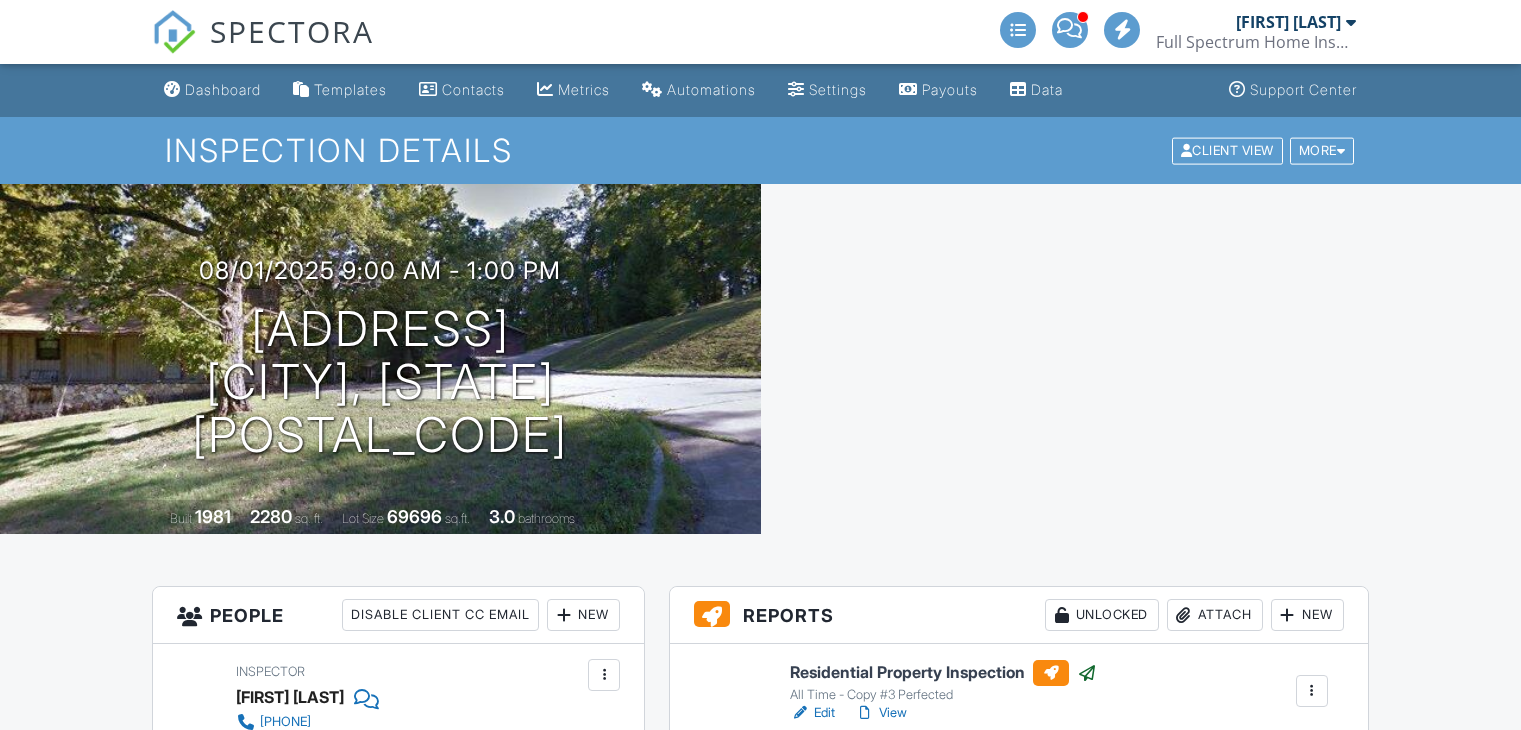 scroll, scrollTop: 0, scrollLeft: 0, axis: both 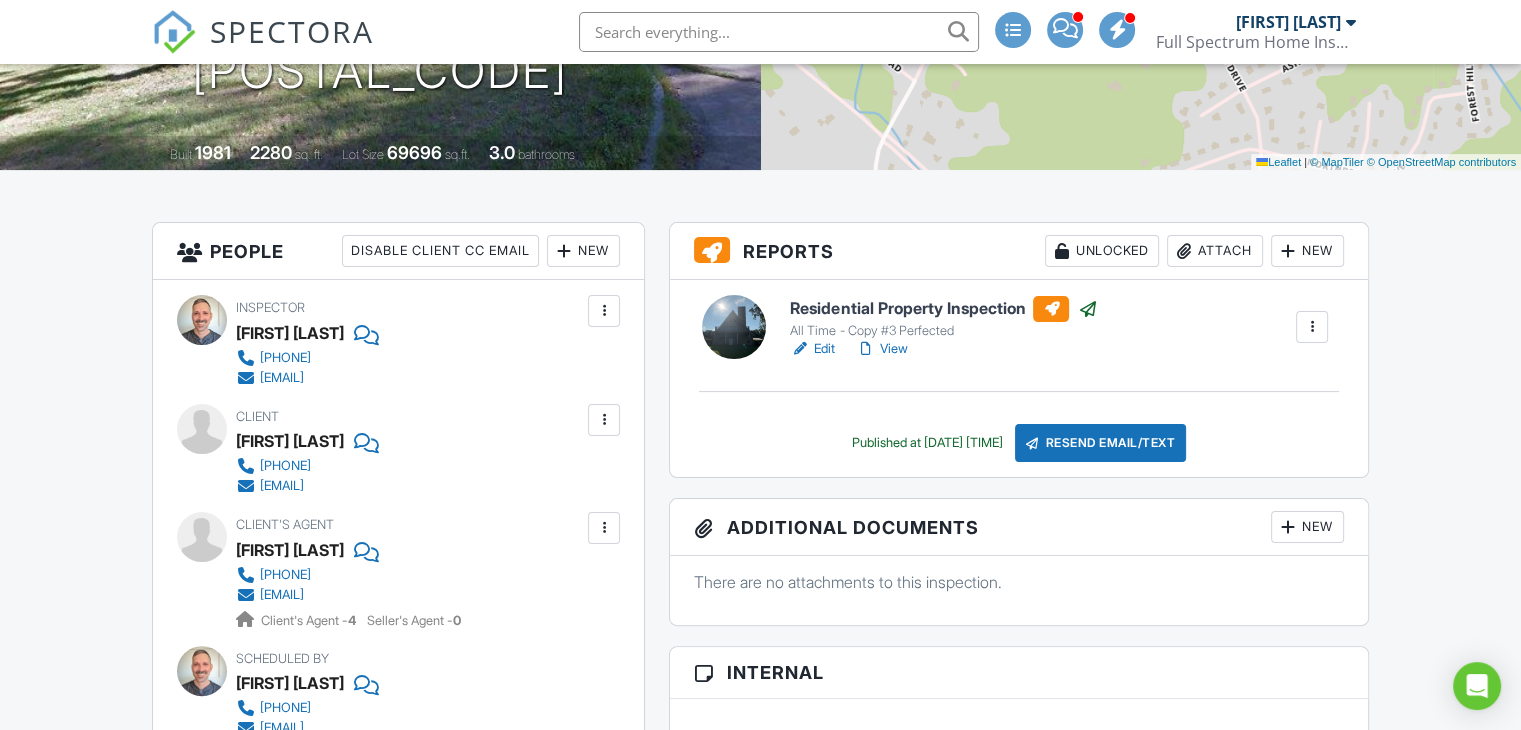 click on "View" at bounding box center [881, 349] 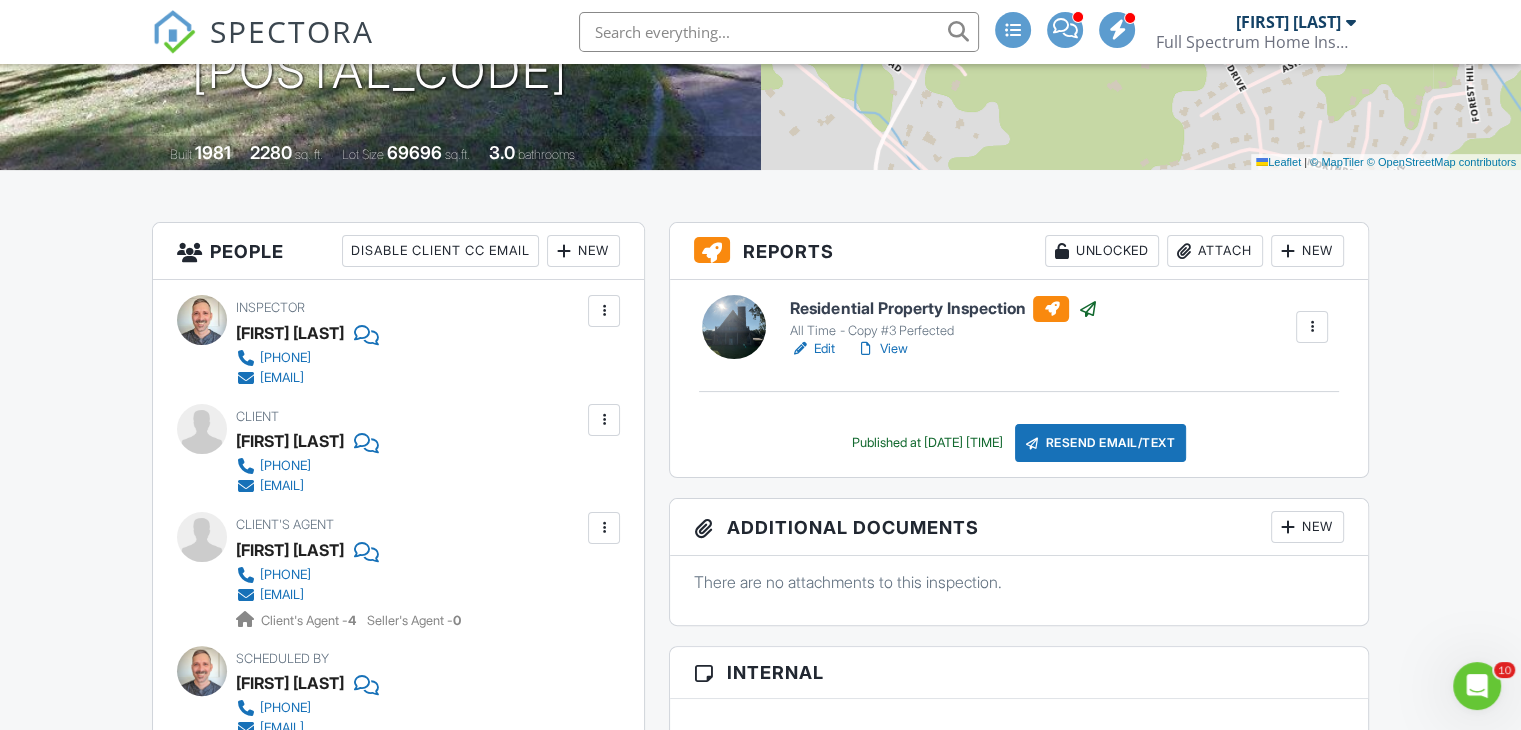 scroll, scrollTop: 0, scrollLeft: 0, axis: both 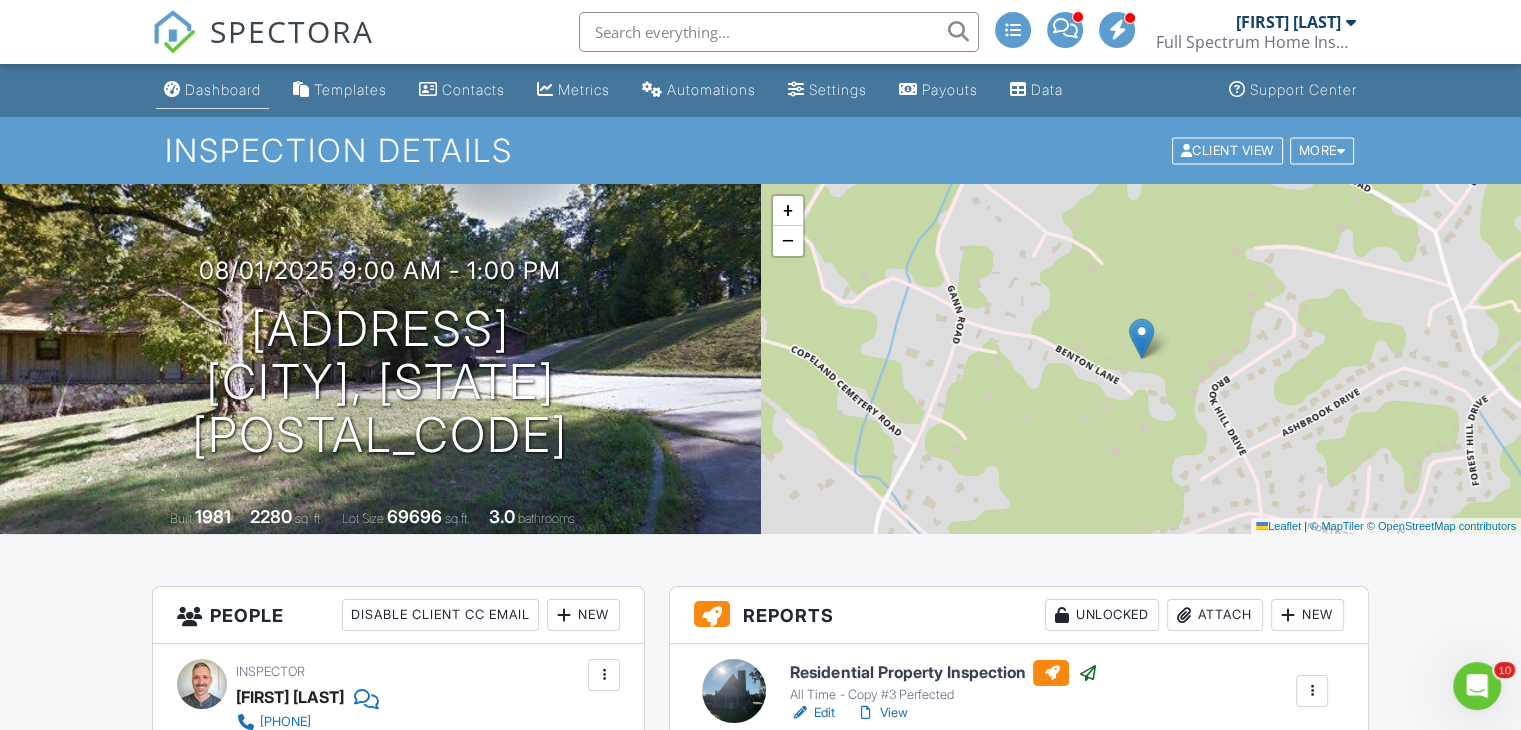 click on "Dashboard" at bounding box center (223, 89) 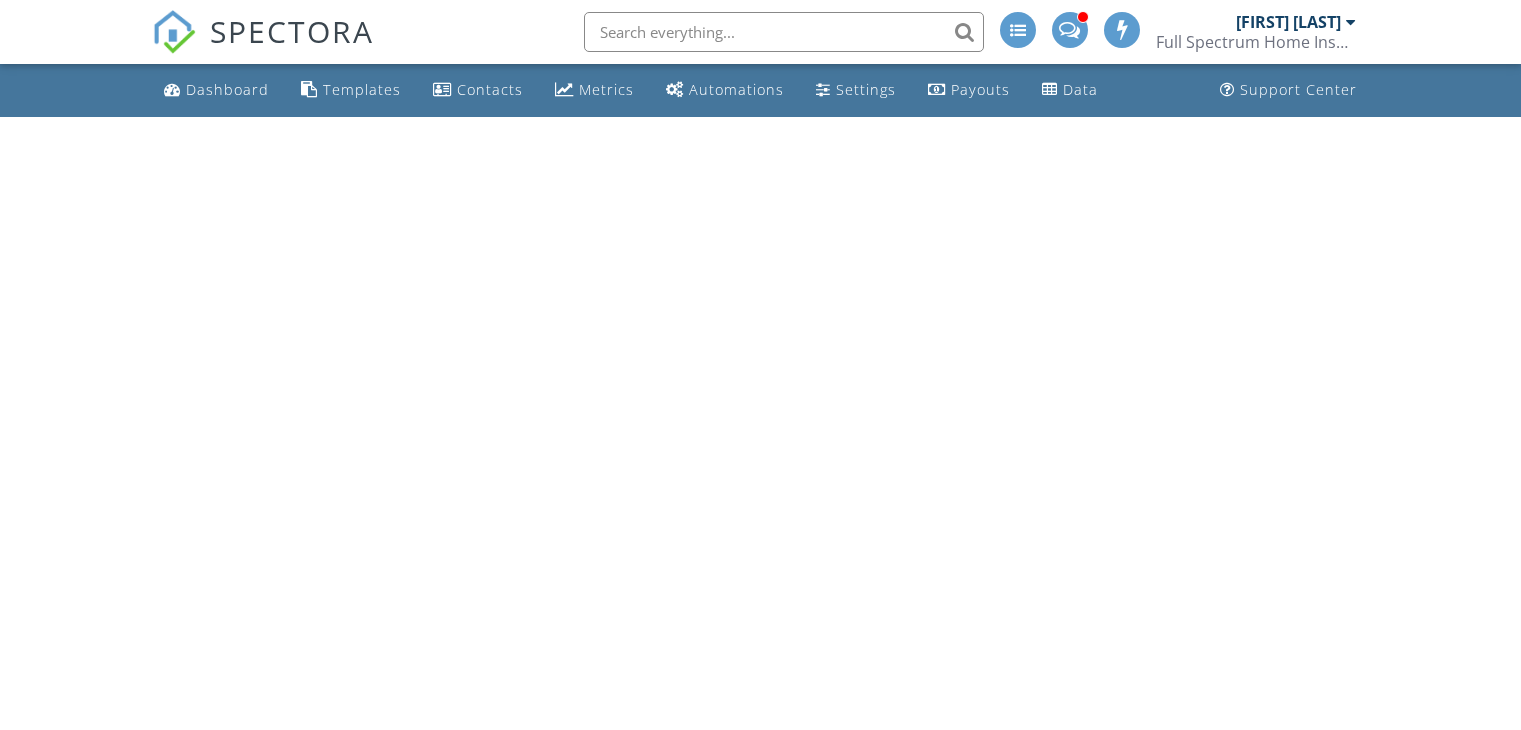 scroll, scrollTop: 0, scrollLeft: 0, axis: both 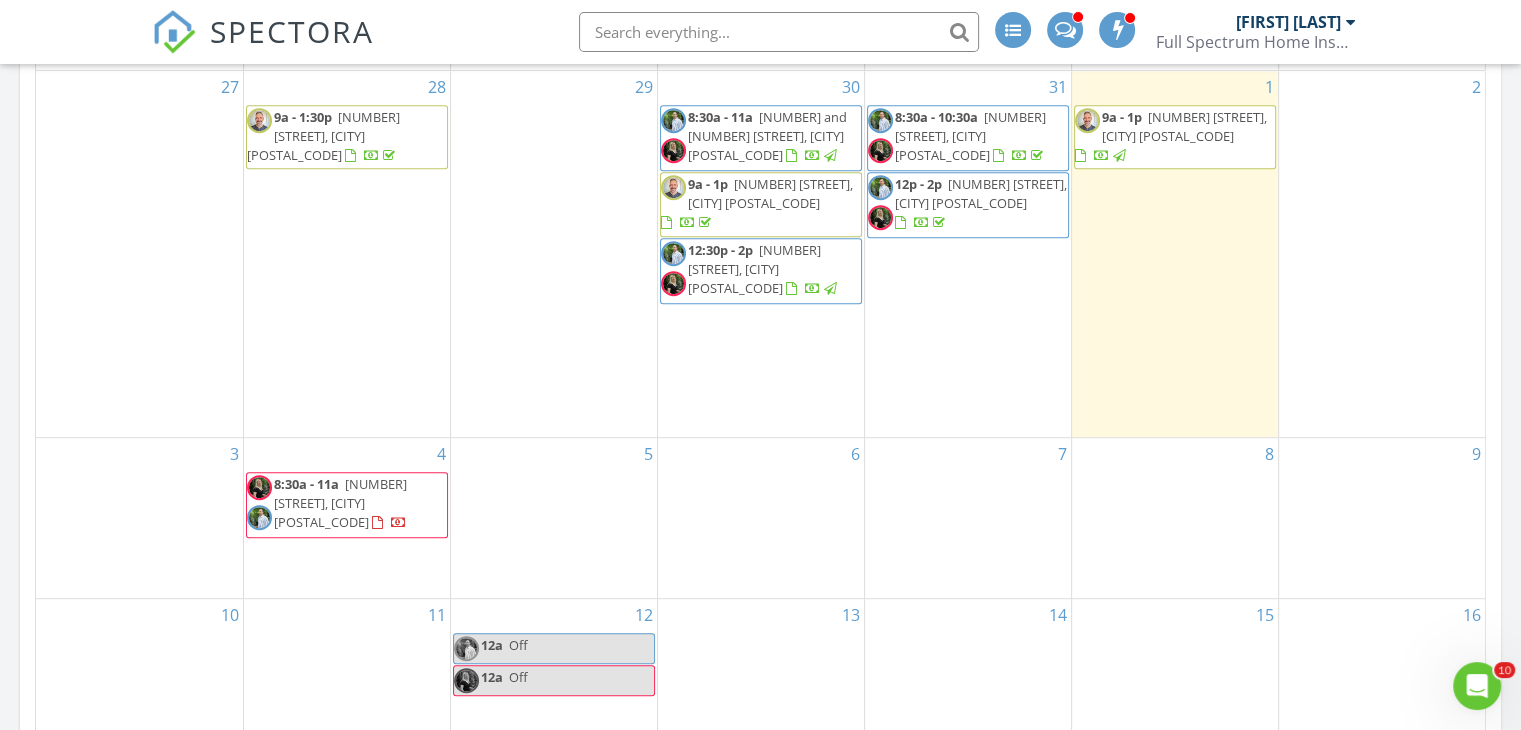 click on "[NUMBER]
8:30a - 11a
[NUMBER] [STREET], [CITY] [POSTAL_CODE]" at bounding box center [347, 518] 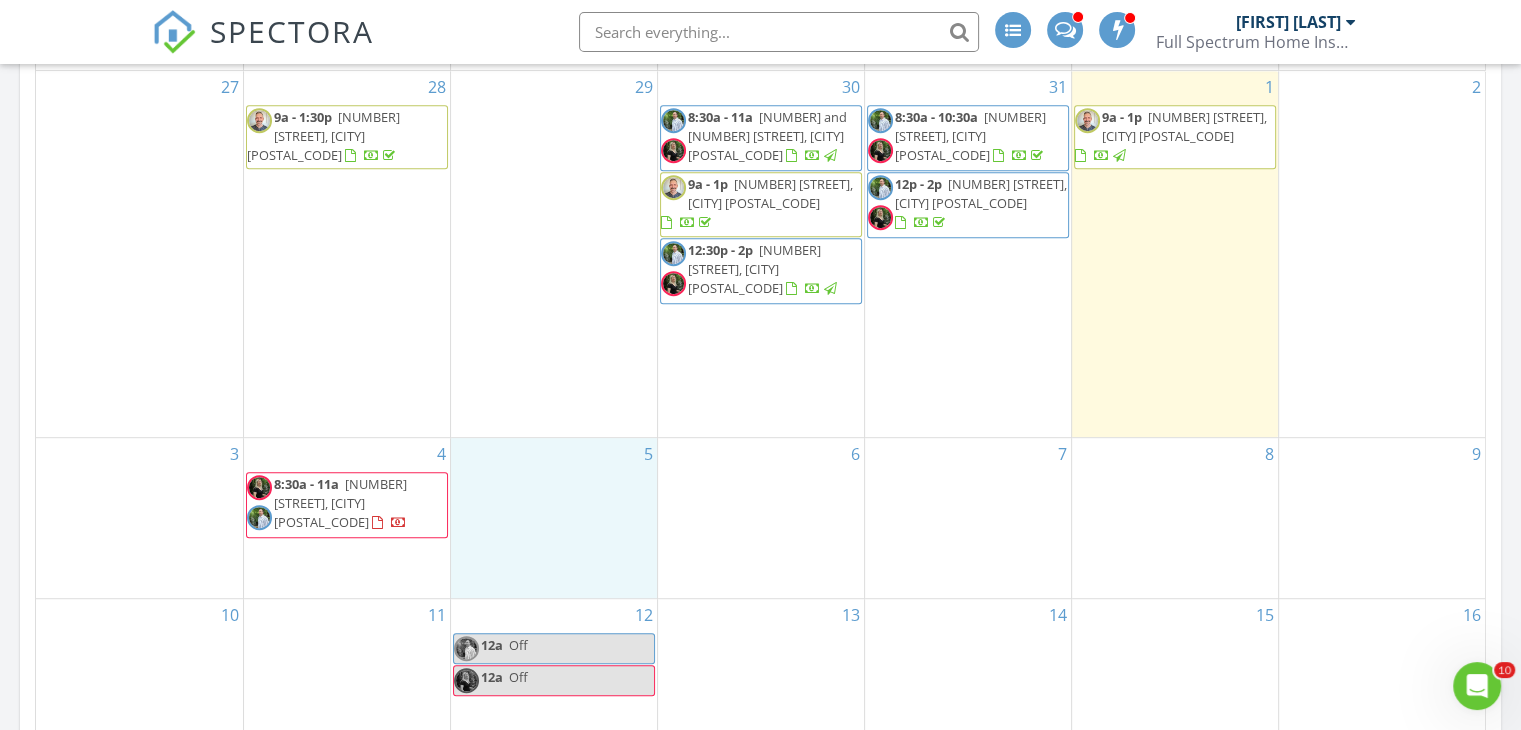 click on "5" at bounding box center (554, 518) 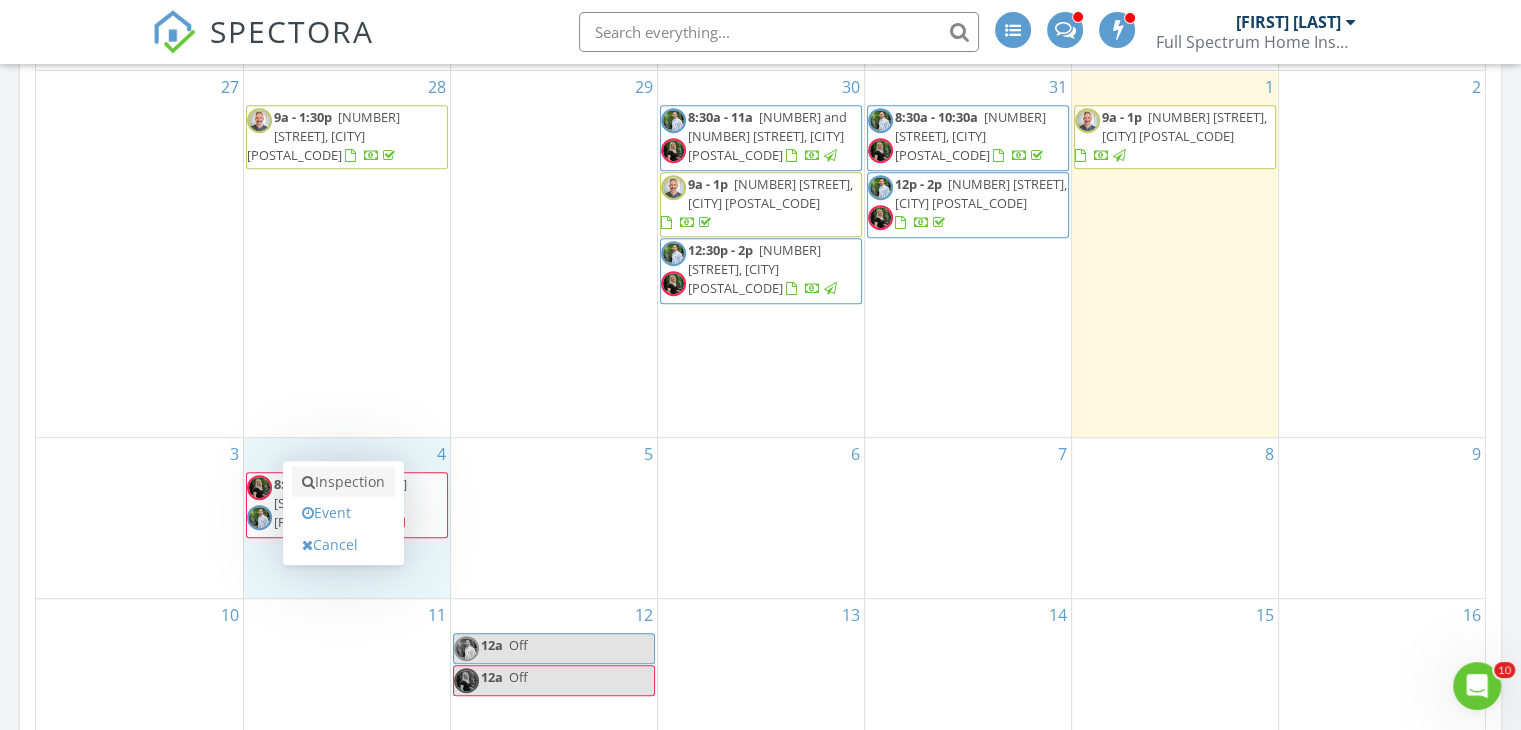 click on "Inspection" at bounding box center [343, 482] 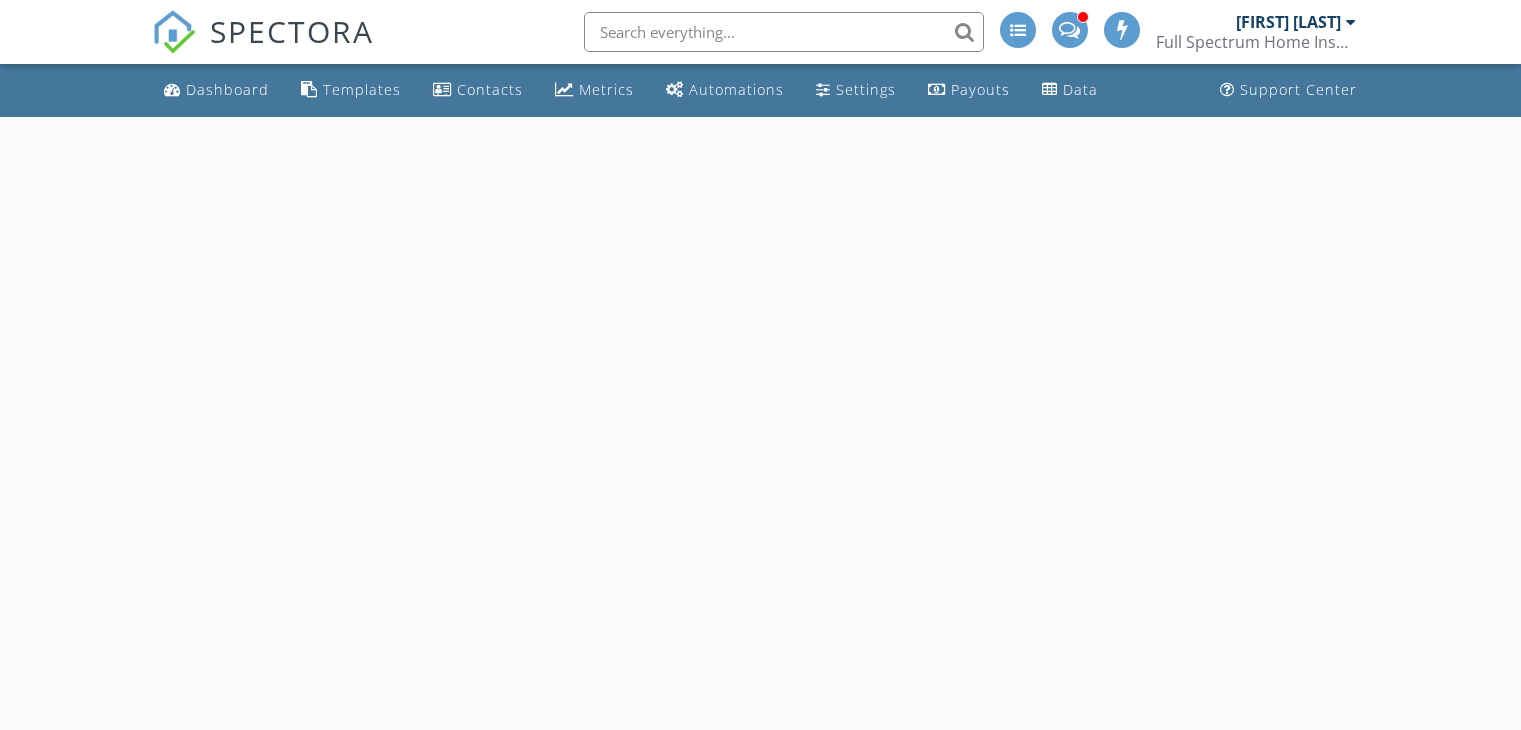 scroll, scrollTop: 0, scrollLeft: 0, axis: both 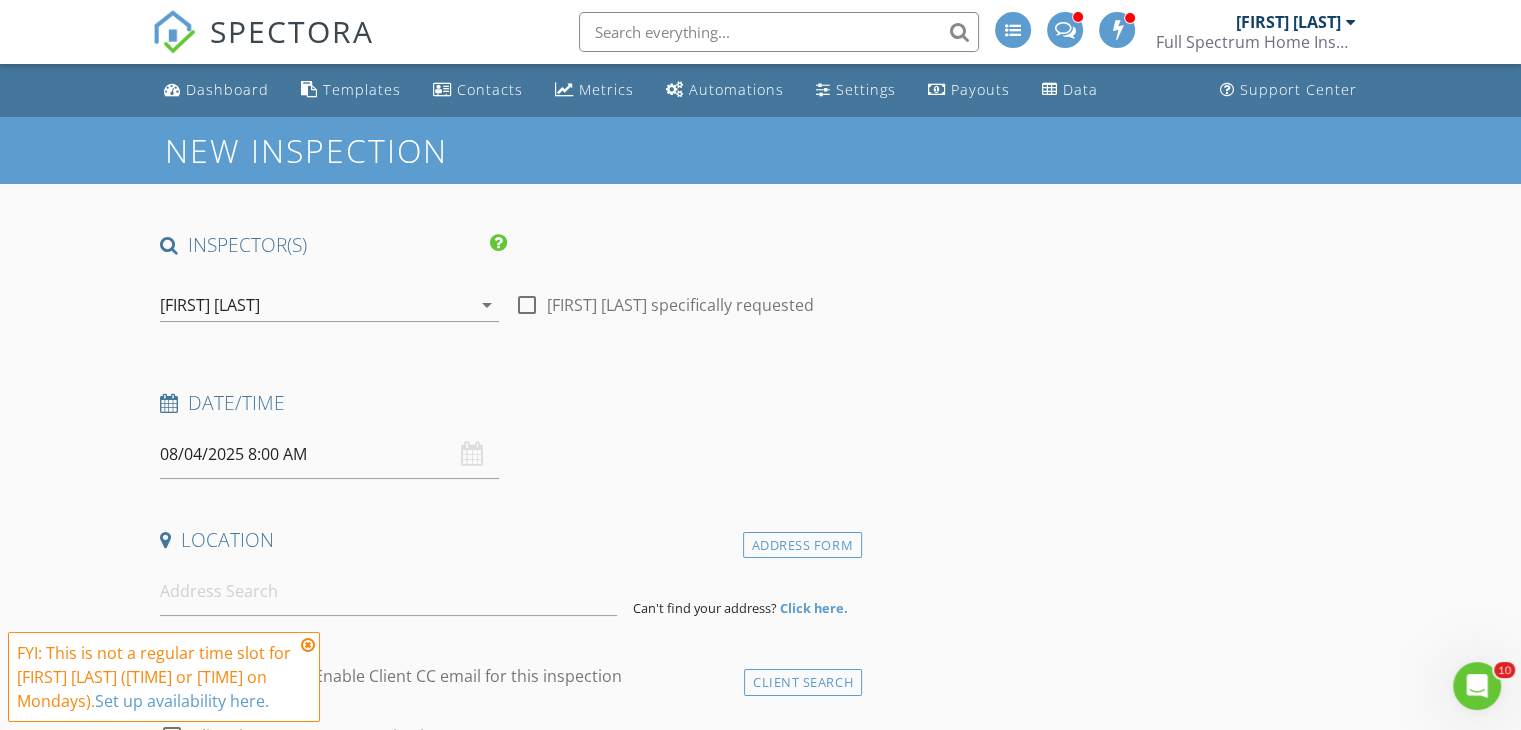 click on "[FIRST] [LAST]" at bounding box center [315, 305] 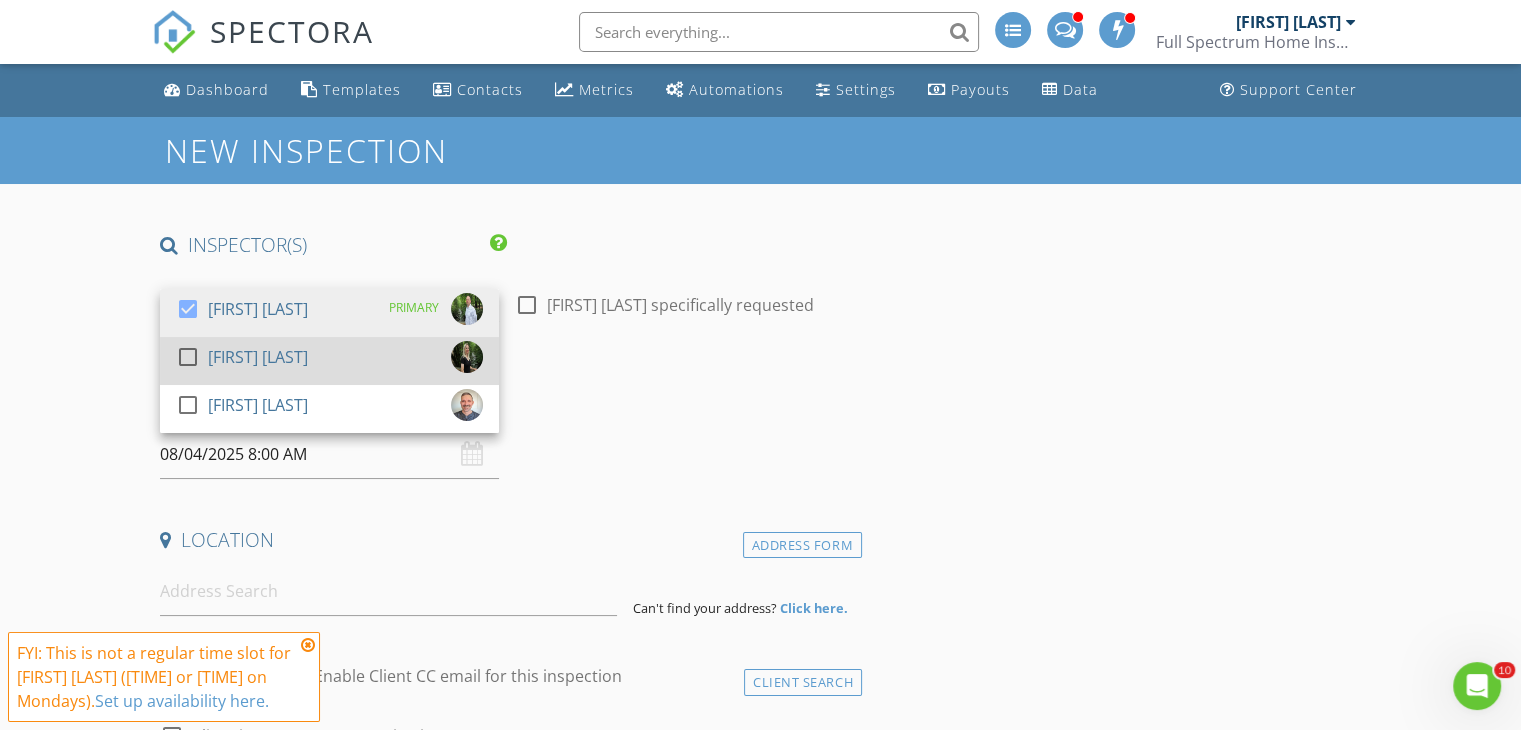 click on "check_box_outline_blank" at bounding box center (192, 361) 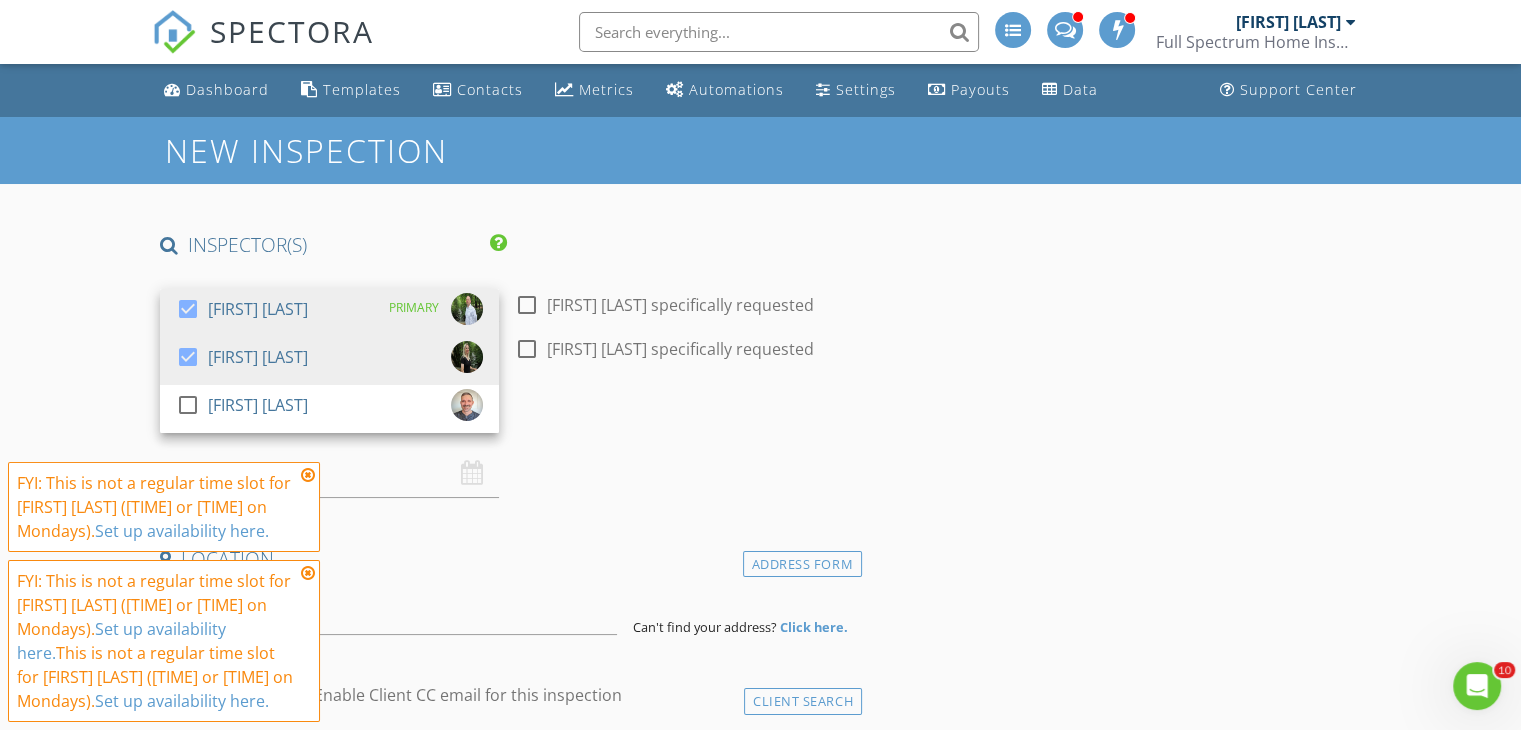 click on "New Inspection
INSPECTOR(S)
check_box   [FIRST] [LAST]   PRIMARY   check_box   [FIRST] [LAST]     check_box_outline_blank   [FIRST] [LAST]     [FIRST] [LAST],  [FIRST] [LAST] arrow_drop_down   check_box_outline_blank [FIRST] [LAST] specifically requested check_box_outline_blank [FIRST] [LAST] specifically requested
Date/Time
[DATE] [TIME]
Location
Address Form       Can't find your address?   Click here.
client
check_box Enable Client CC email for this inspection   Client Search     check_box_outline_blank Client is a Company/Organization     First Name   Last Name   Email   CC Email   Phone         Tags         Notes   Private Notes
ADDITIONAL client
SERVICES
check_box_outline_blank   Home Inspection   check_box_outline_blank   Termite Inspection" at bounding box center [760, 1746] 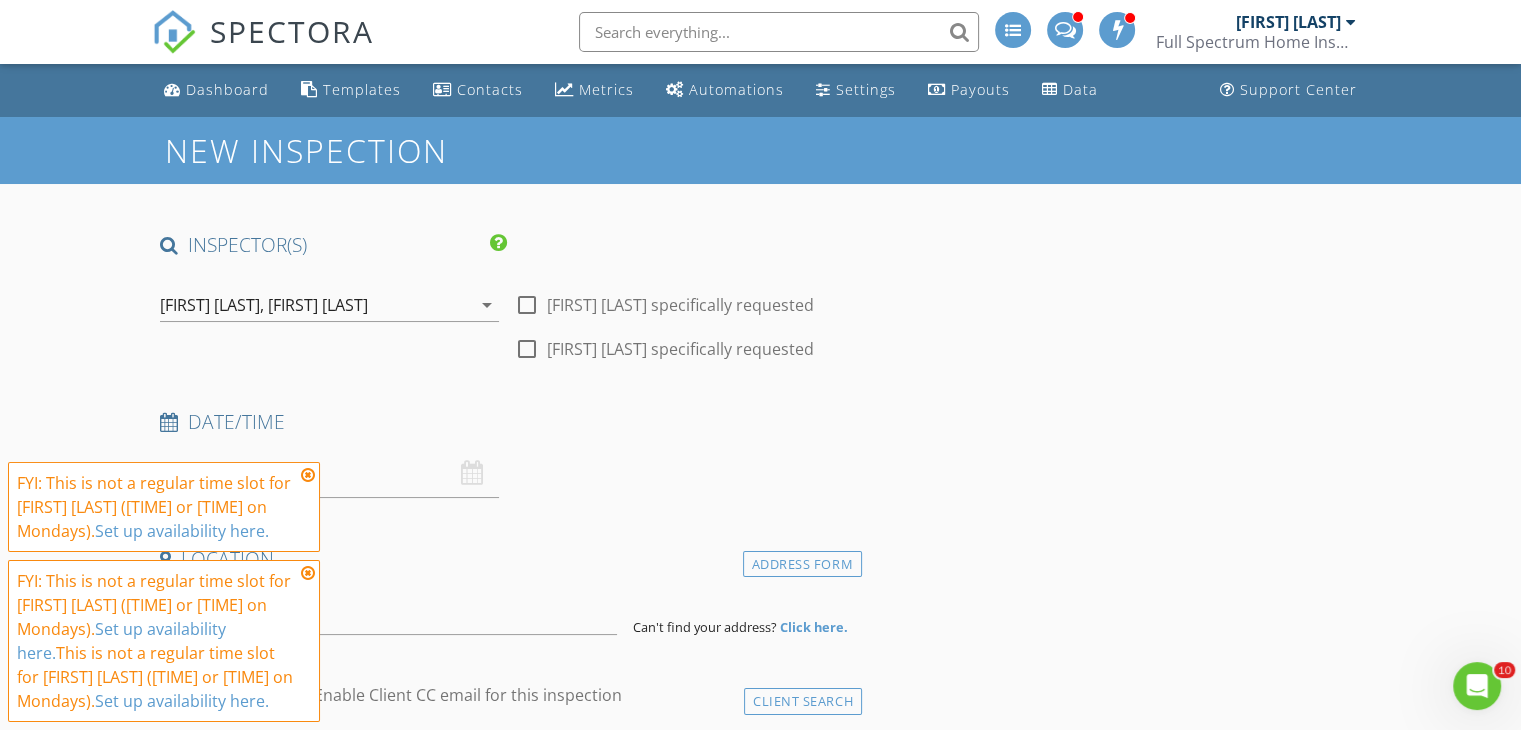 click at bounding box center (308, 475) 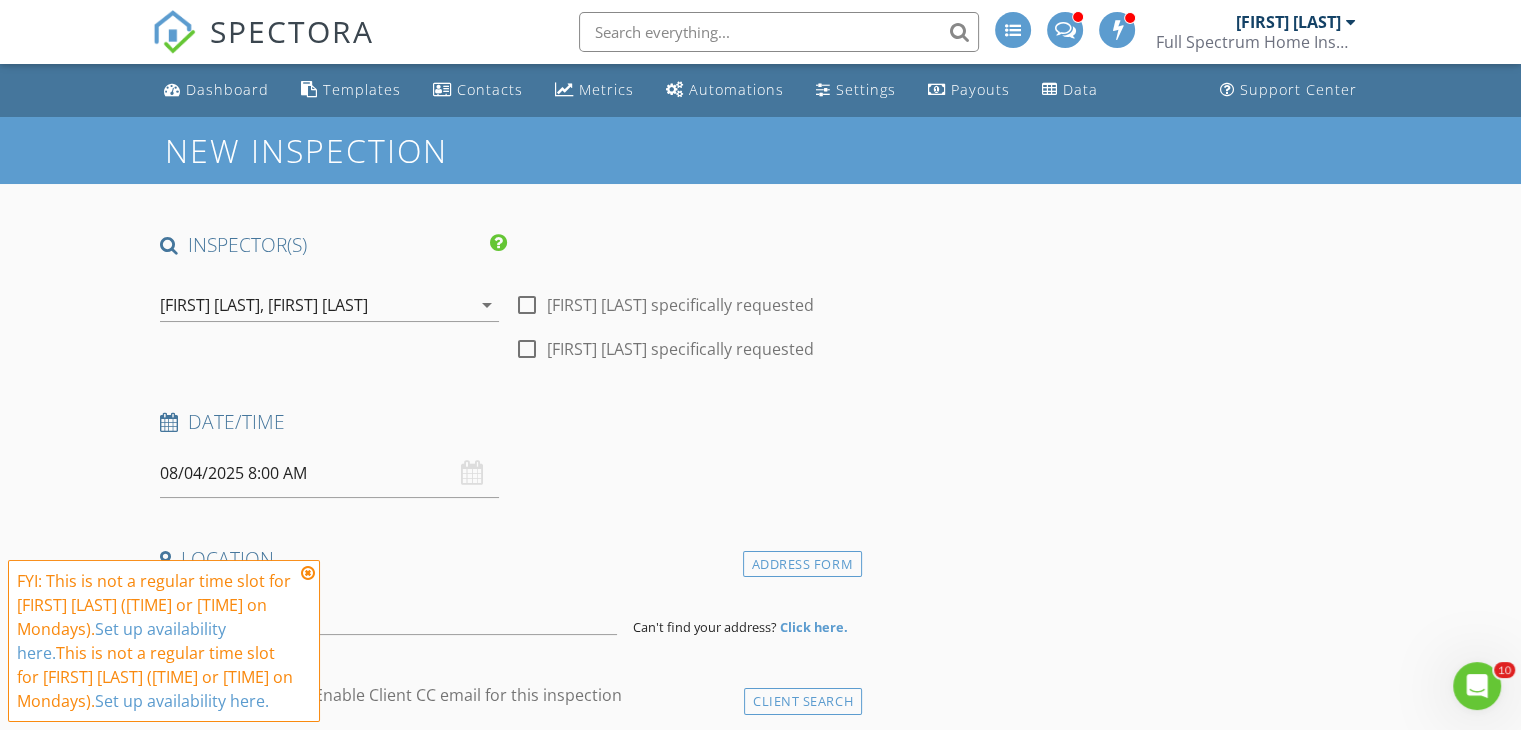 click at bounding box center (308, 573) 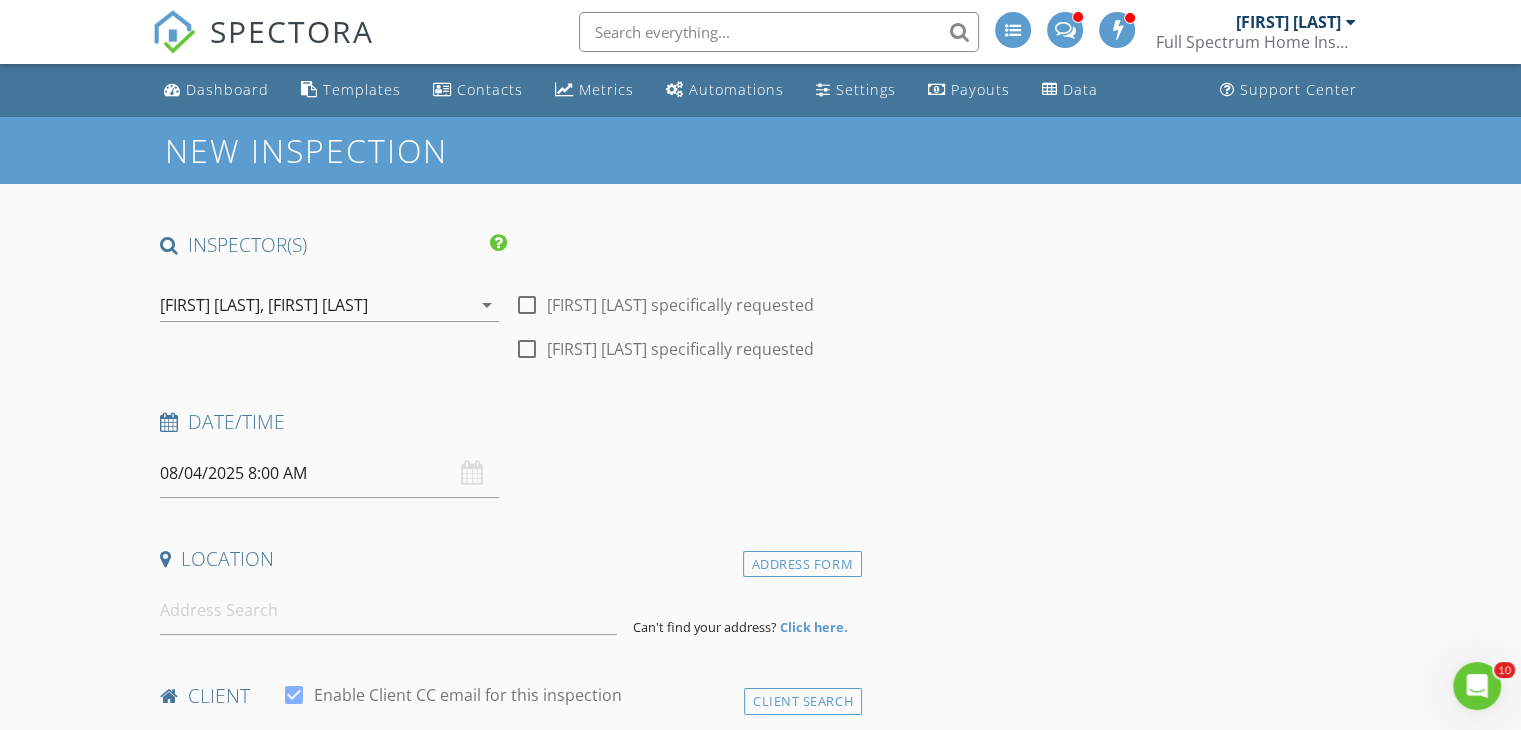 click on "08/04/2025 8:00 AM" at bounding box center (329, 473) 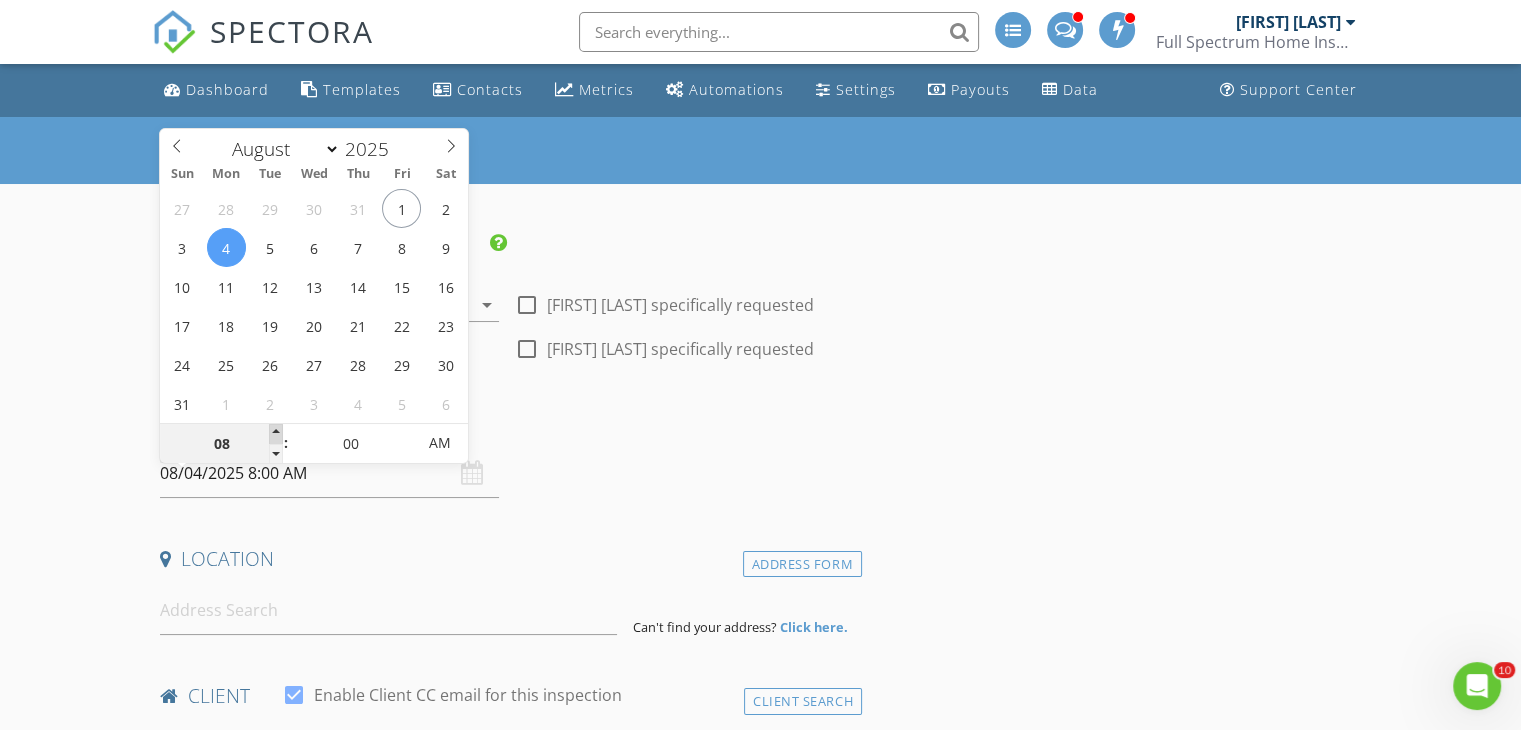 type on "09" 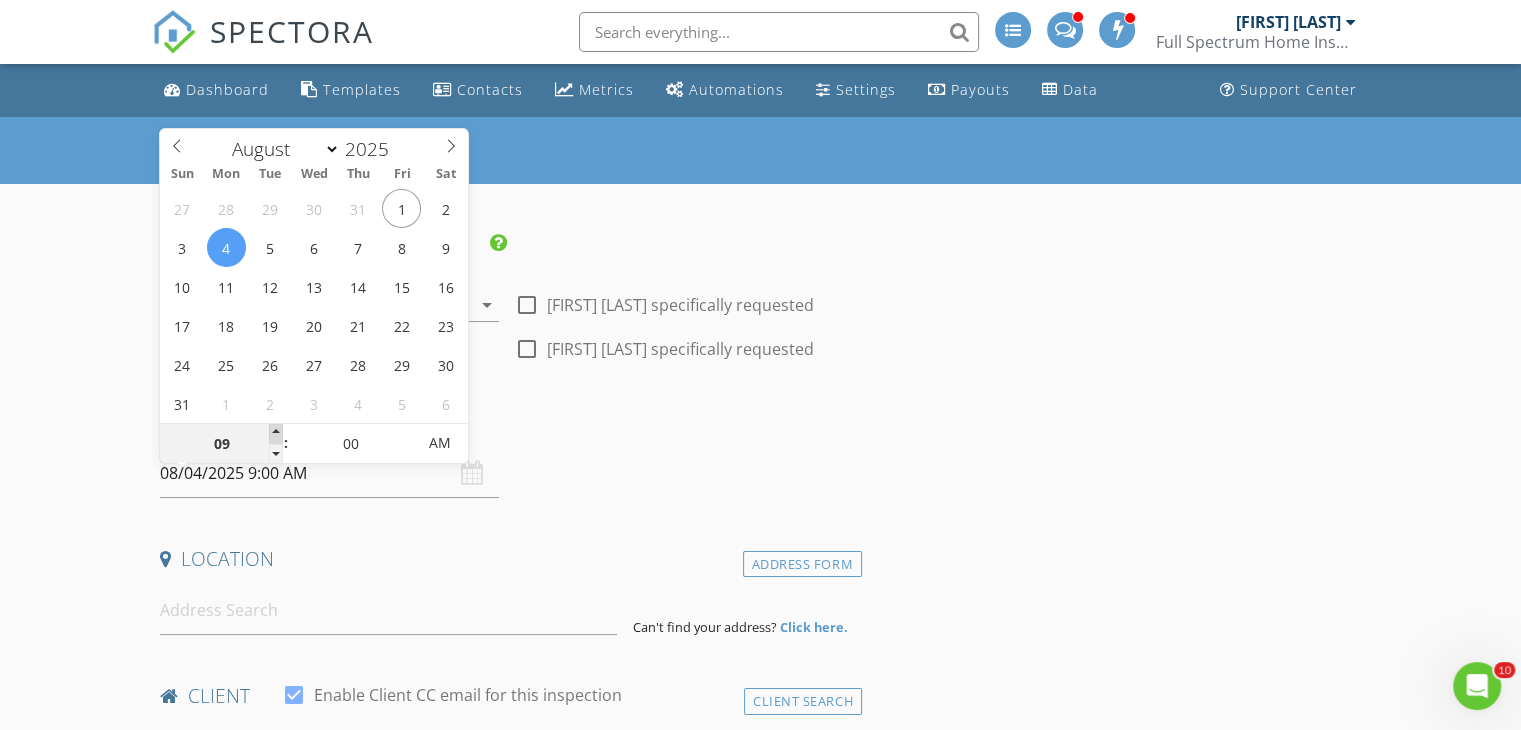 click at bounding box center (276, 434) 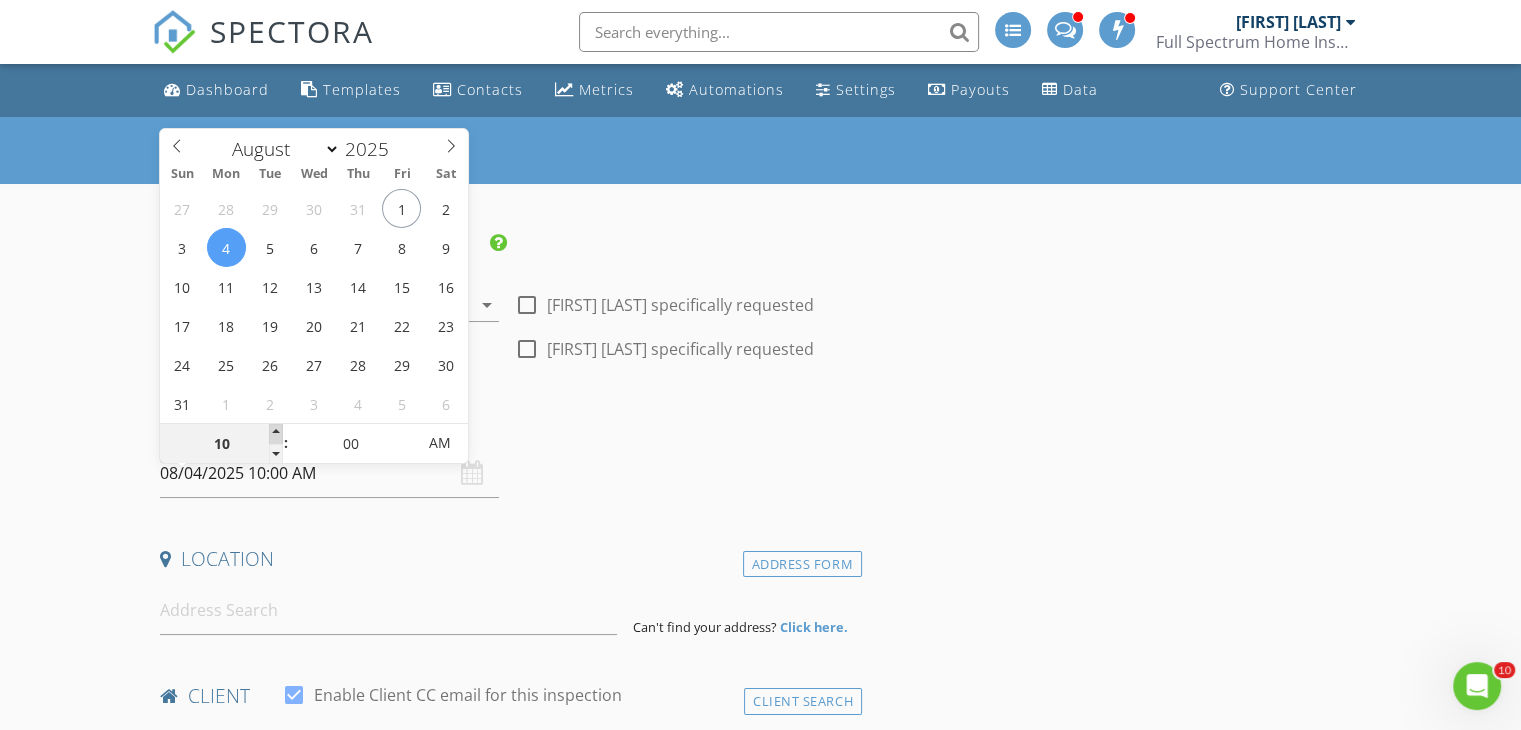 click at bounding box center (276, 434) 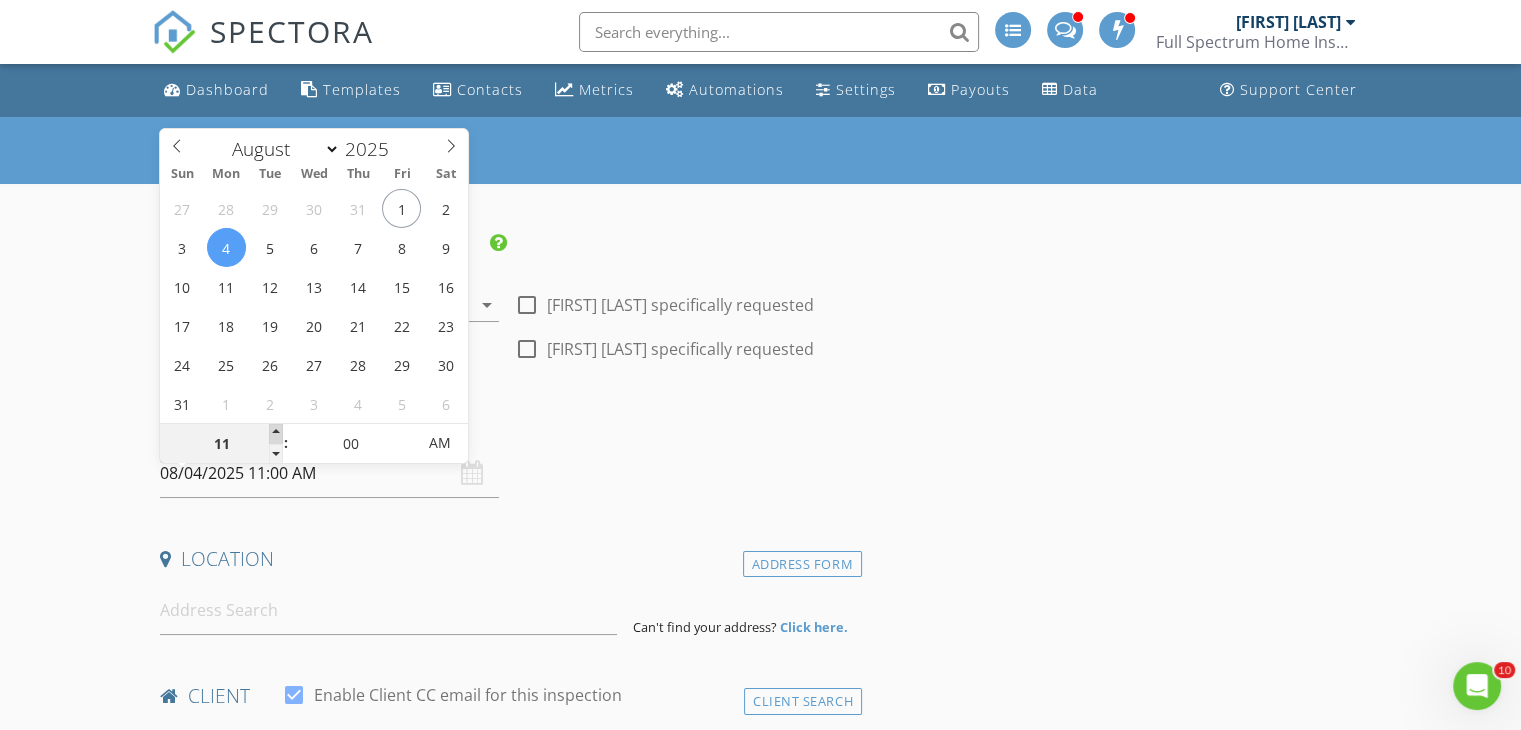 click at bounding box center (276, 434) 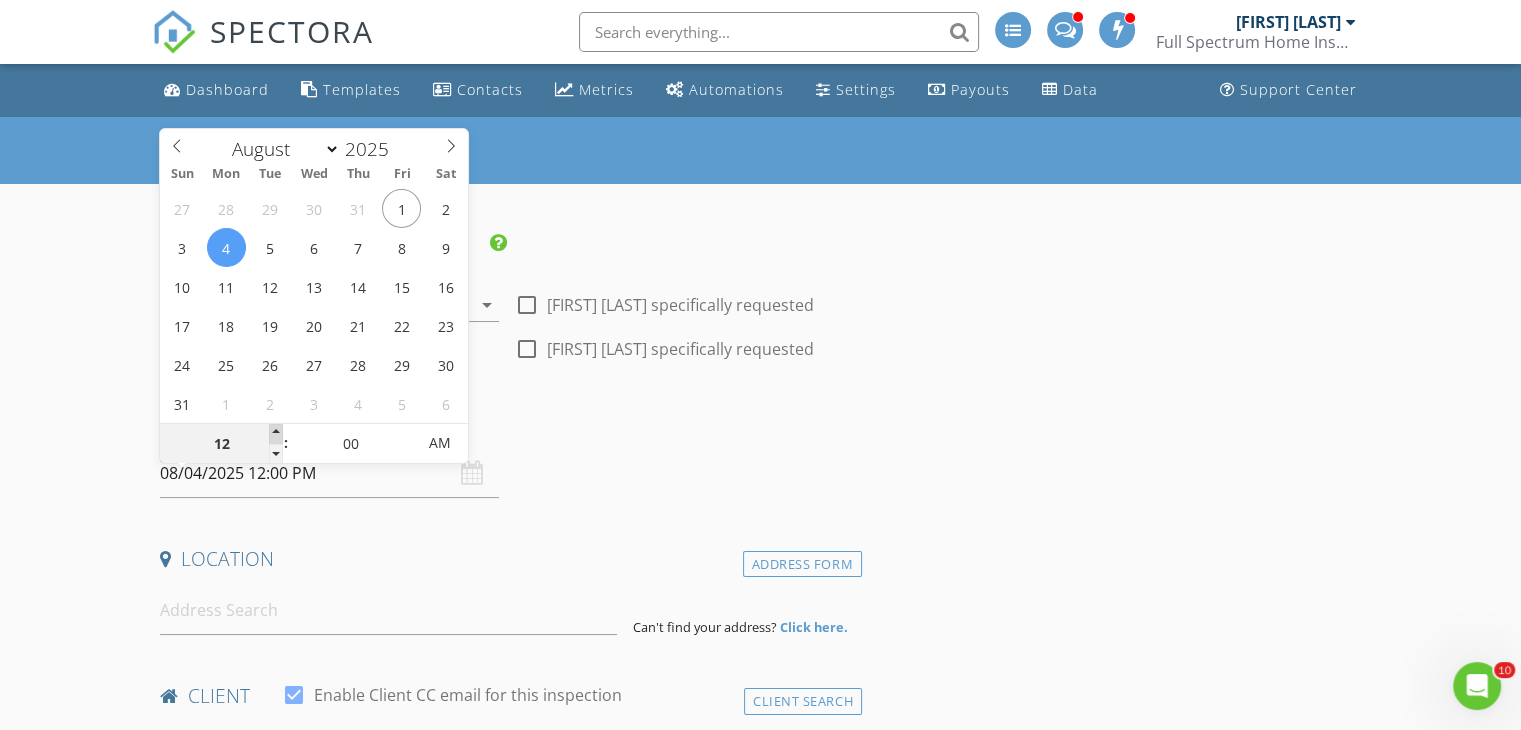click at bounding box center (276, 434) 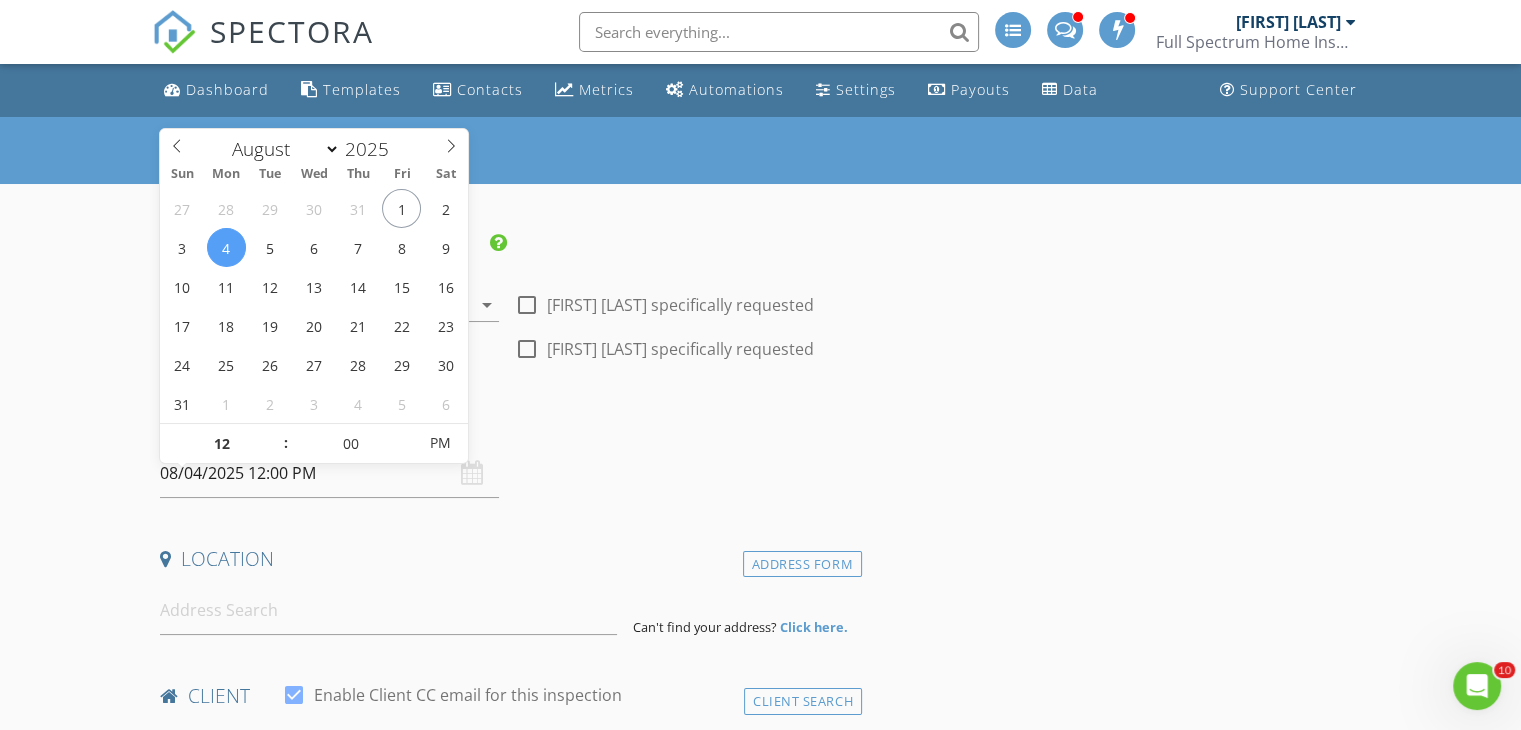 click on "New Inspection
INSPECTOR(S)
check_box   Ed Hopkins   PRIMARY   check_box   Marcy Carlson- Hopkins     check_box_outline_blank   Brian Dupre     Ed Hopkins,  Marcy Carlson- Hopkins arrow_drop_down   check_box_outline_blank Ed Hopkins specifically requested check_box_outline_blank Marcy Carlson- Hopkins specifically requested
Date/Time
08/04/2025 12:00 PM
Location
Address Form       Can't find your address?   Click here.
client
check_box Enable Client CC email for this inspection   Client Search     check_box_outline_blank Client is a Company/Organization     First Name   Last Name   Email   CC Email   Phone         Tags         Notes   Private Notes
ADD ADDITIONAL client
SERVICES
check_box_outline_blank   Home Inspection   check_box_outline_blank   Termite Inspection" at bounding box center (760, 1746) 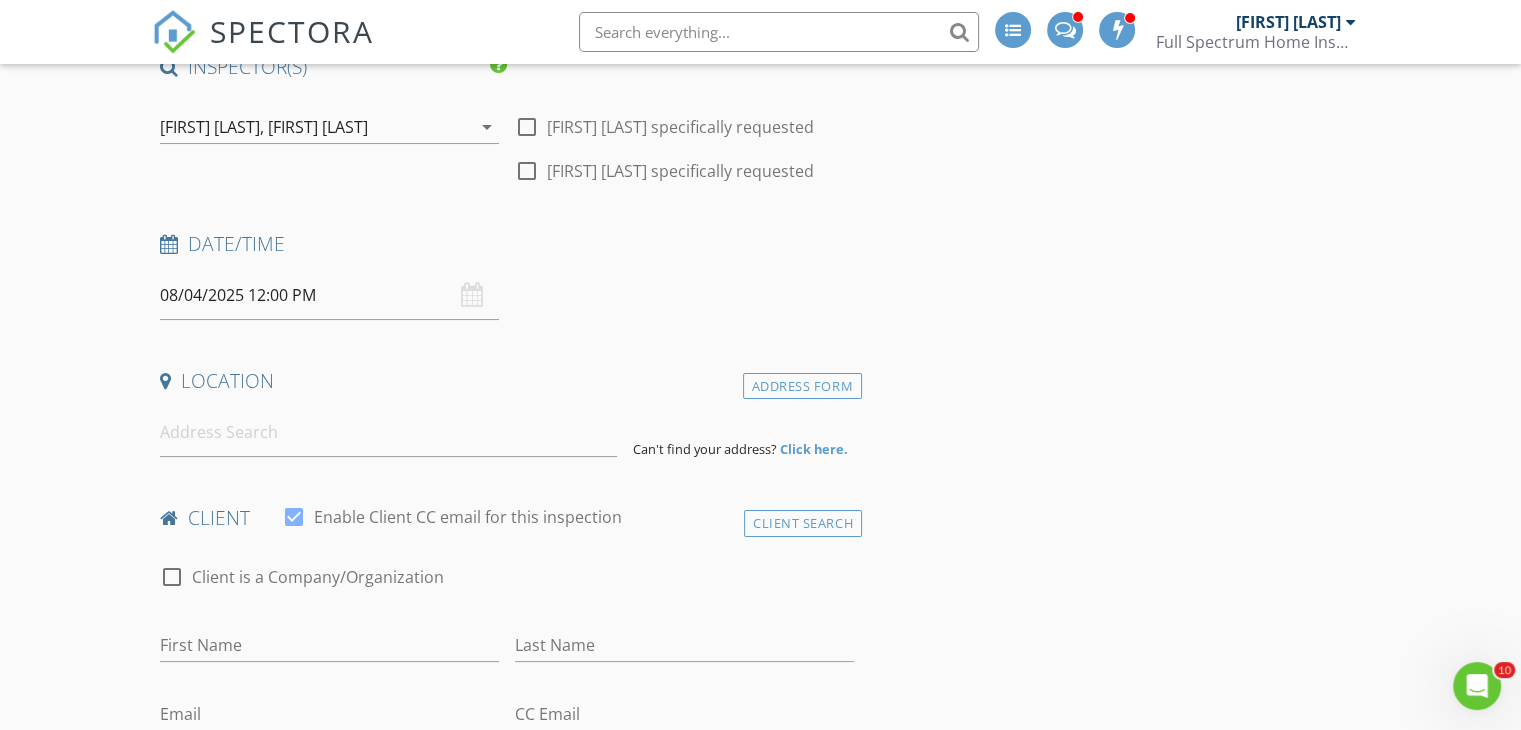 scroll, scrollTop: 233, scrollLeft: 0, axis: vertical 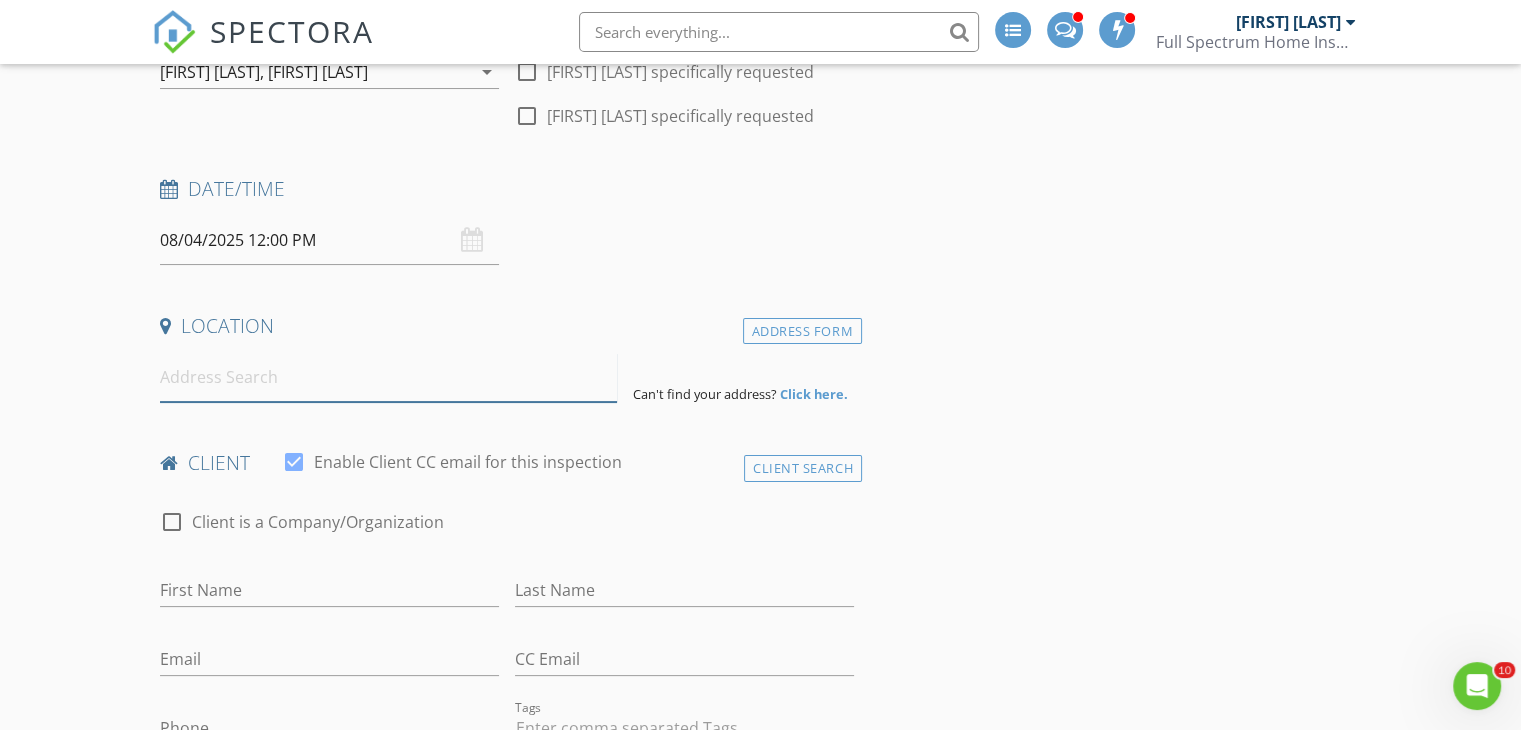 click at bounding box center (388, 377) 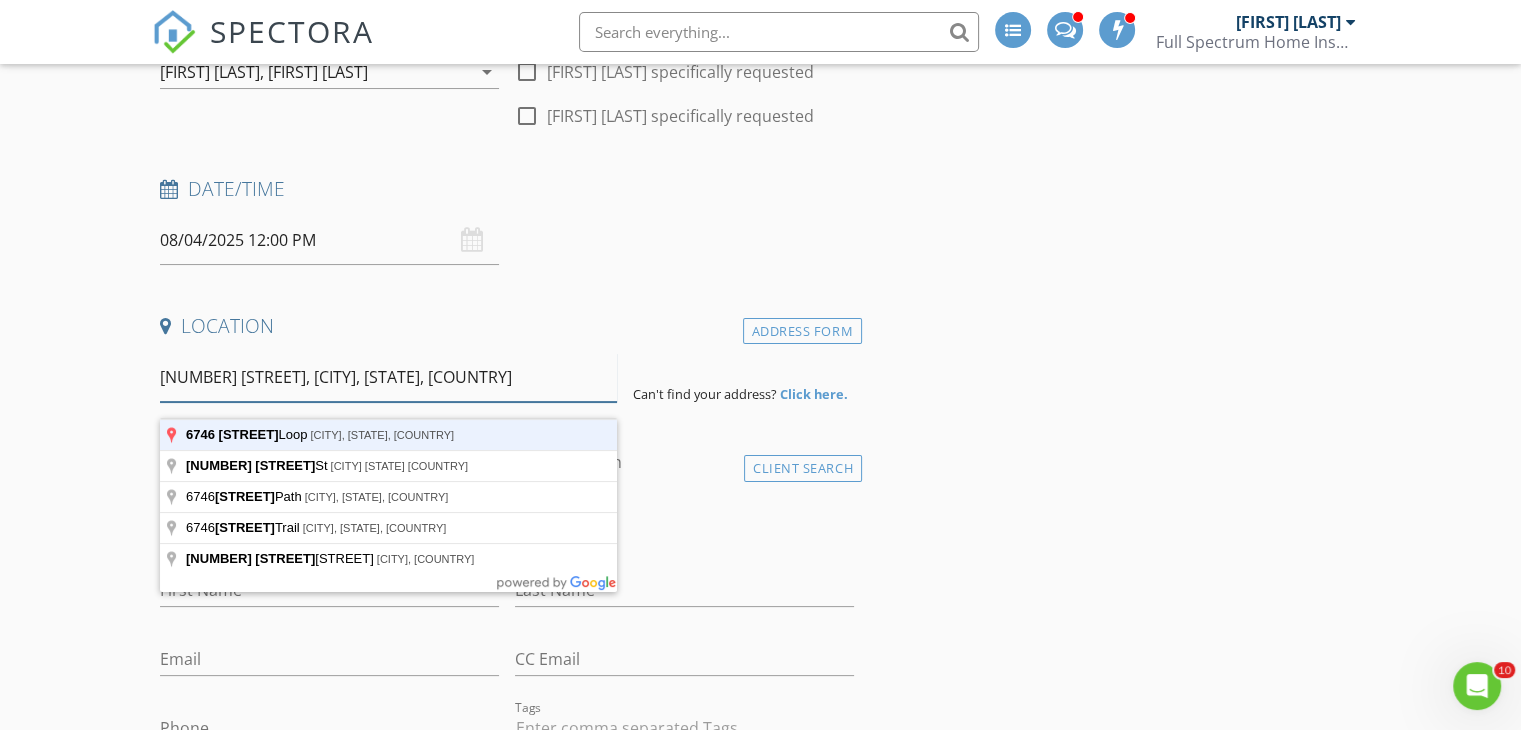 type on "6746 Dharma Loop, East Ridge, TN, USA" 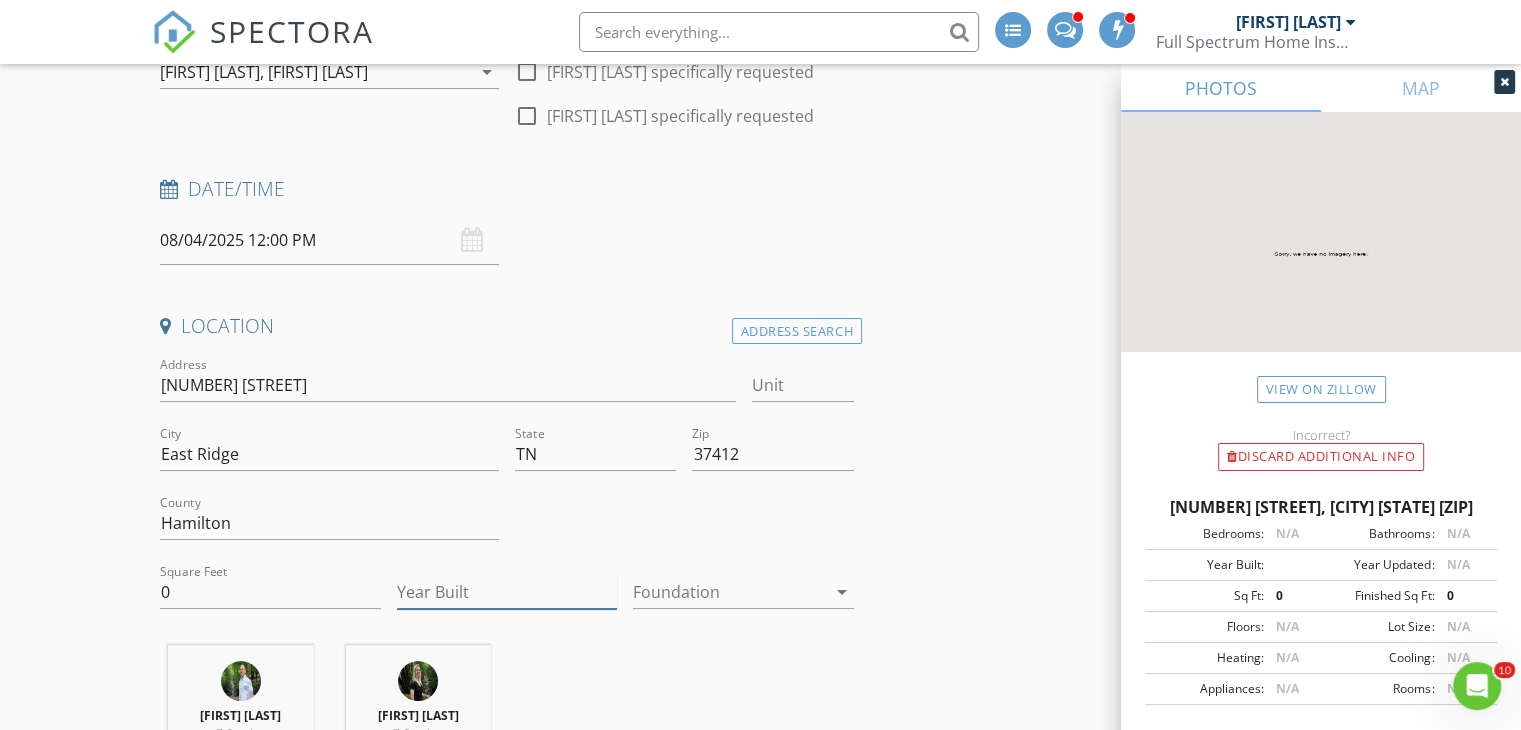 click on "Year Built" at bounding box center (507, 592) 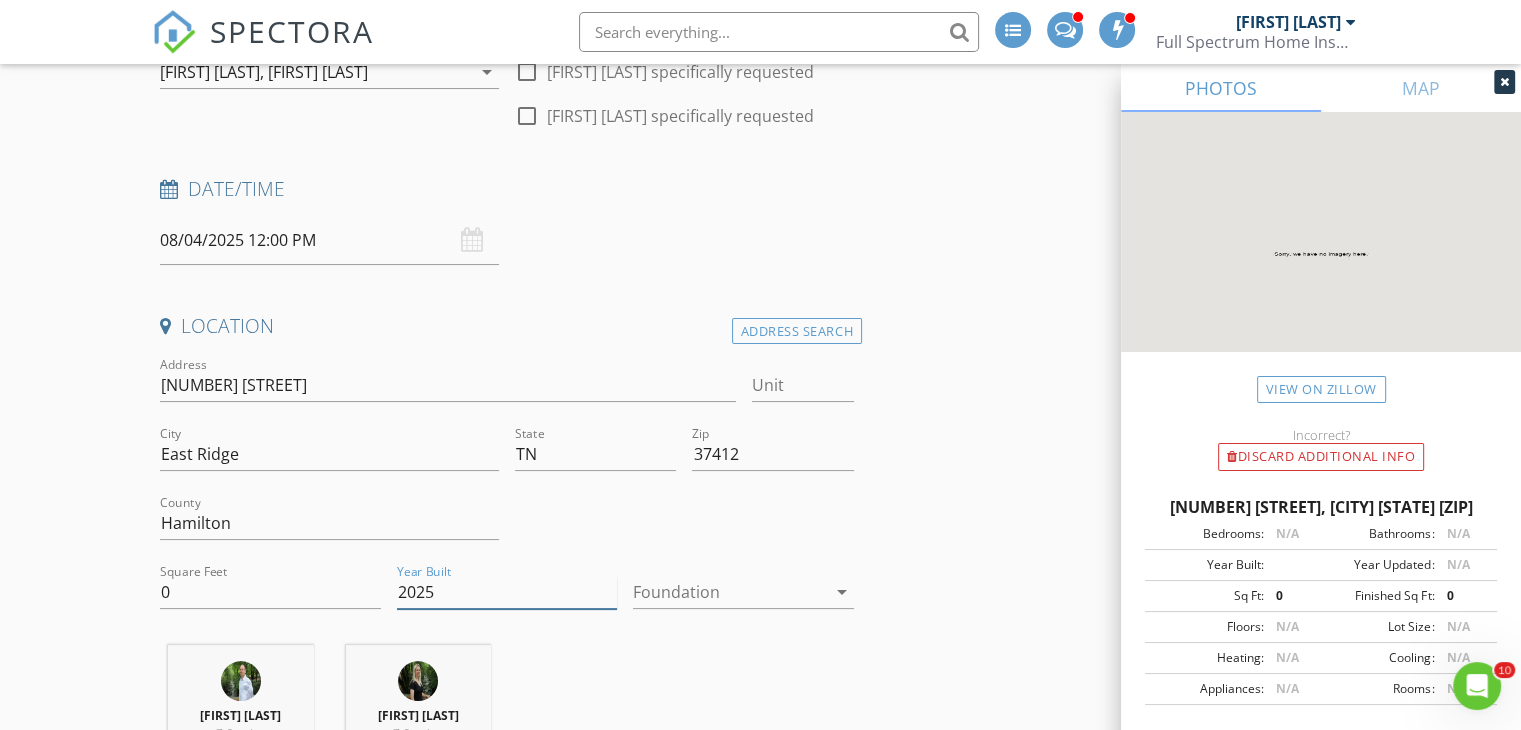 type on "2025" 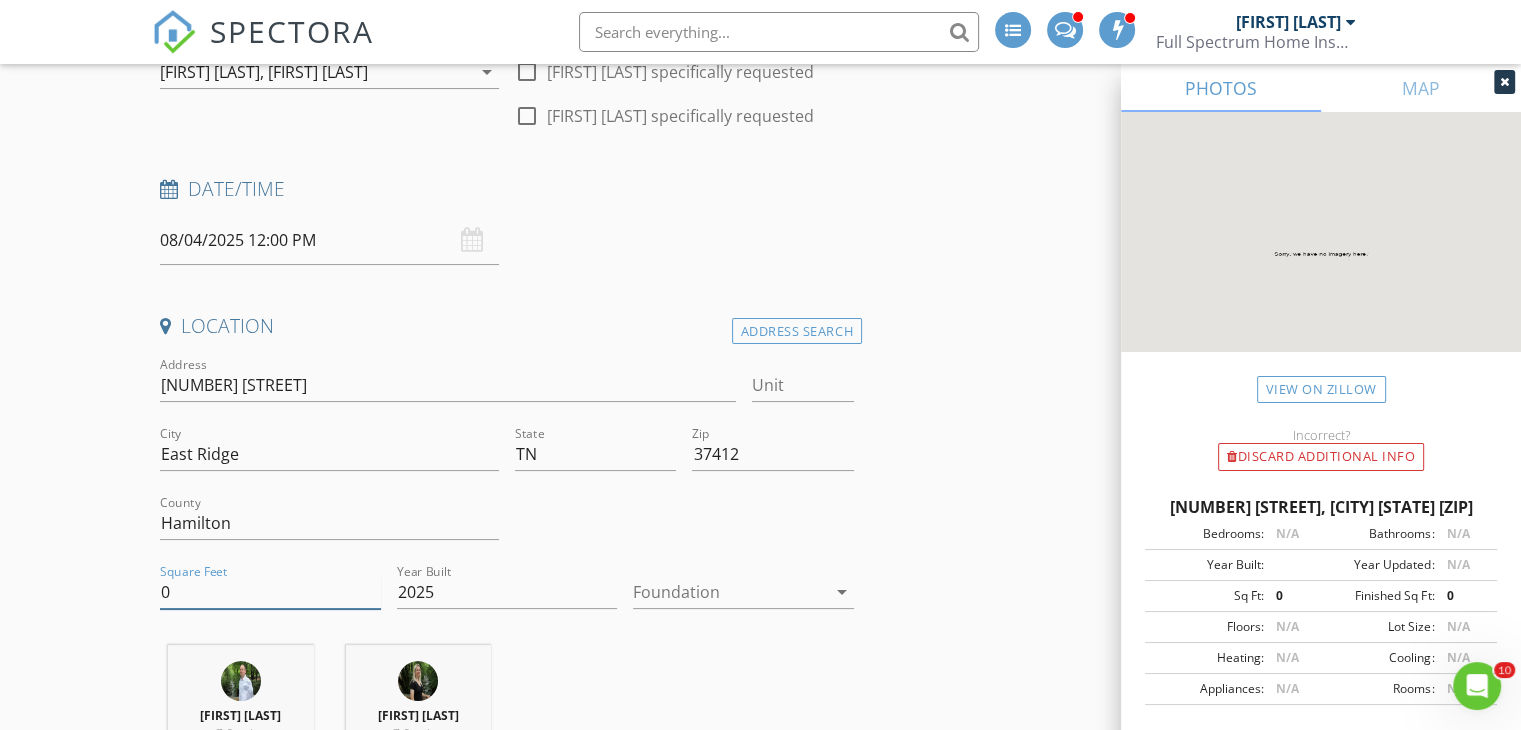 click on "0" at bounding box center (270, 592) 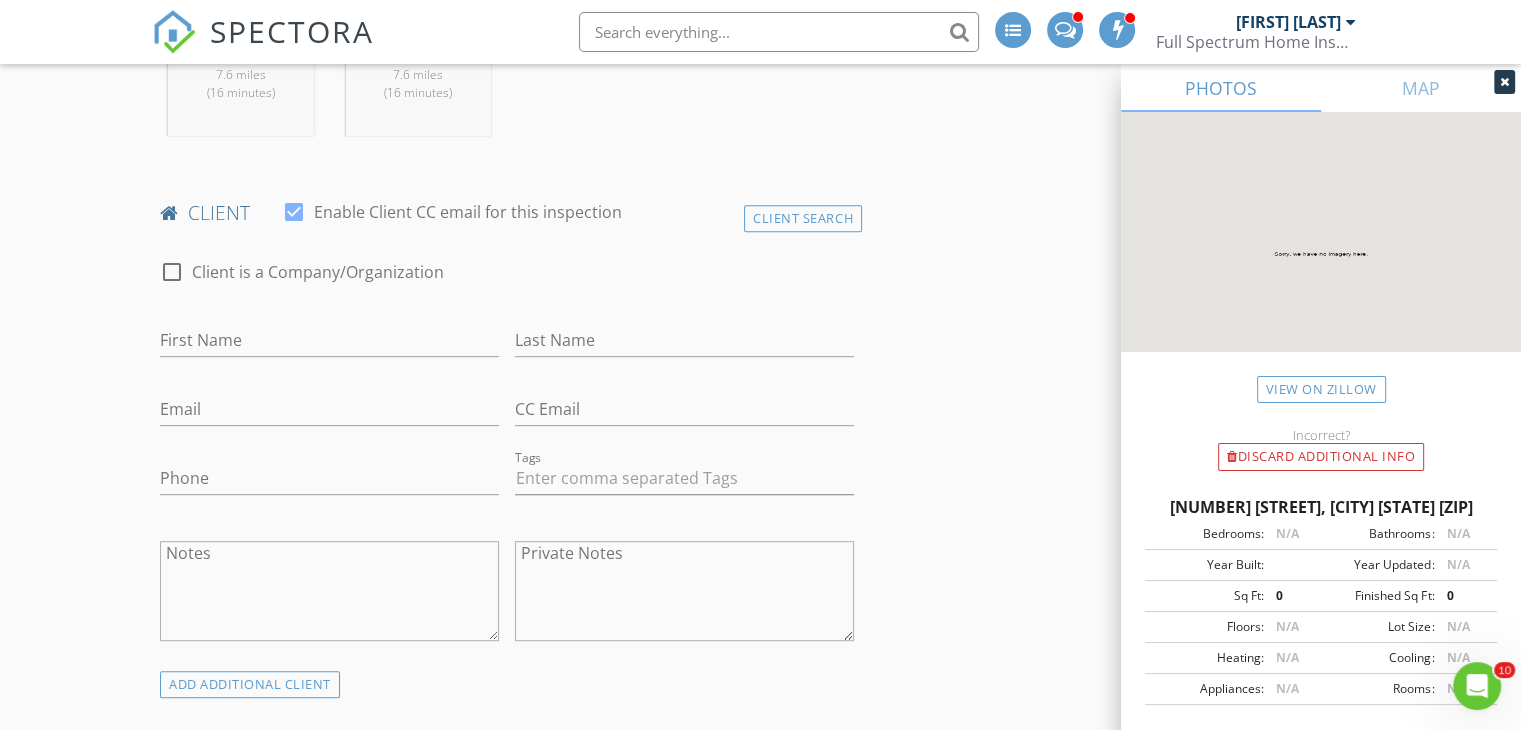 scroll, scrollTop: 932, scrollLeft: 0, axis: vertical 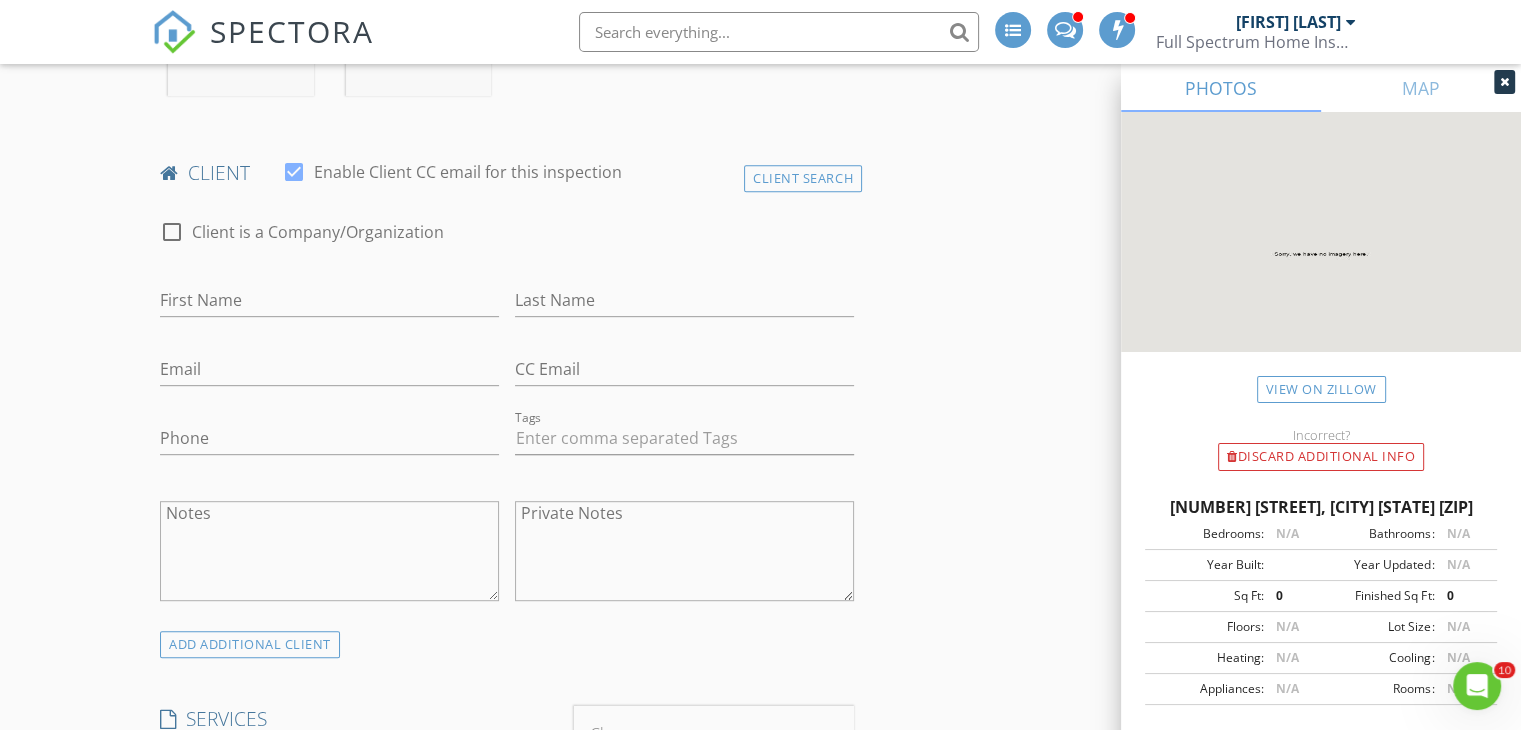 type 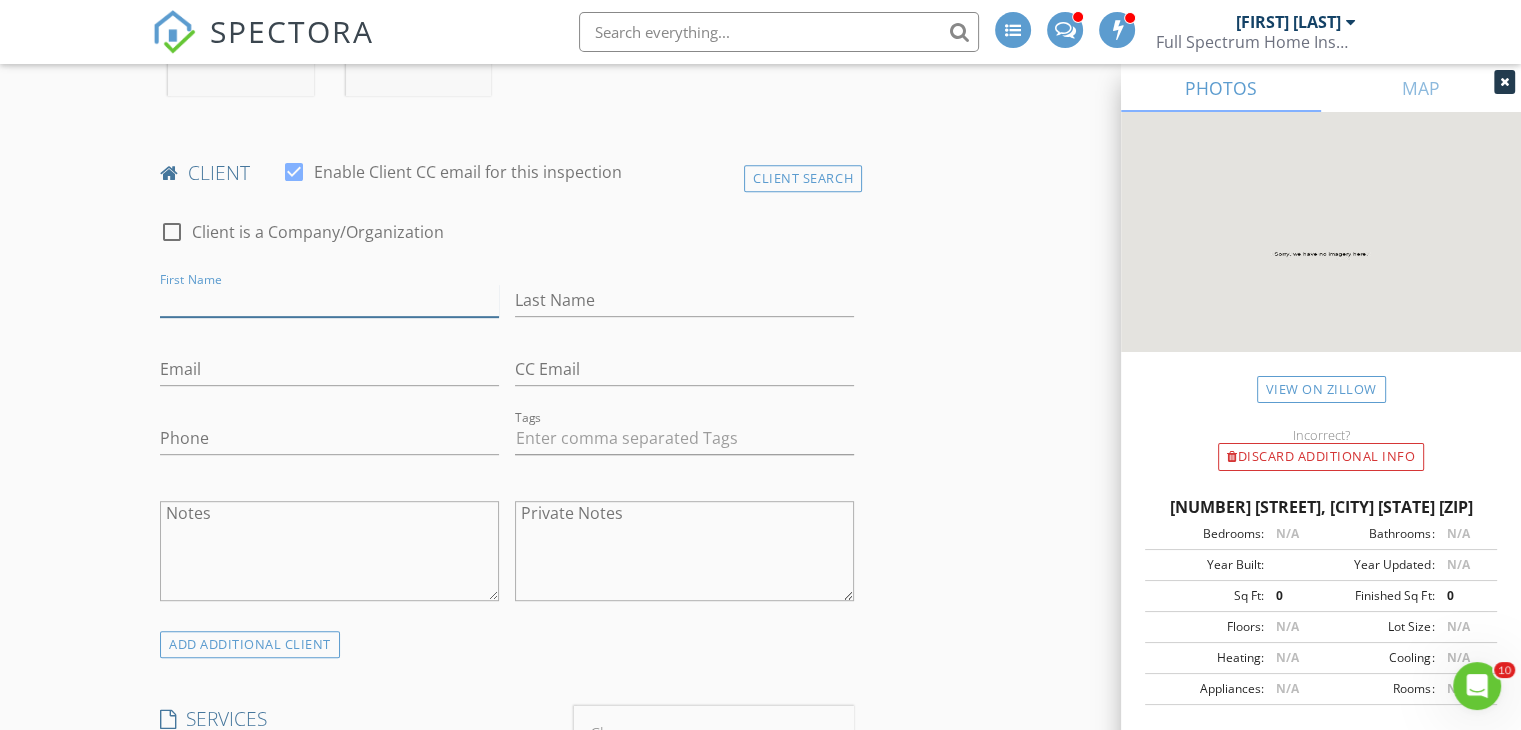 click on "First Name" at bounding box center [329, 300] 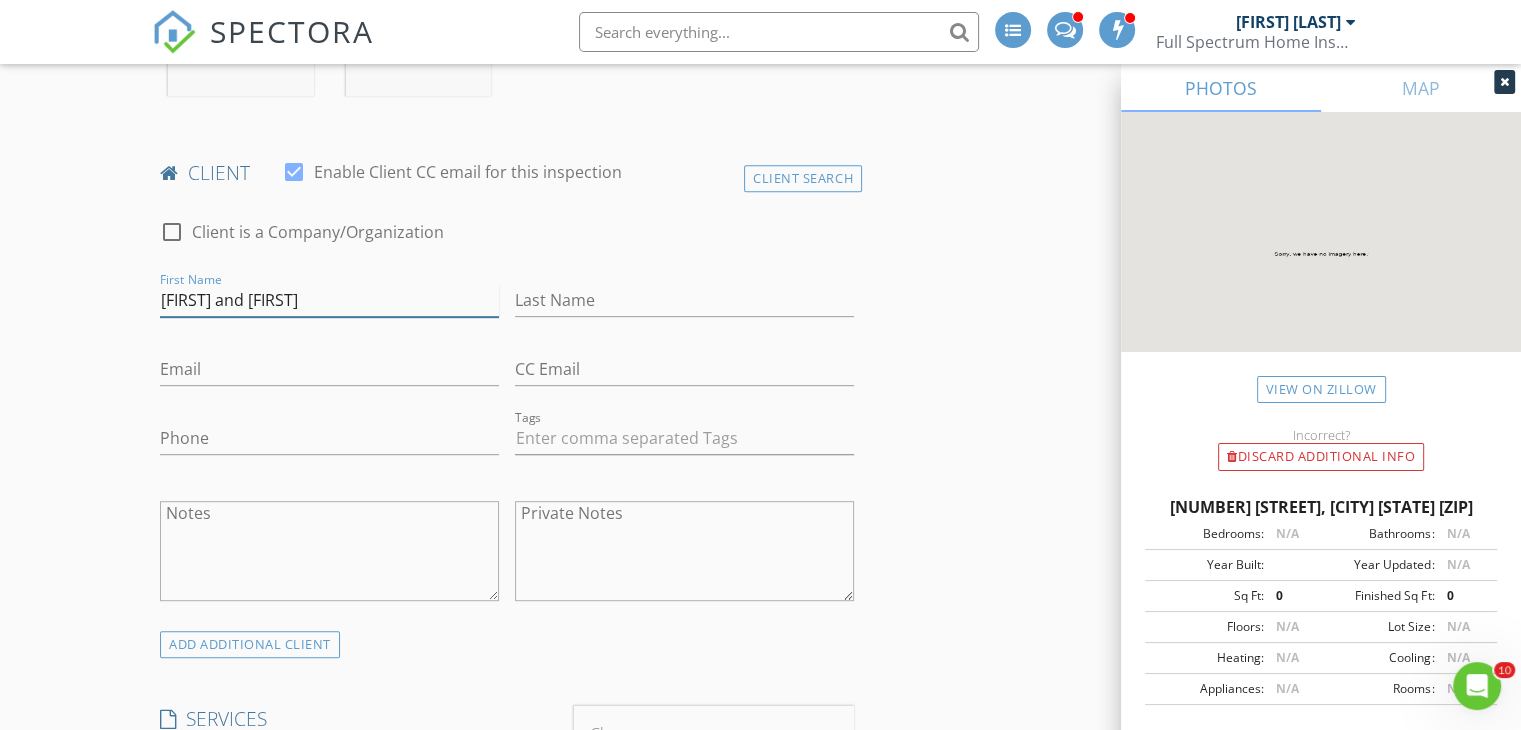 type on "Austin and Colby" 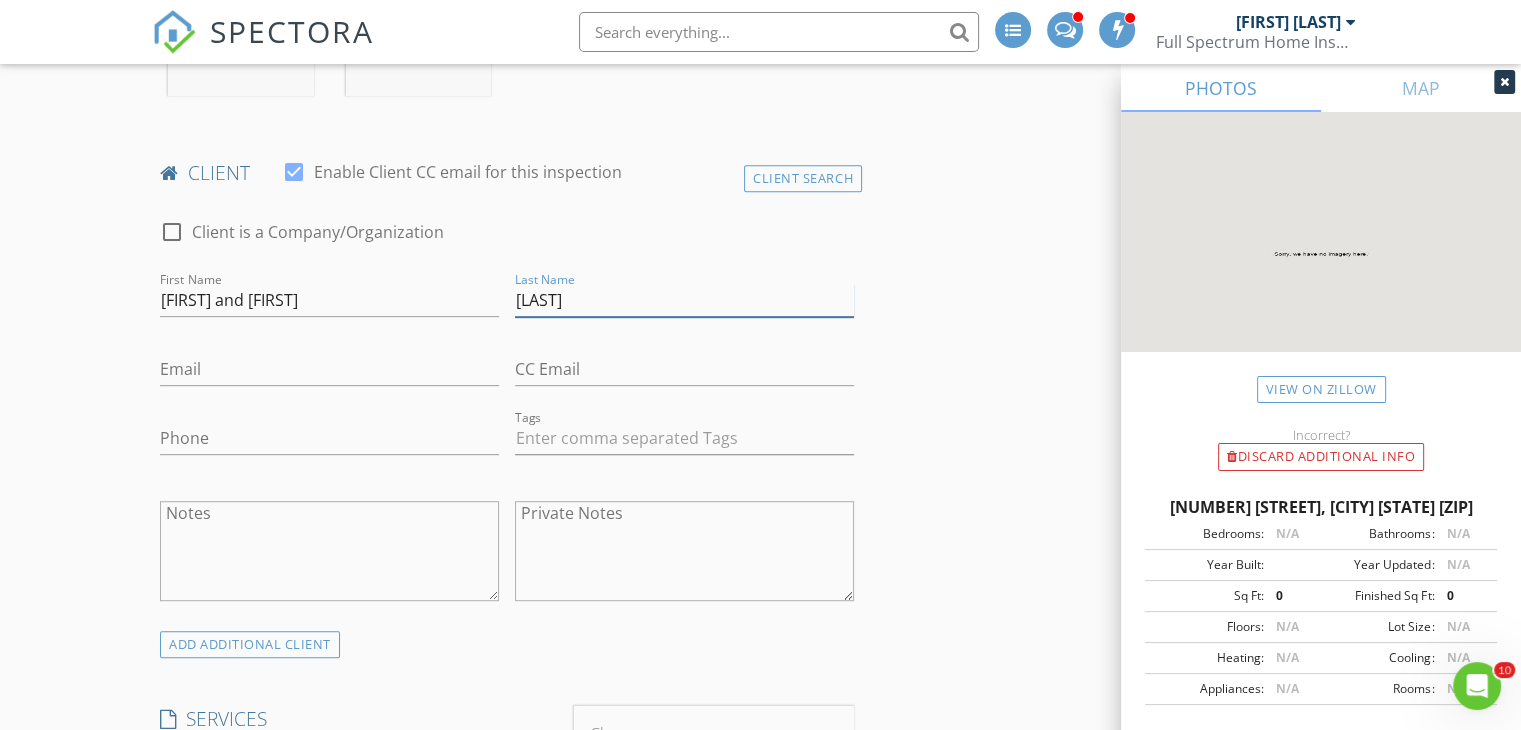 type on "Dukes" 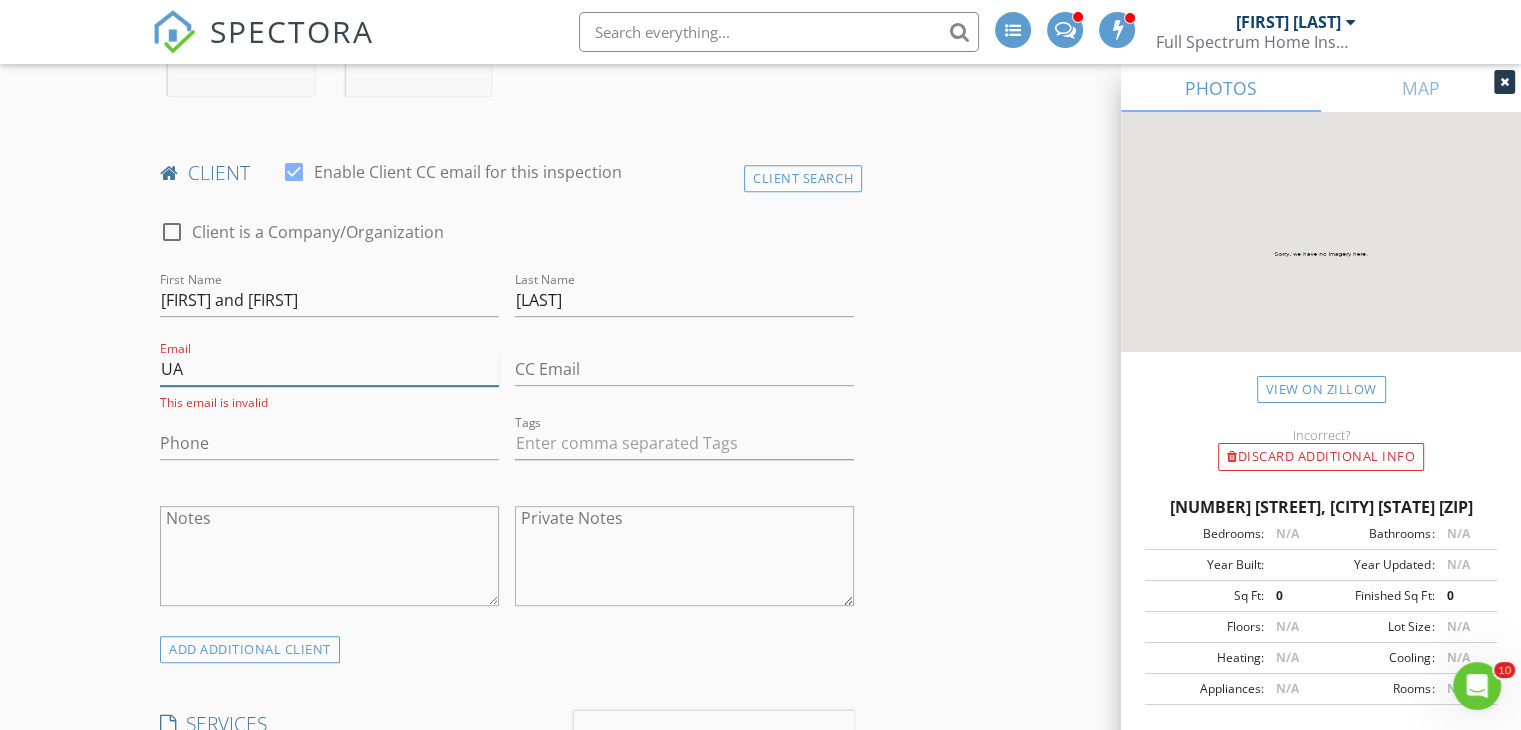 type on "U" 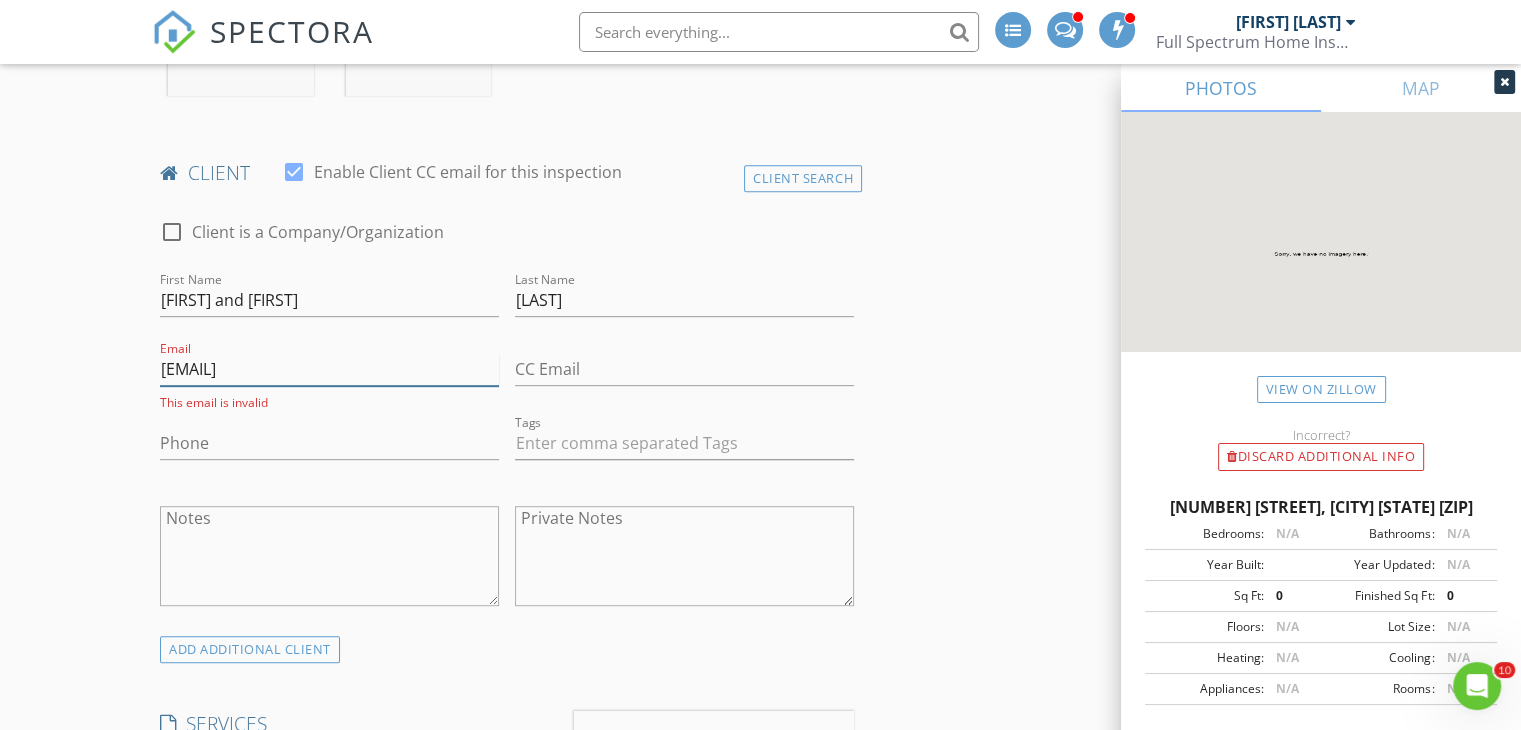 scroll, scrollTop: 293, scrollLeft: 0, axis: vertical 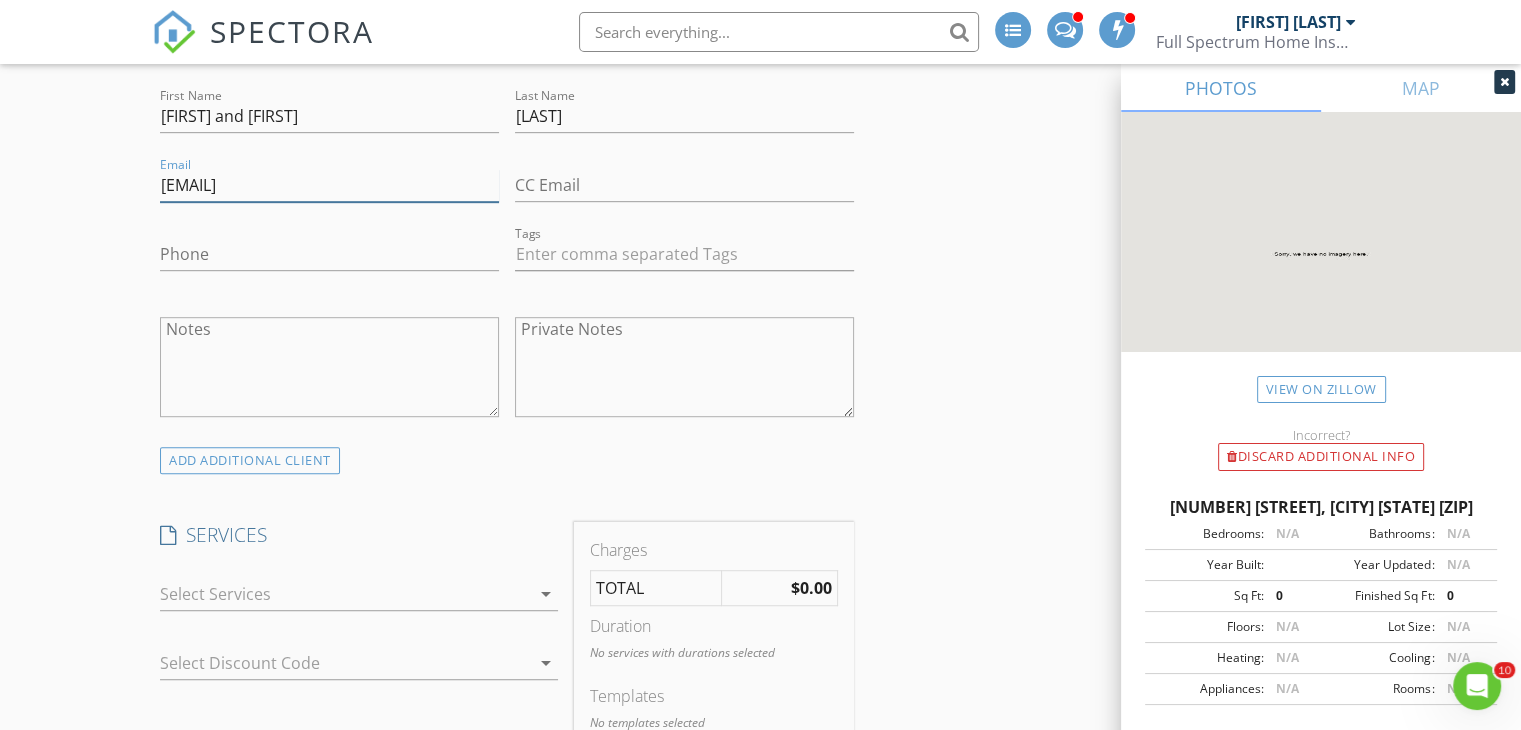 type on "austindukes1998@gmail.com" 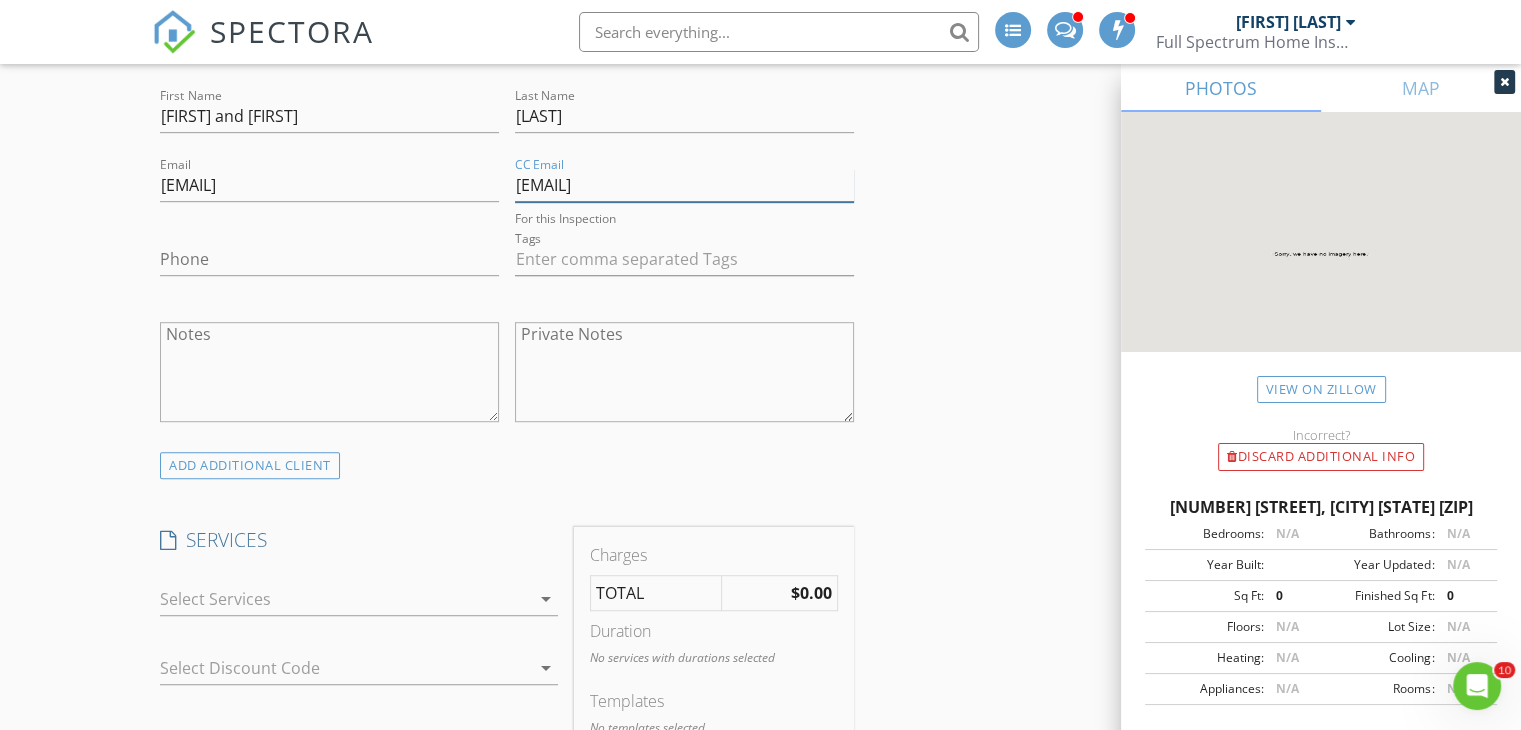 type on "colbydukes@gmail.com" 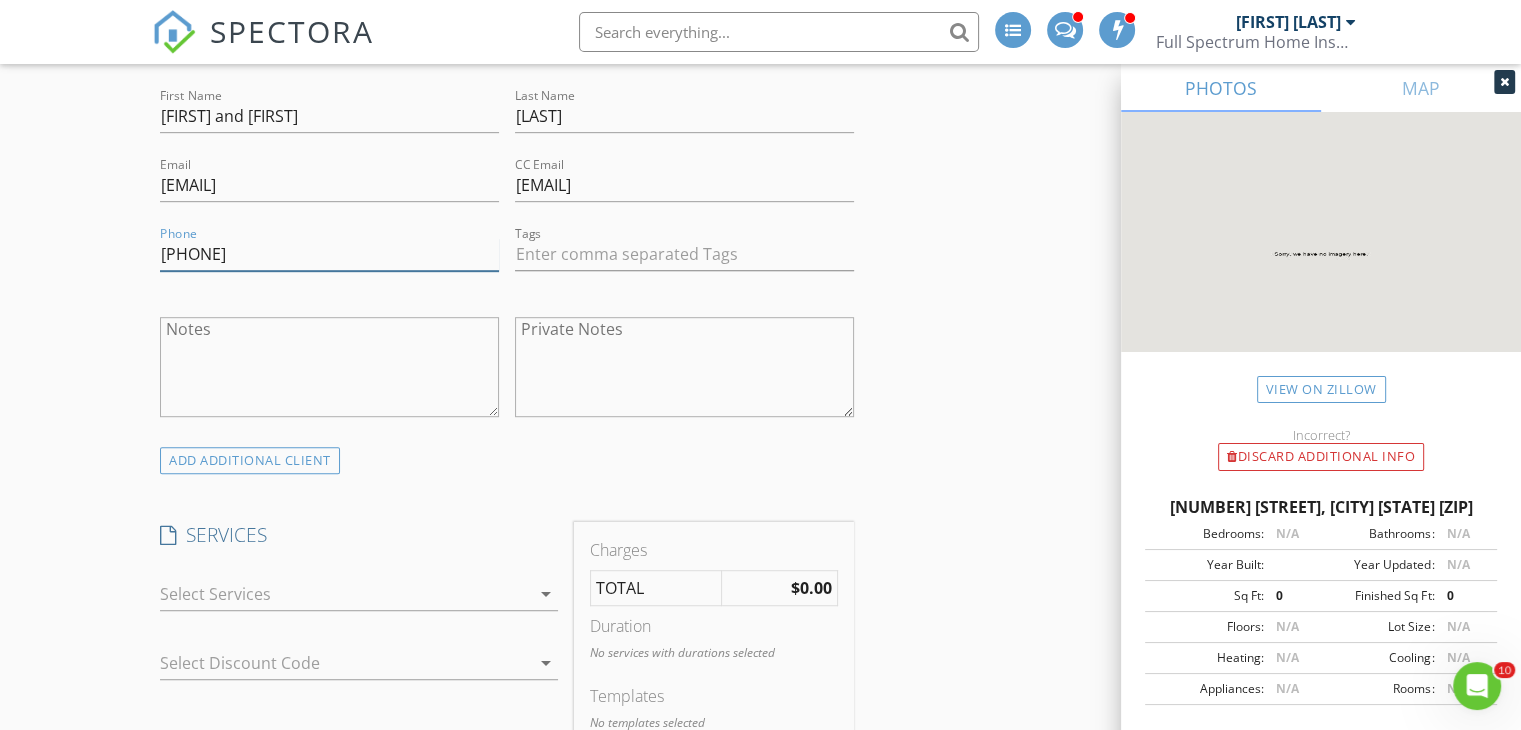 type on "256-658-6686" 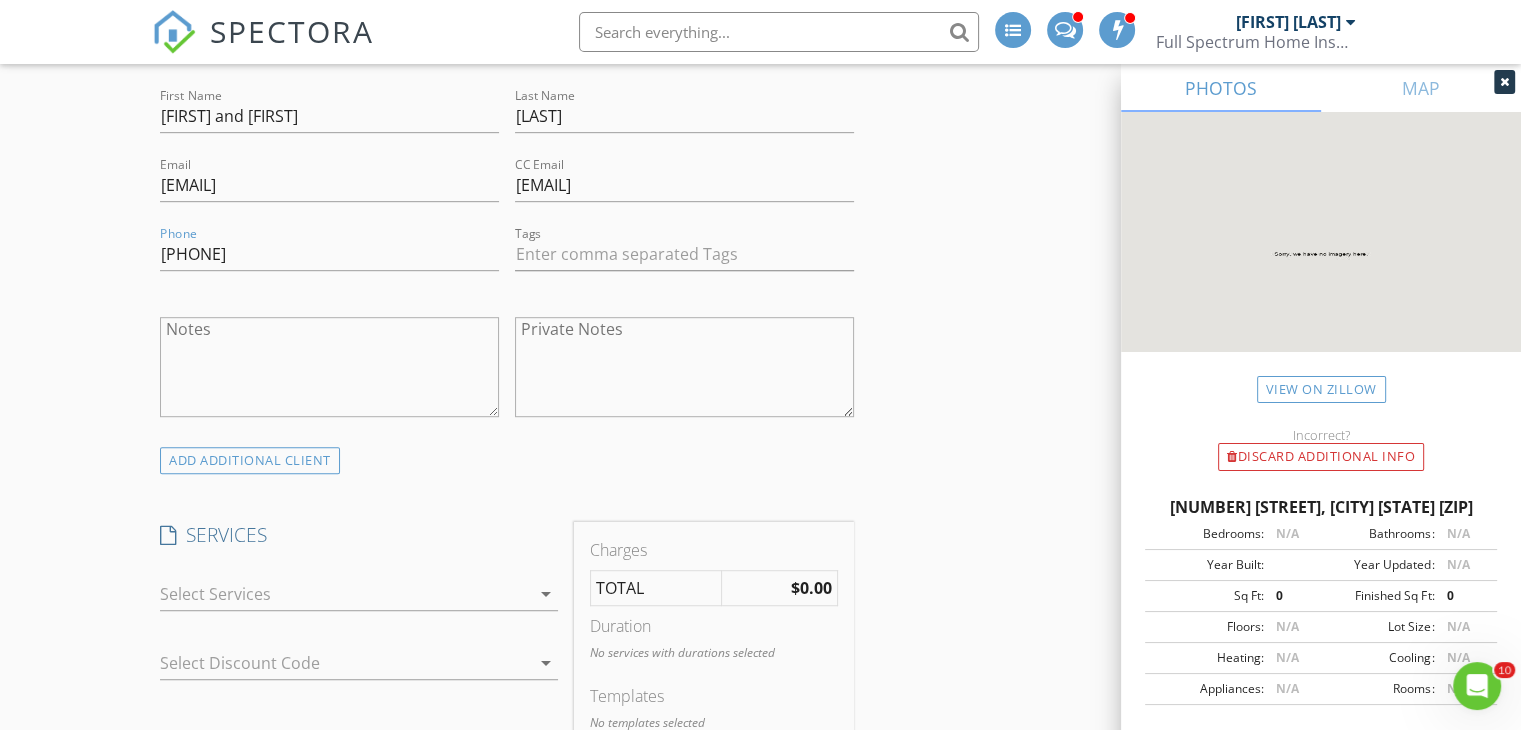 click at bounding box center (345, 594) 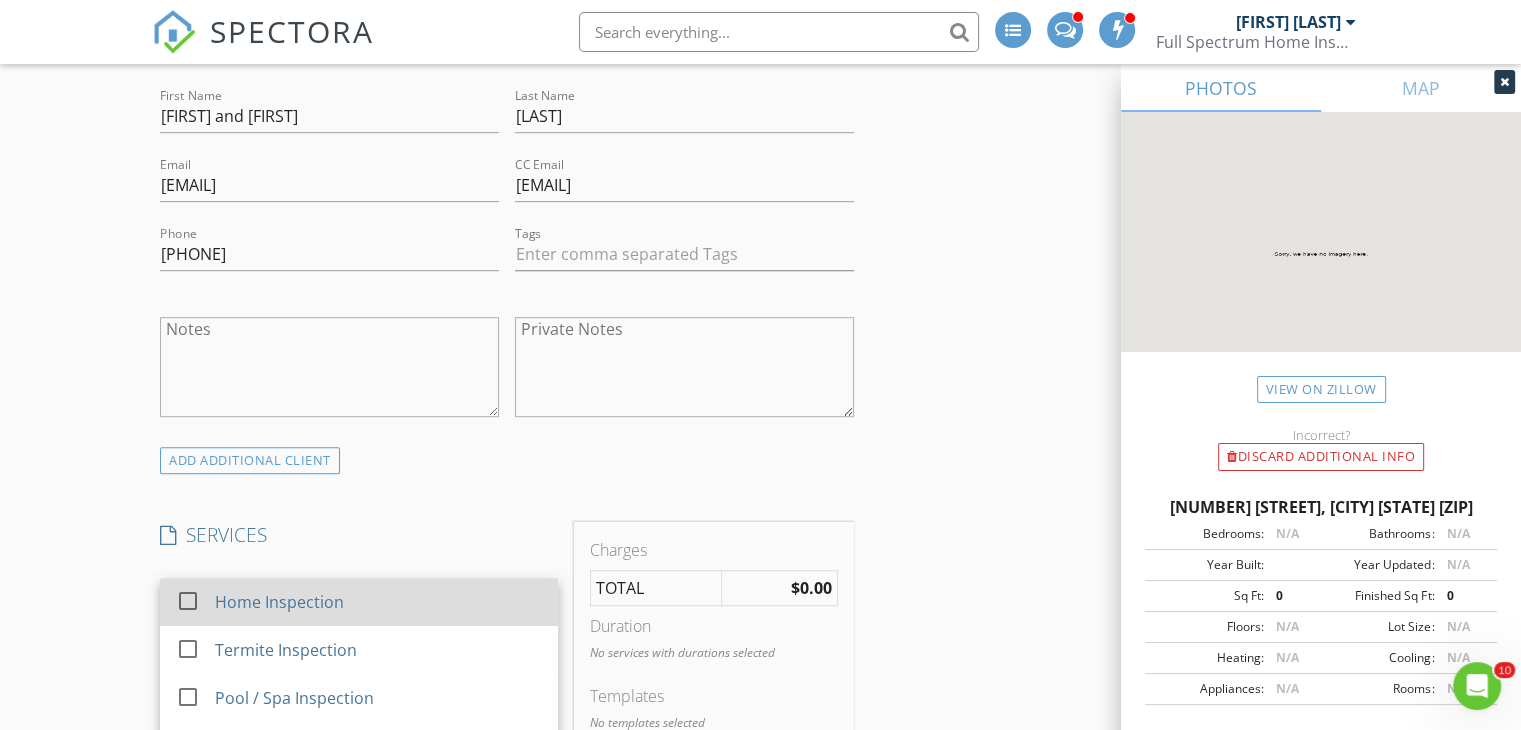 click on "Home Inspection" at bounding box center [379, 602] 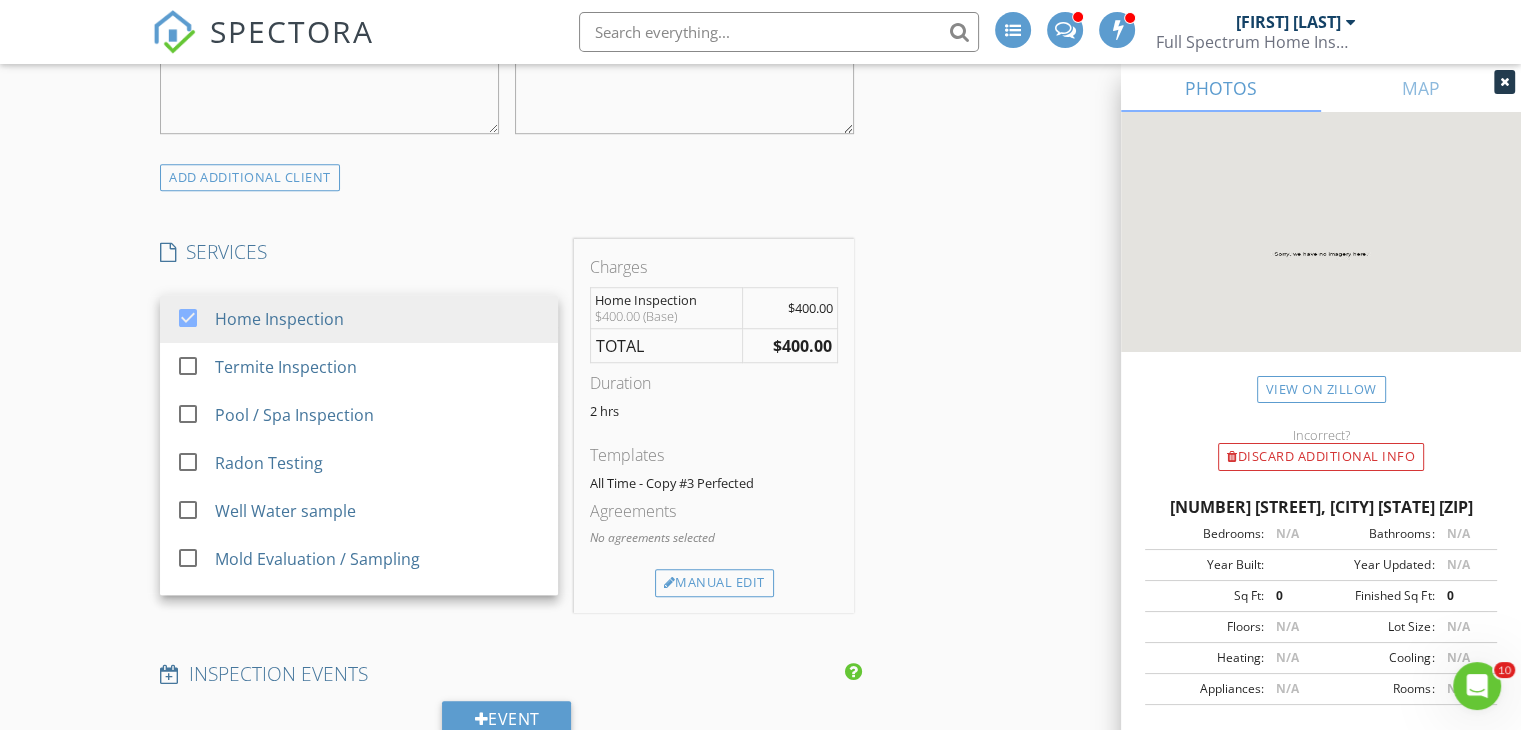 scroll, scrollTop: 1412, scrollLeft: 0, axis: vertical 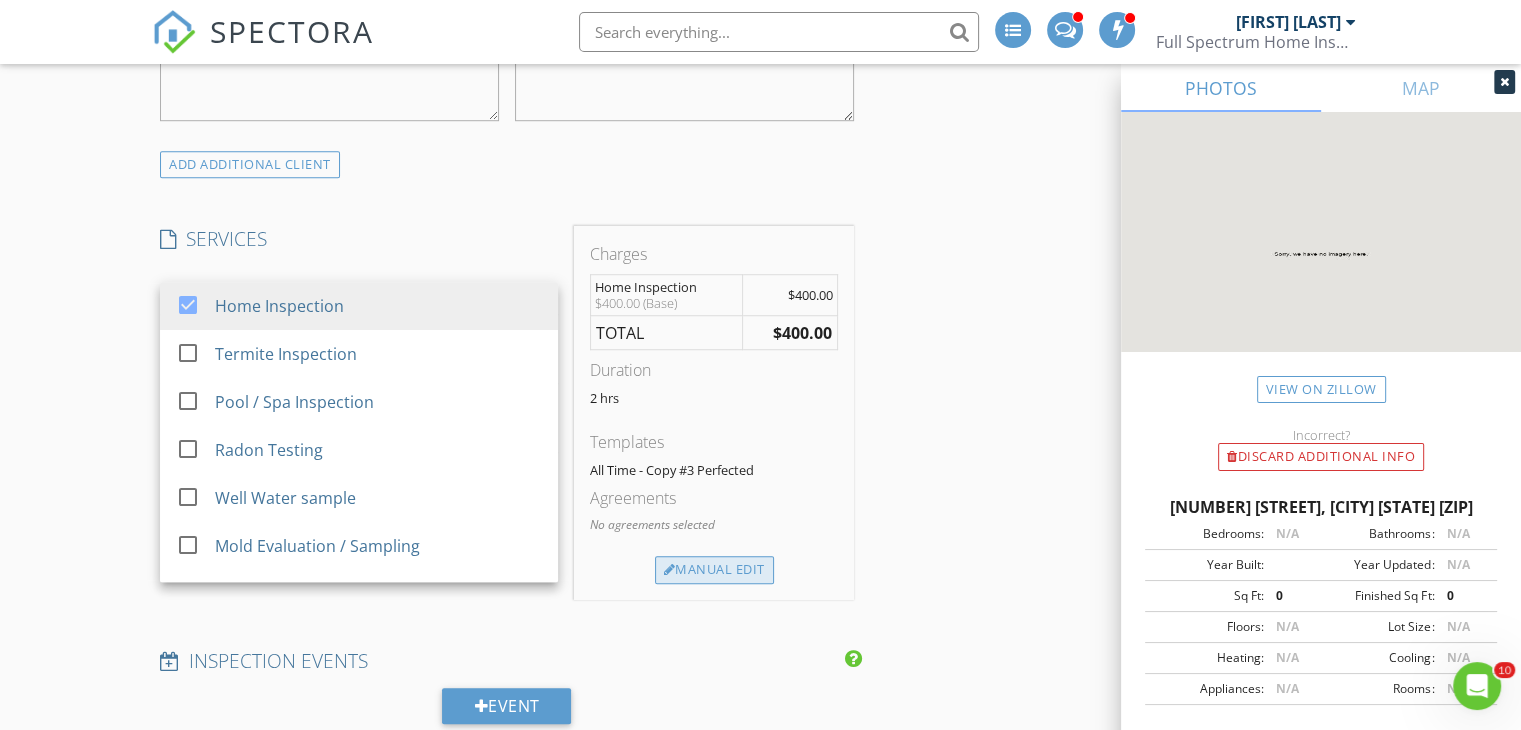 click on "Manual Edit" at bounding box center [714, 570] 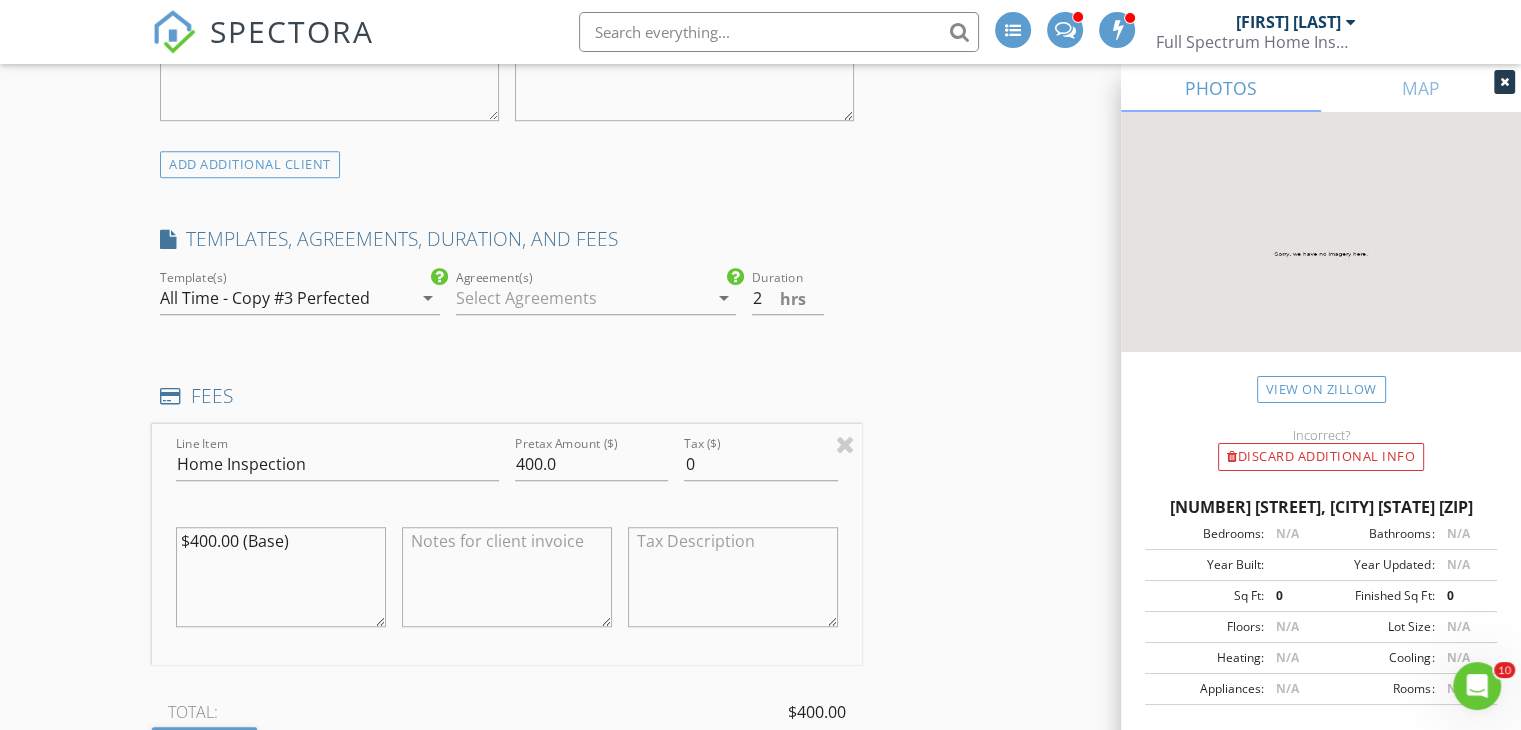 click at bounding box center [582, 298] 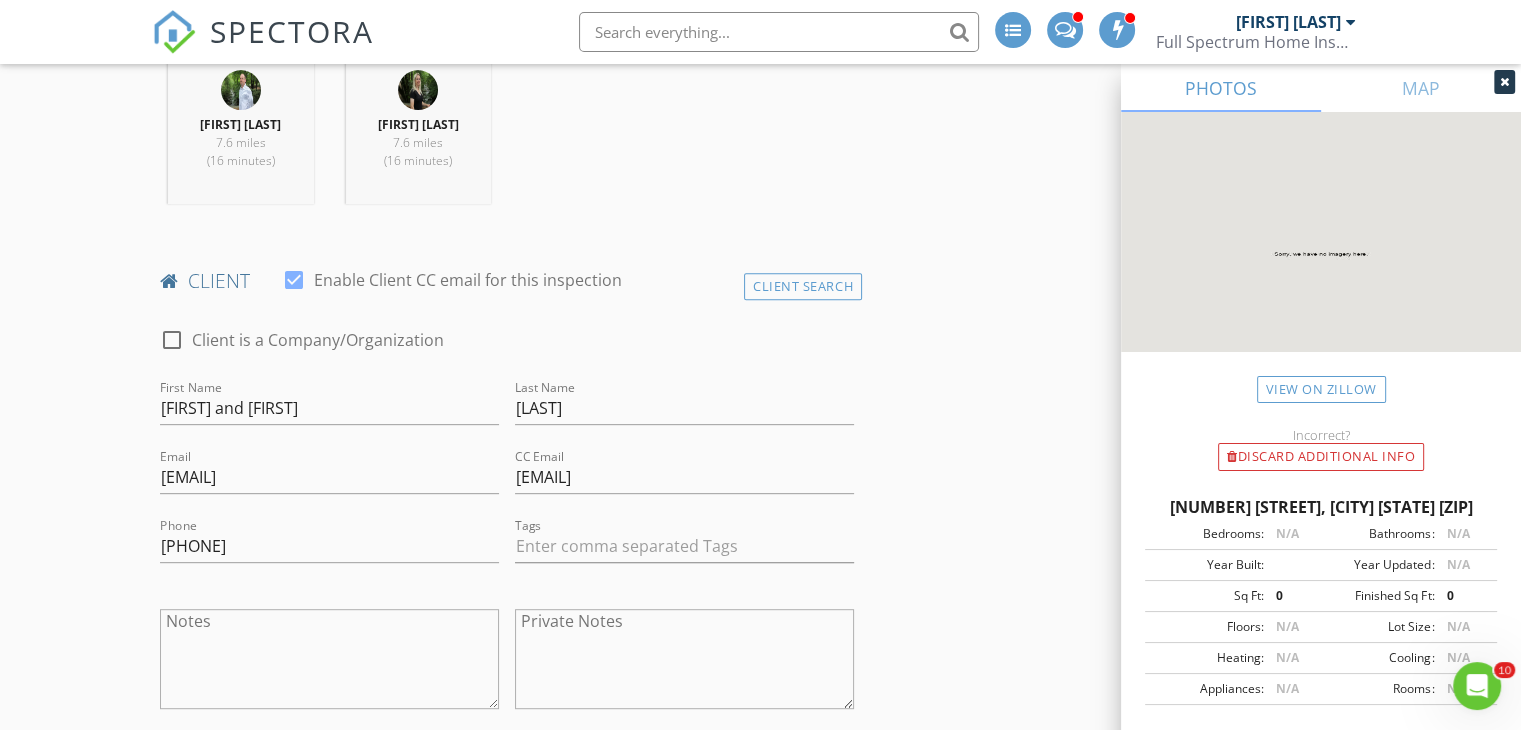scroll, scrollTop: 852, scrollLeft: 0, axis: vertical 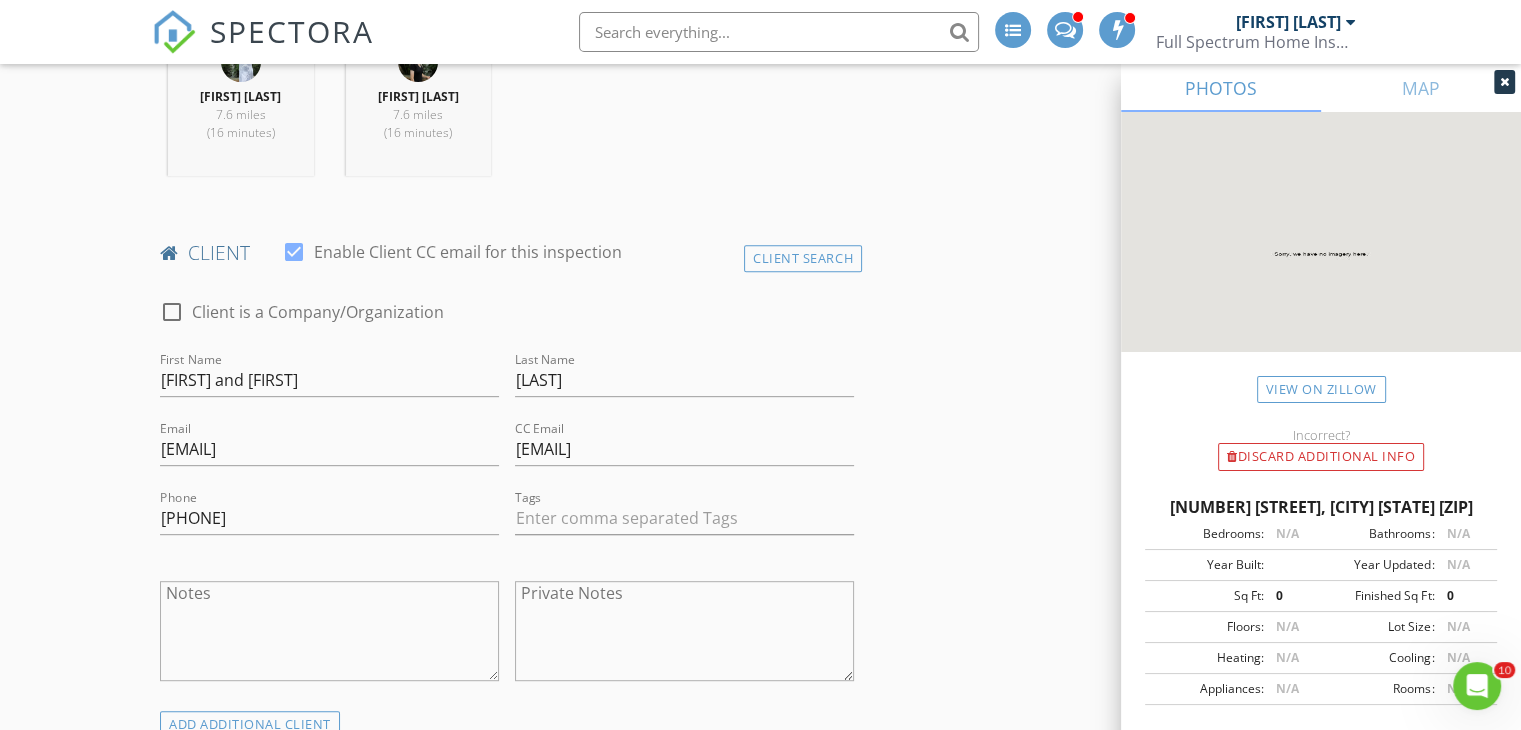 click on "INSPECTOR(S)
check_box   Ed Hopkins   PRIMARY   check_box   Marcy Carlson- Hopkins     check_box_outline_blank   Brian Dupre     Ed Hopkins,  Marcy Carlson- Hopkins arrow_drop_down   check_box_outline_blank Ed Hopkins specifically requested check_box_outline_blank Marcy Carlson- Hopkins specifically requested
Date/Time
08/04/2025 12:00 PM
Location
Address Search       Address 6746 Dharma Lp   Unit   City East Ridge   State TN   Zip 37412   County Hamilton     Square Feet   Year Built 2025   Foundation arrow_drop_down     Ed Hopkins     7.6 miles     (16 minutes)         Marcy Carlson- Hopkins     7.6 miles     (16 minutes)
client
check_box Enable Client CC email for this inspection   Client Search     check_box_outline_blank Client is a Company/Organization     First Name Austin and Colby   Last Name Dukes   Email austindukes1998@gmail.com   CC Email" at bounding box center [760, 1241] 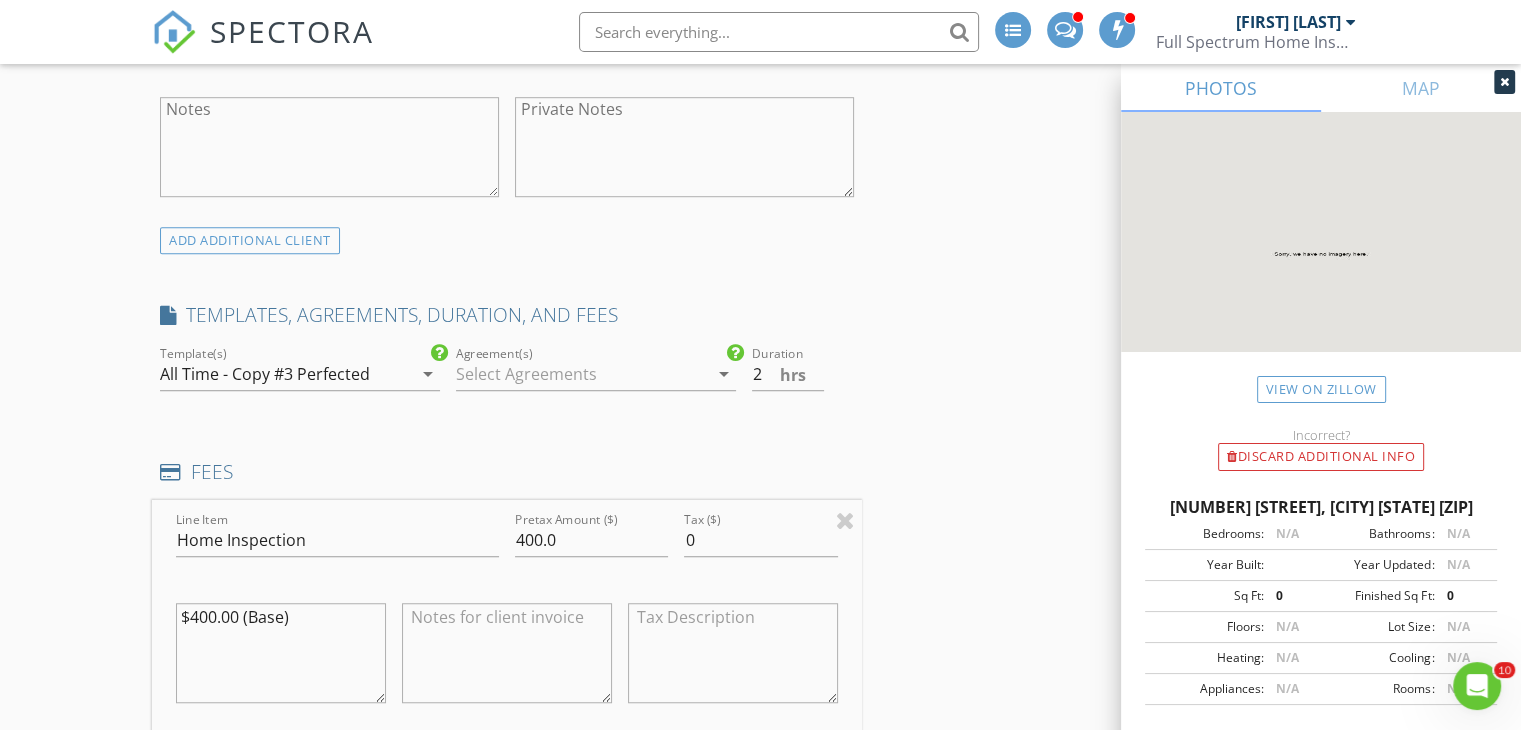 scroll, scrollTop: 1340, scrollLeft: 0, axis: vertical 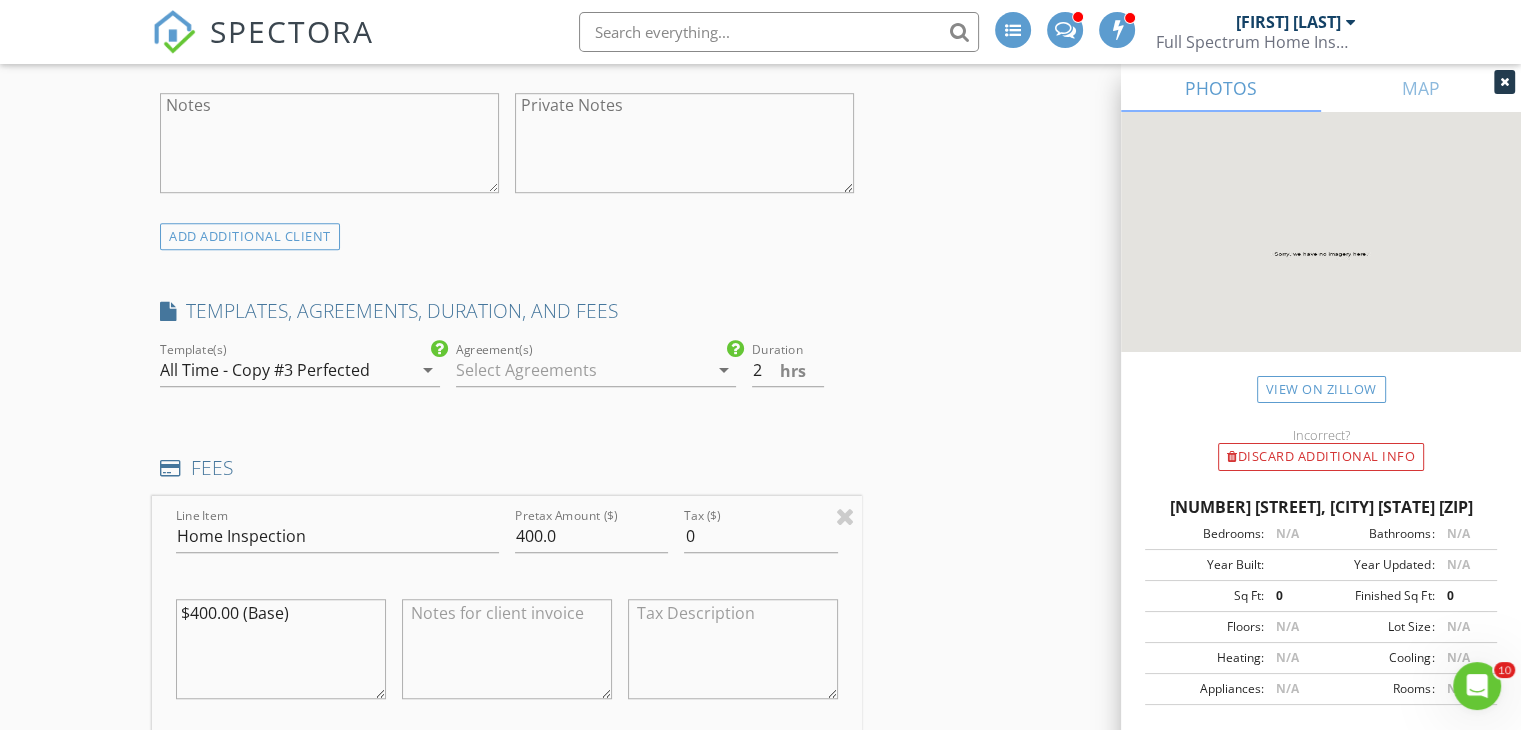 click at bounding box center [582, 370] 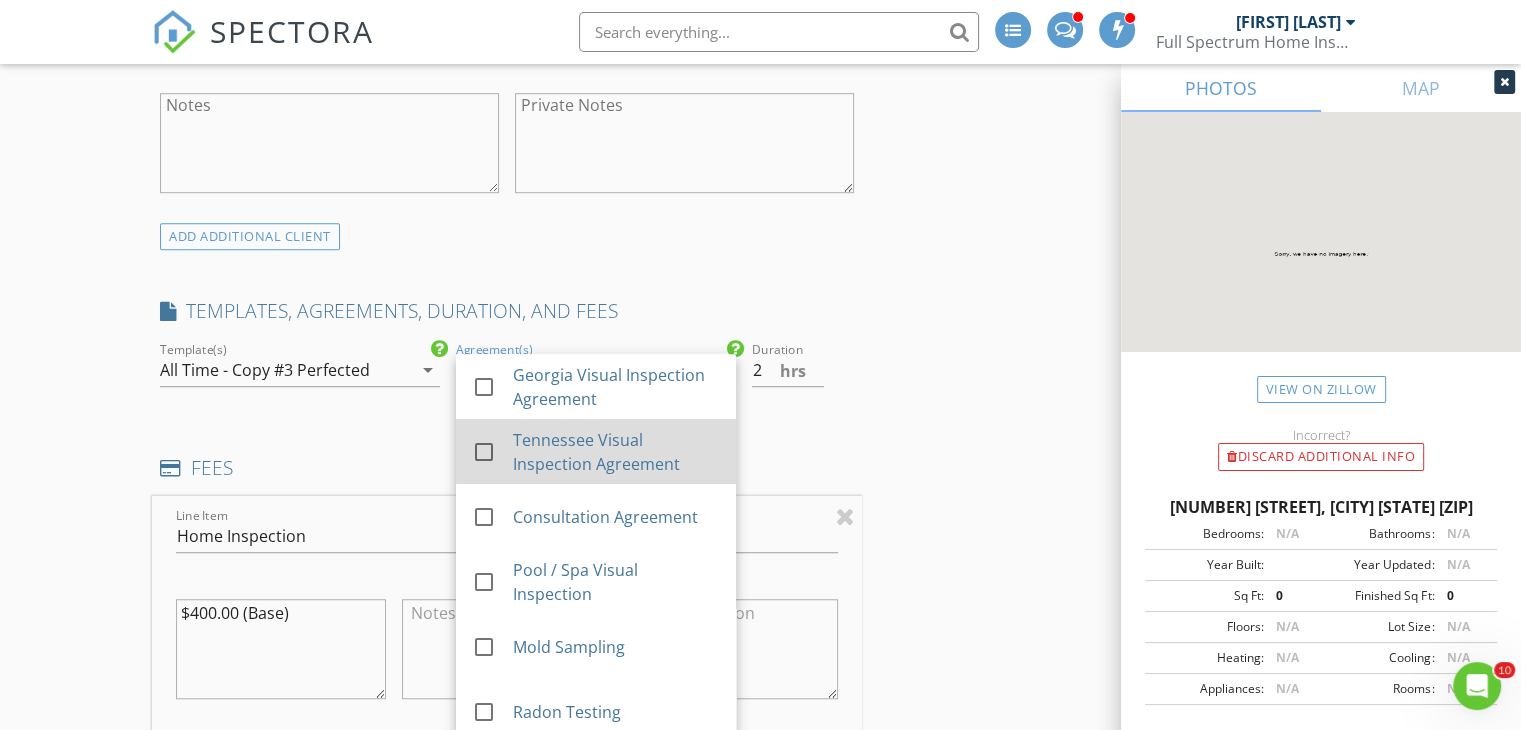 click on "check_box_outline_blank   Tennessee Visual Inspection Agreement" at bounding box center (596, 451) 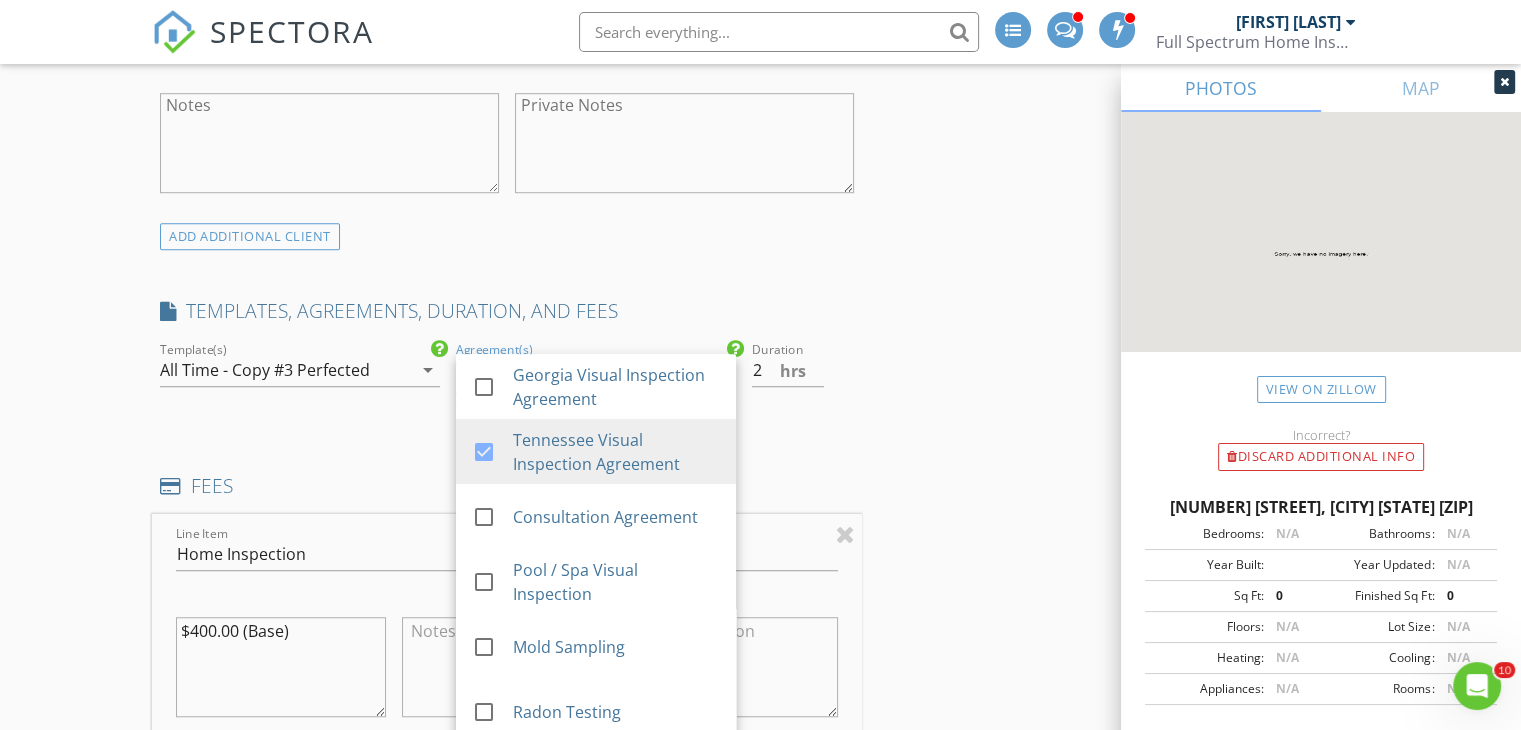 click on "INSPECTOR(S)
check_box   Ed Hopkins   PRIMARY   check_box   Marcy Carlson- Hopkins     check_box_outline_blank   Brian Dupre     Ed Hopkins,  Marcy Carlson- Hopkins arrow_drop_down   check_box_outline_blank Ed Hopkins specifically requested check_box_outline_blank Marcy Carlson- Hopkins specifically requested
Date/Time
08/04/2025 12:00 PM
Location
Address Search       Address 6746 Dharma Lp   Unit   City East Ridge   State TN   Zip 37412   County Hamilton     Square Feet   Year Built 2025   Foundation arrow_drop_down     Ed Hopkins     7.6 miles     (16 minutes)         Marcy Carlson- Hopkins     7.6 miles     (16 minutes)
client
check_box Enable Client CC email for this inspection   Client Search     check_box_outline_blank Client is a Company/Organization     First Name Austin and Colby   Last Name Dukes   Email austindukes1998@gmail.com   CC Email" at bounding box center [760, 762] 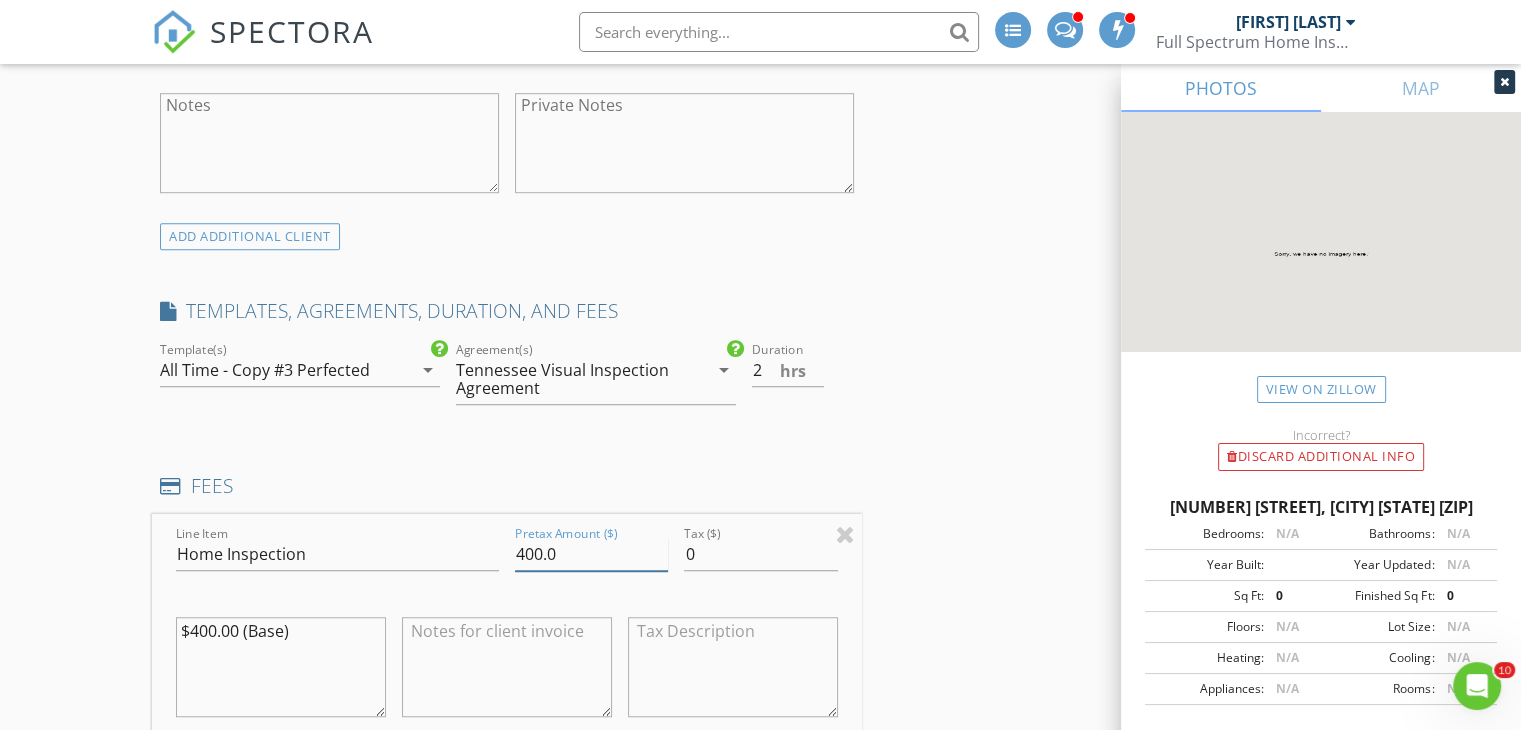 drag, startPoint x: 586, startPoint y: 591, endPoint x: 377, endPoint y: 604, distance: 209.40392 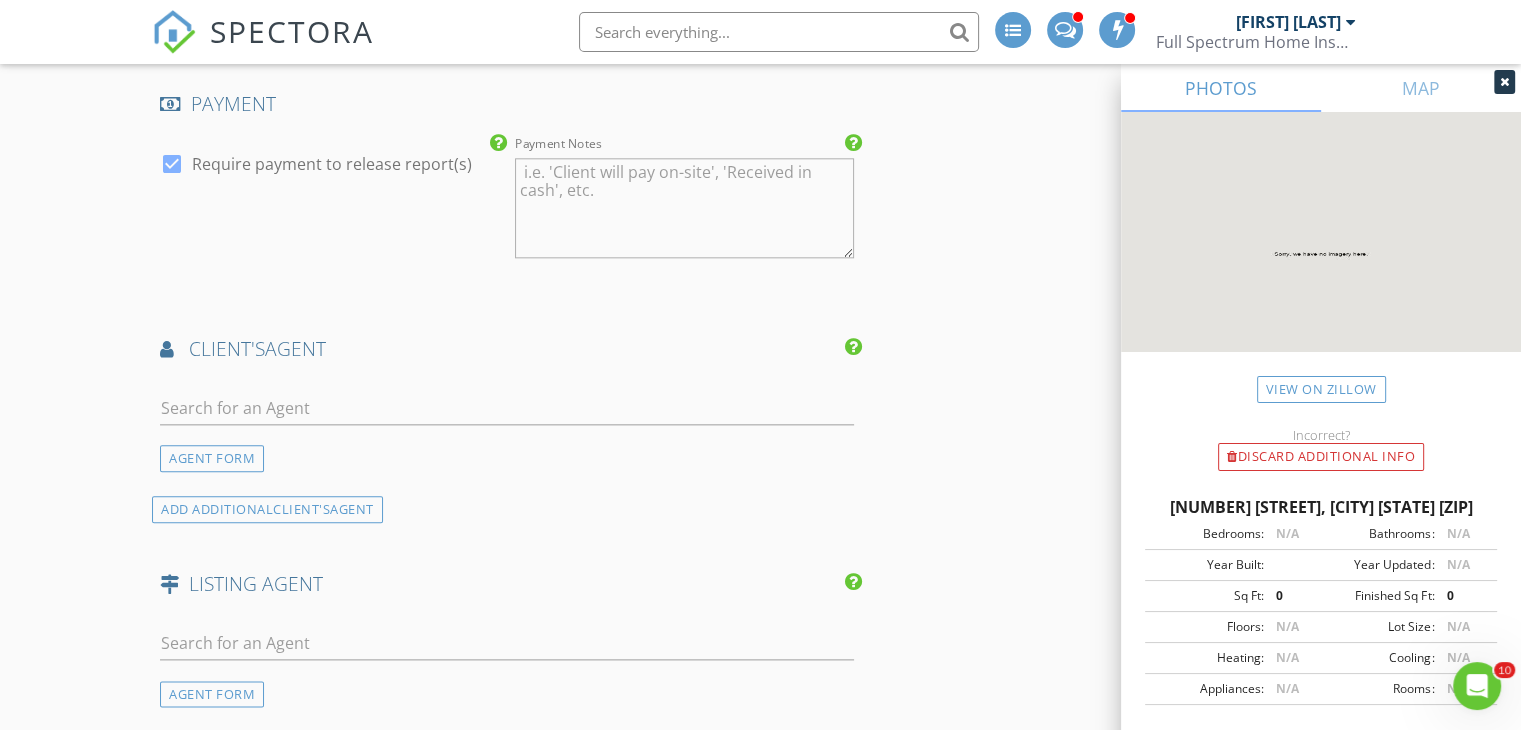 scroll, scrollTop: 2395, scrollLeft: 0, axis: vertical 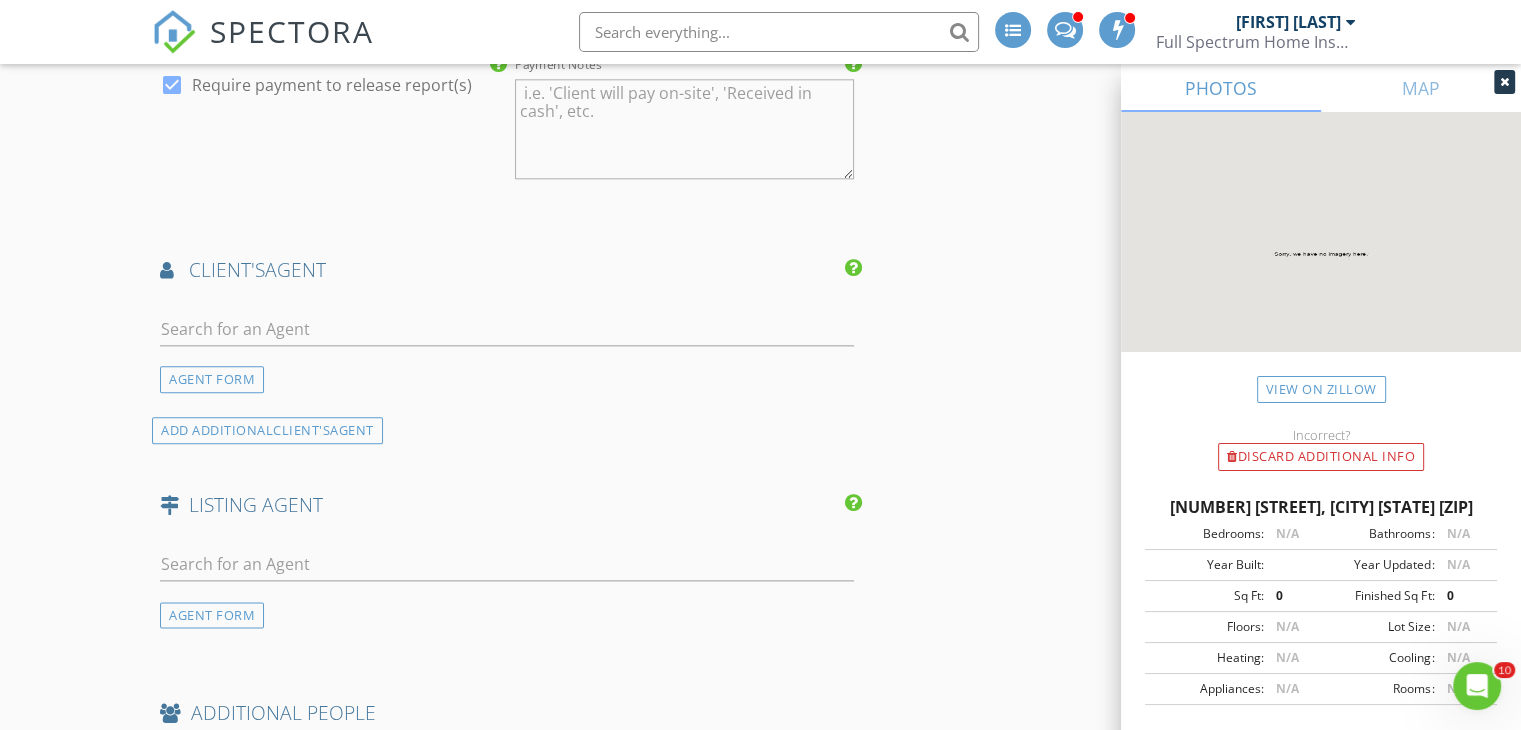 type on "500.00" 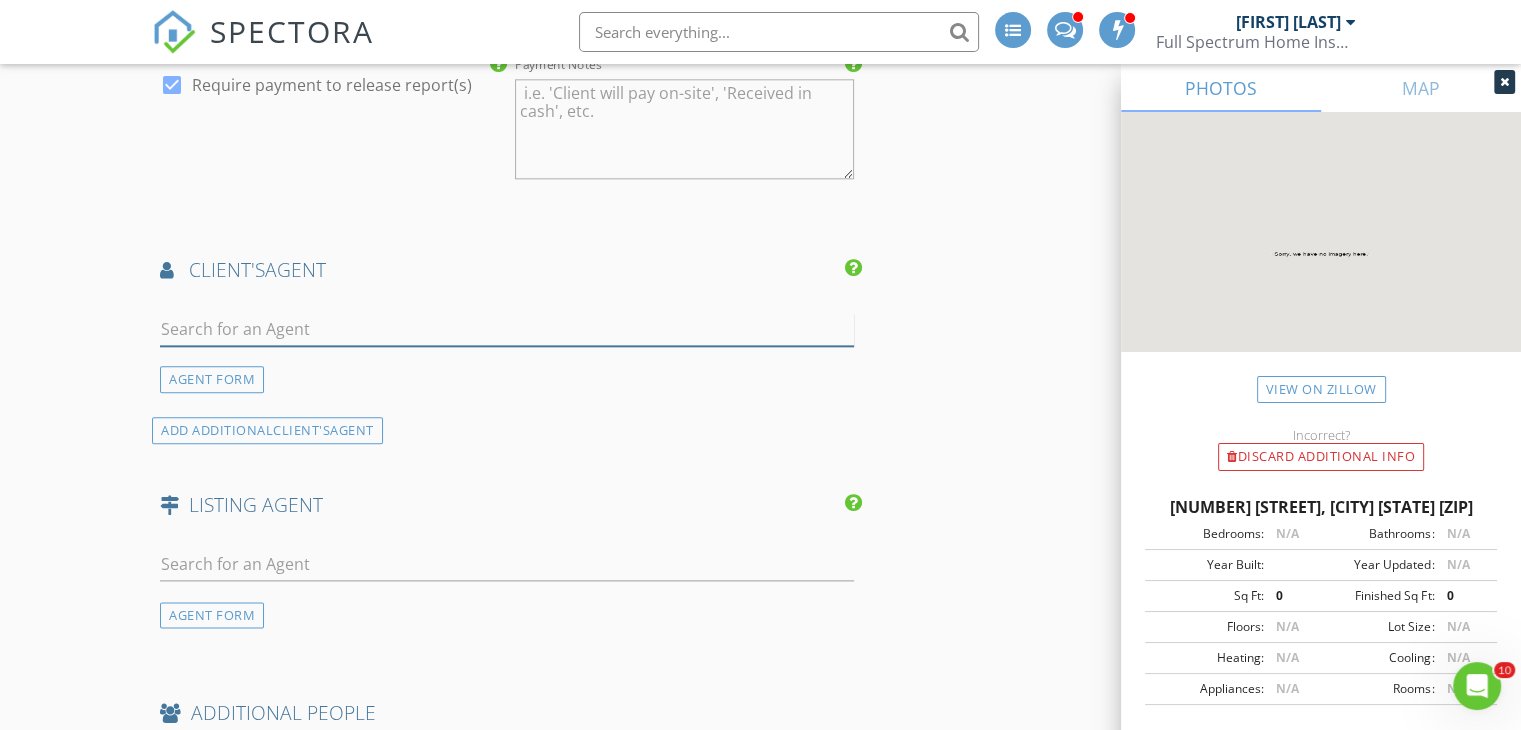 click at bounding box center (507, 329) 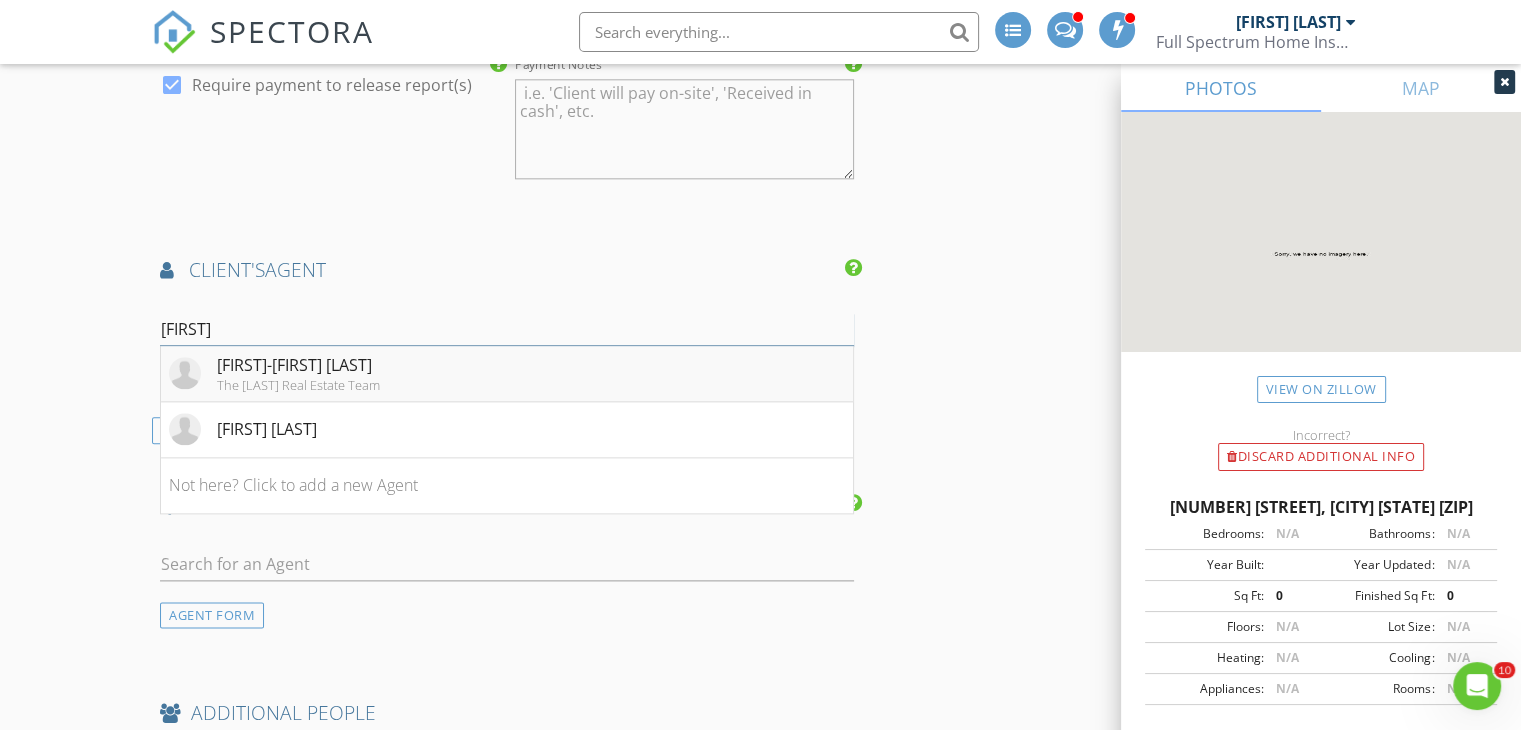 type on "mary" 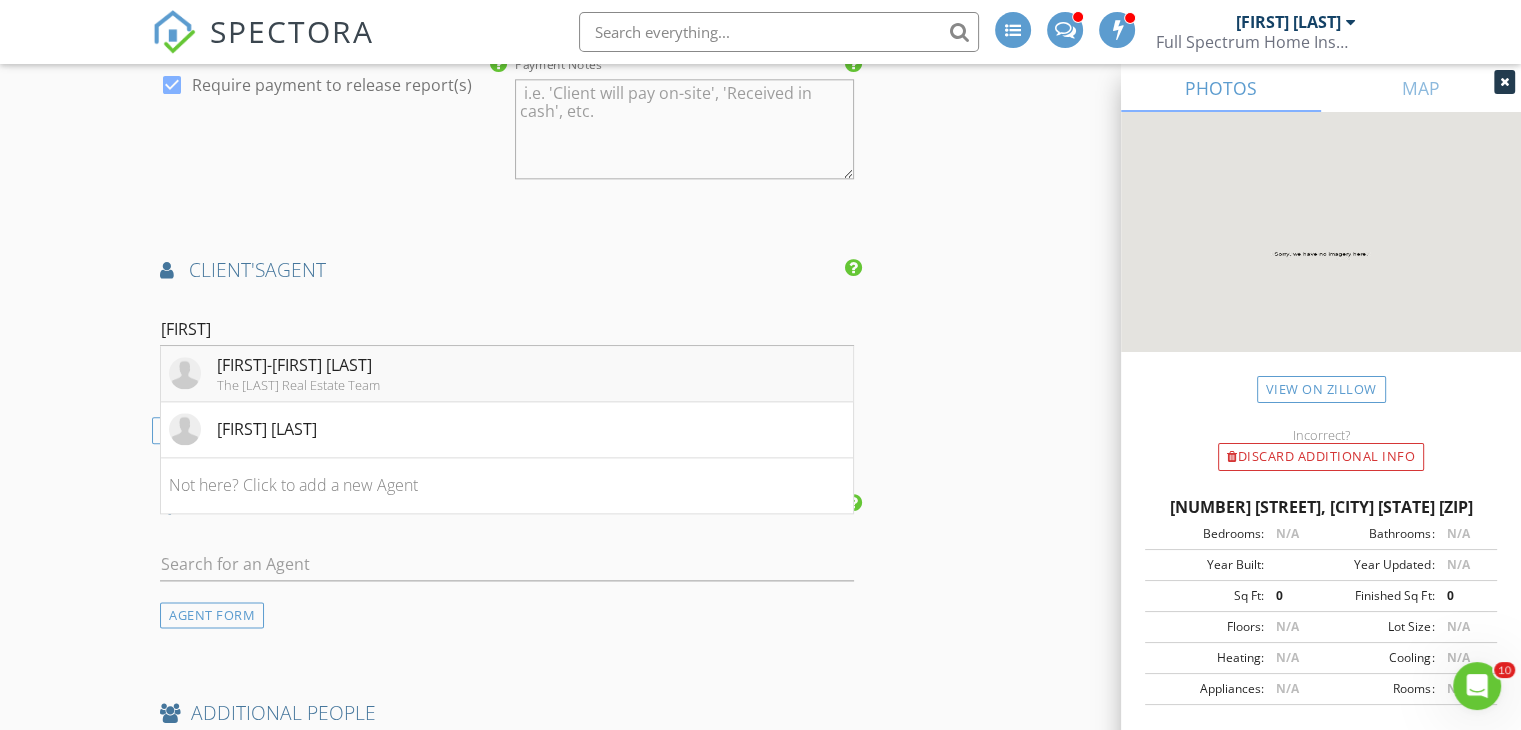 click on "Mary-Catherine Weathers" at bounding box center [298, 365] 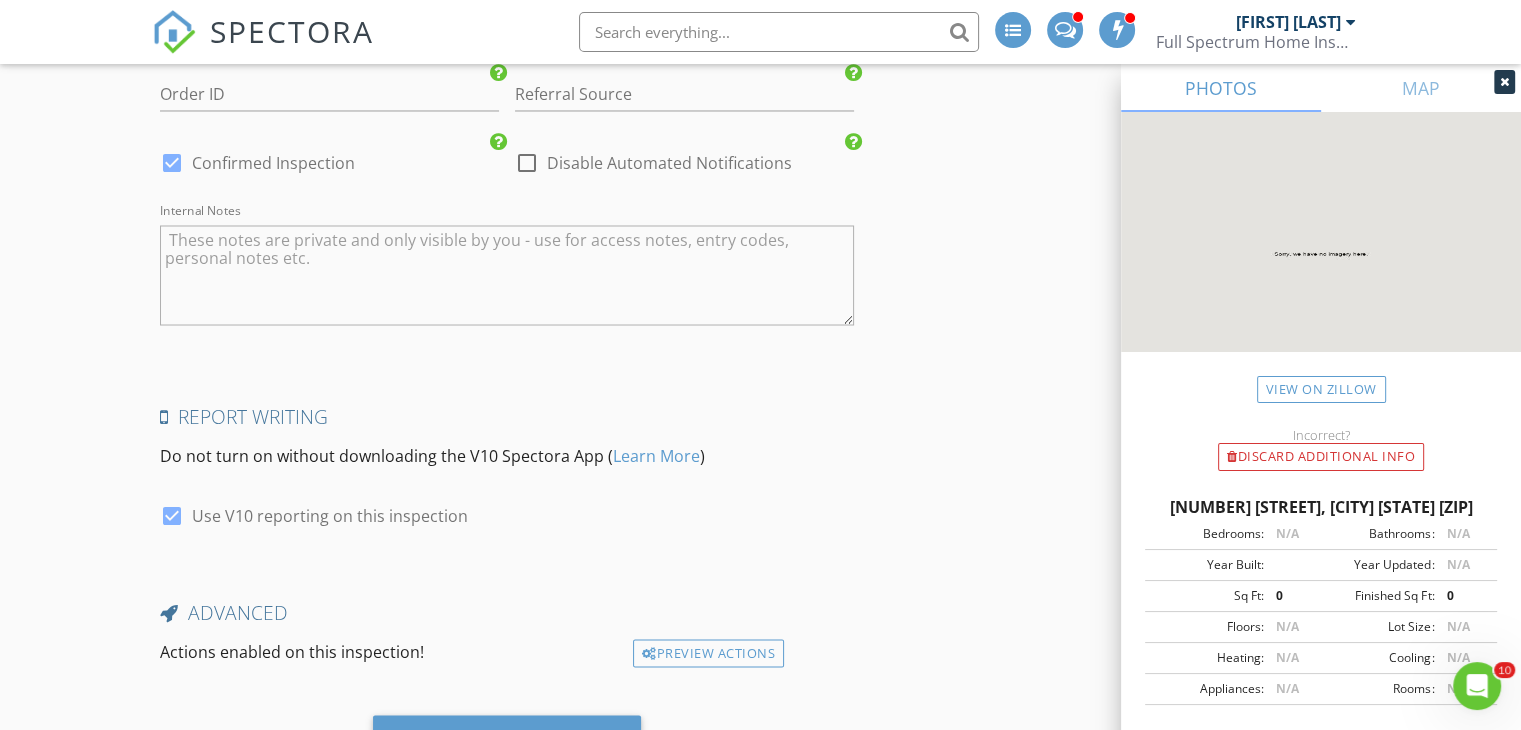 scroll, scrollTop: 3696, scrollLeft: 0, axis: vertical 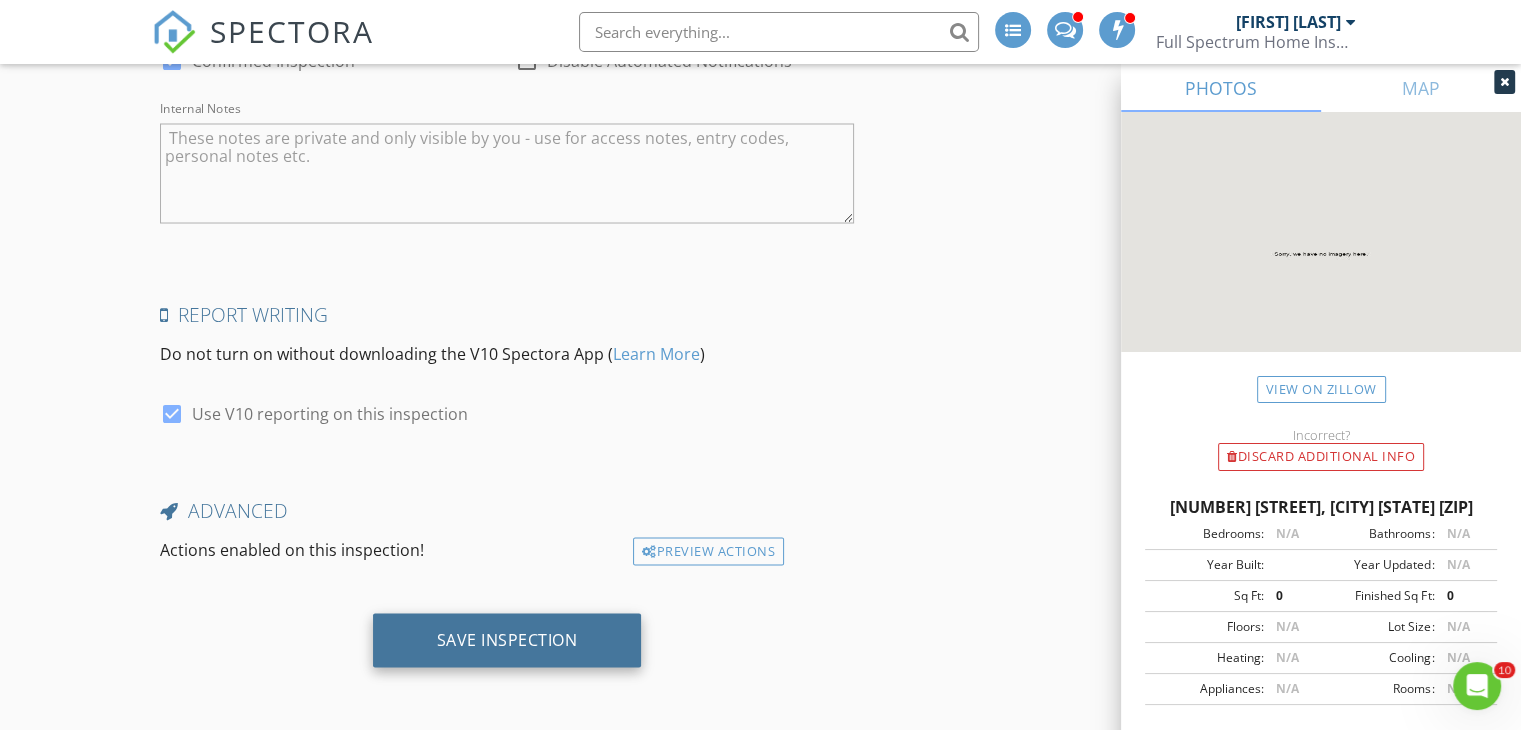 click on "Save Inspection" at bounding box center (507, 640) 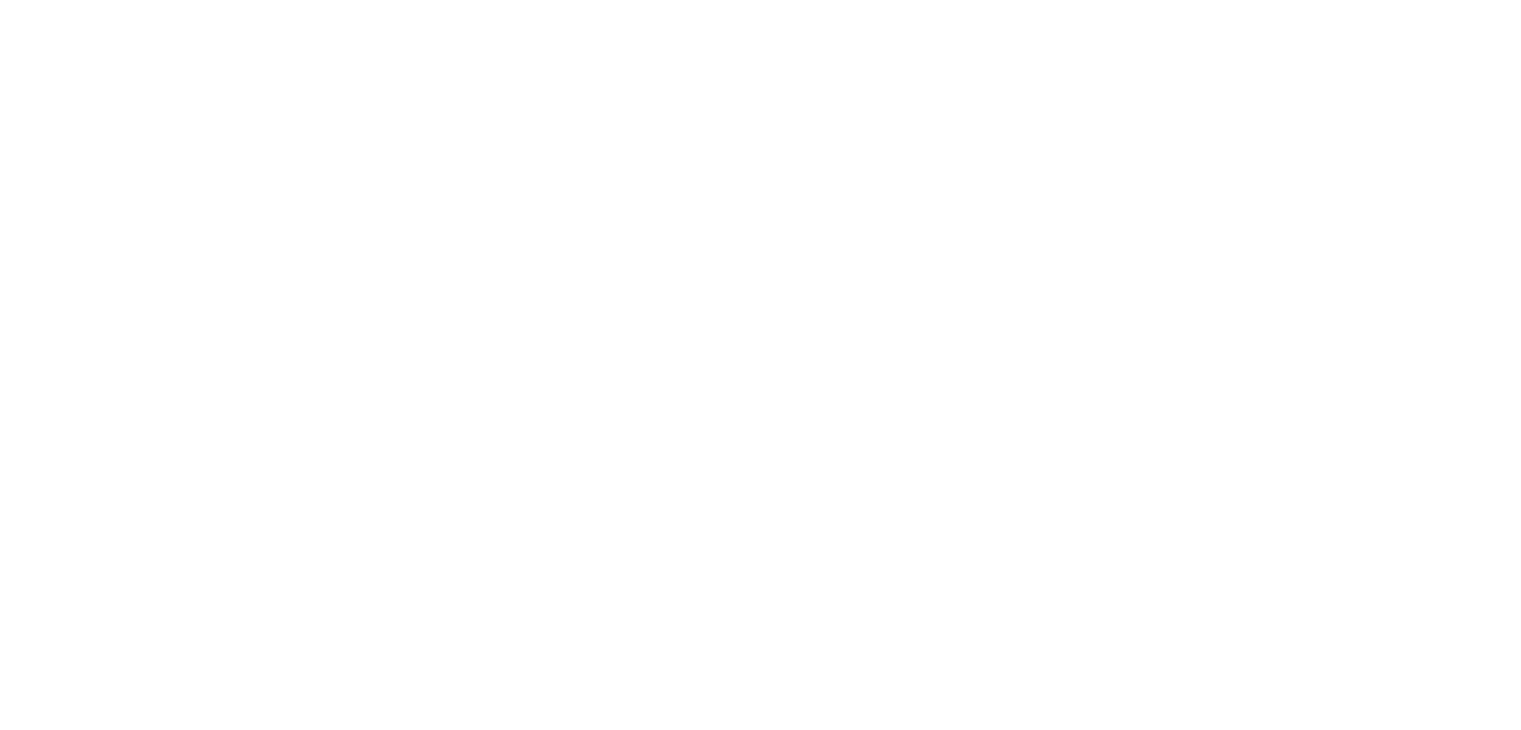scroll, scrollTop: 0, scrollLeft: 0, axis: both 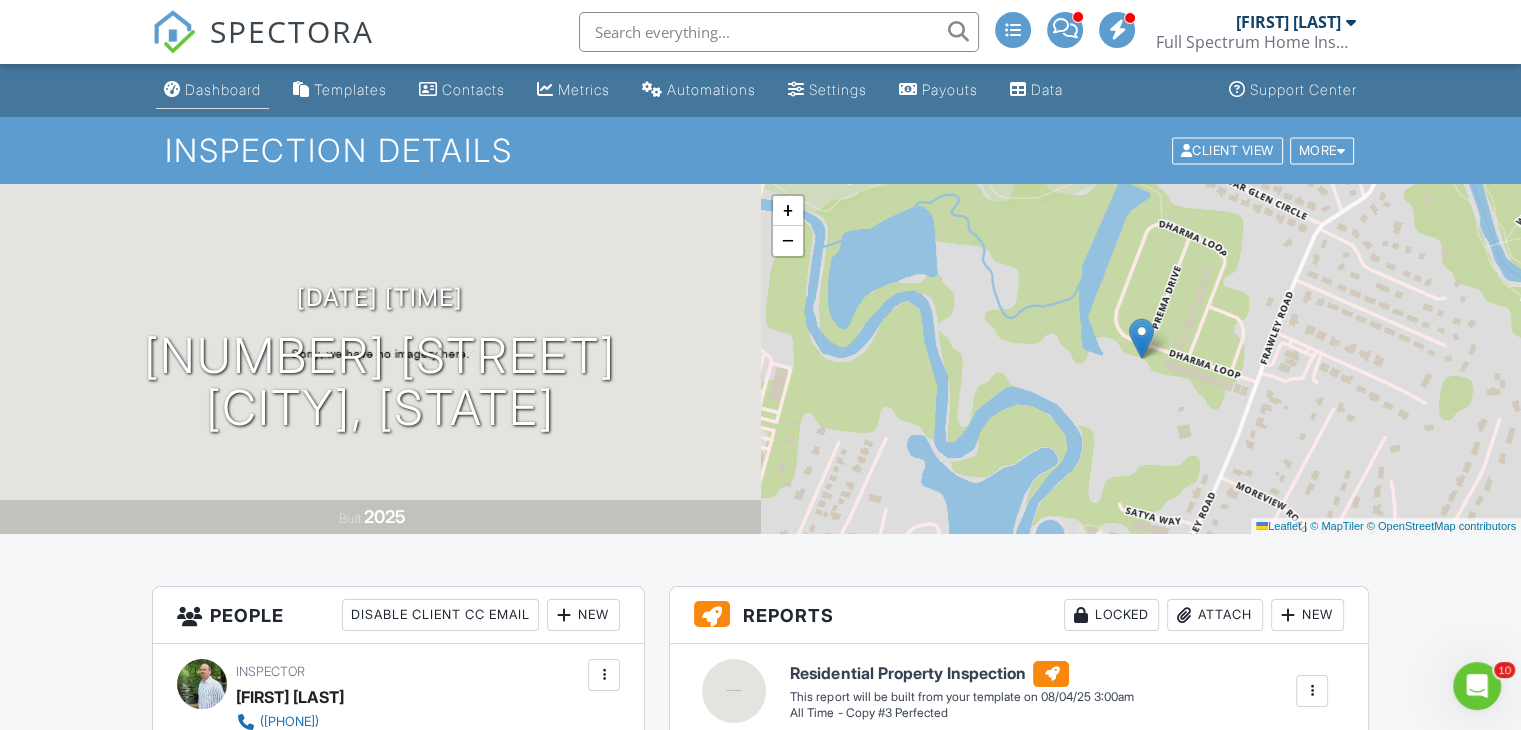 click on "Dashboard" at bounding box center [212, 90] 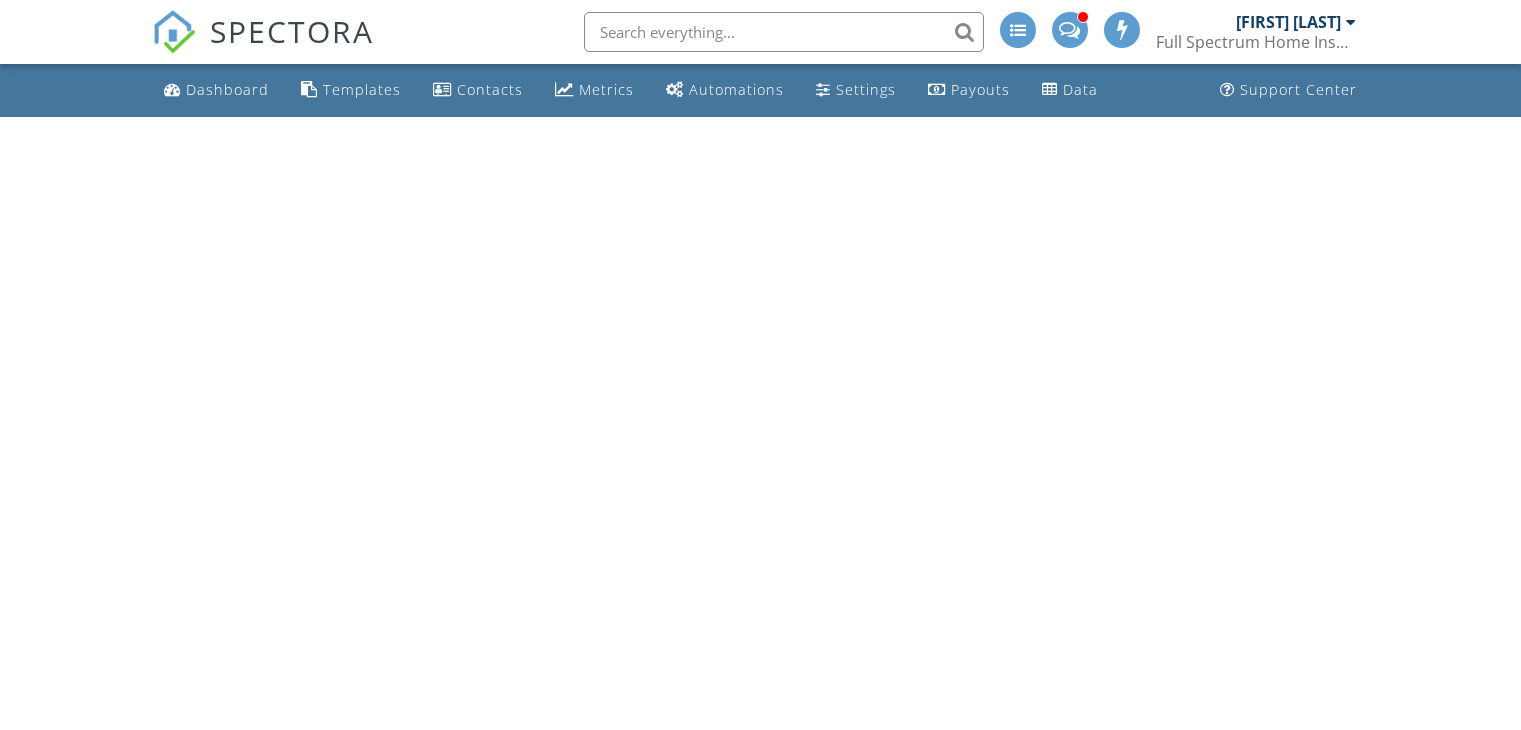 scroll, scrollTop: 0, scrollLeft: 0, axis: both 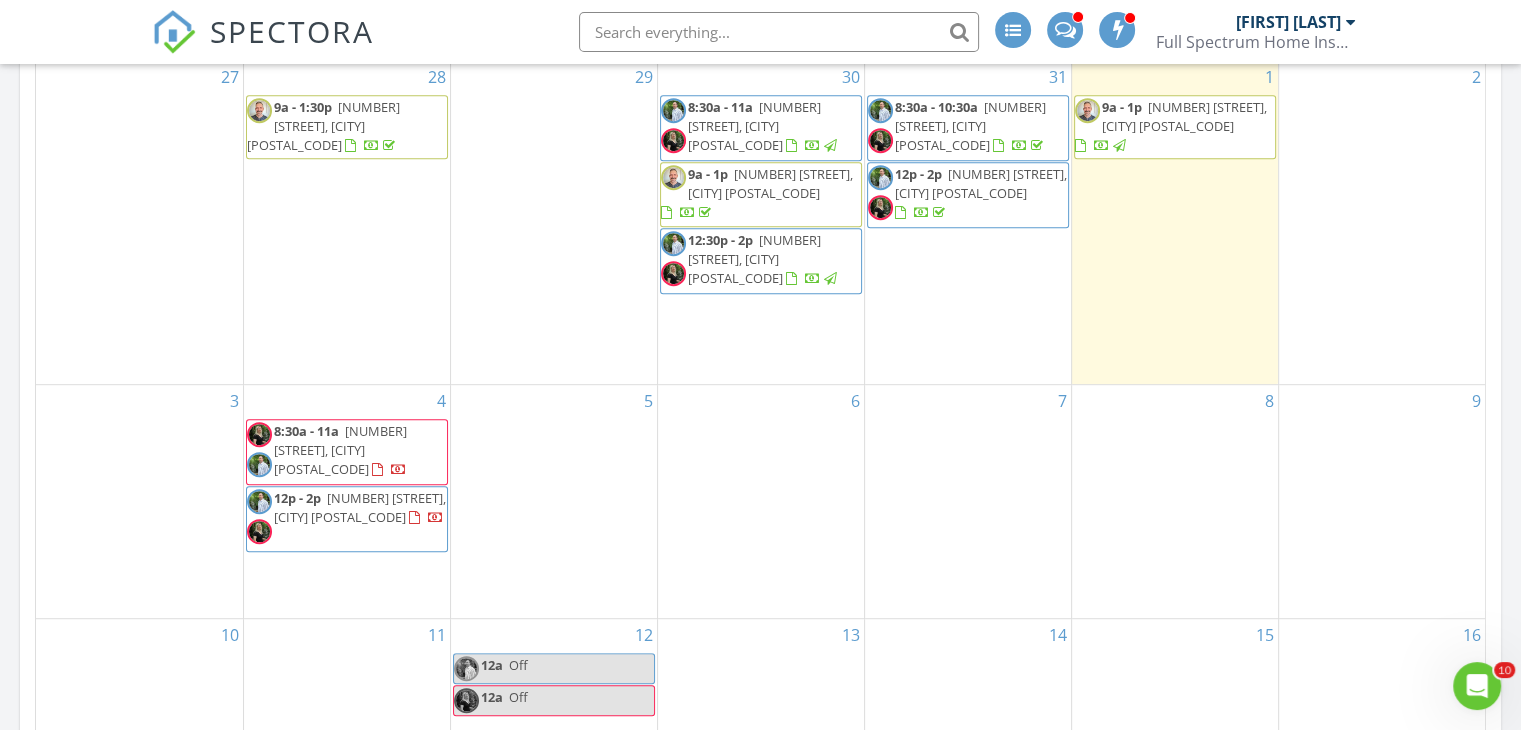 click on "7" at bounding box center [968, 501] 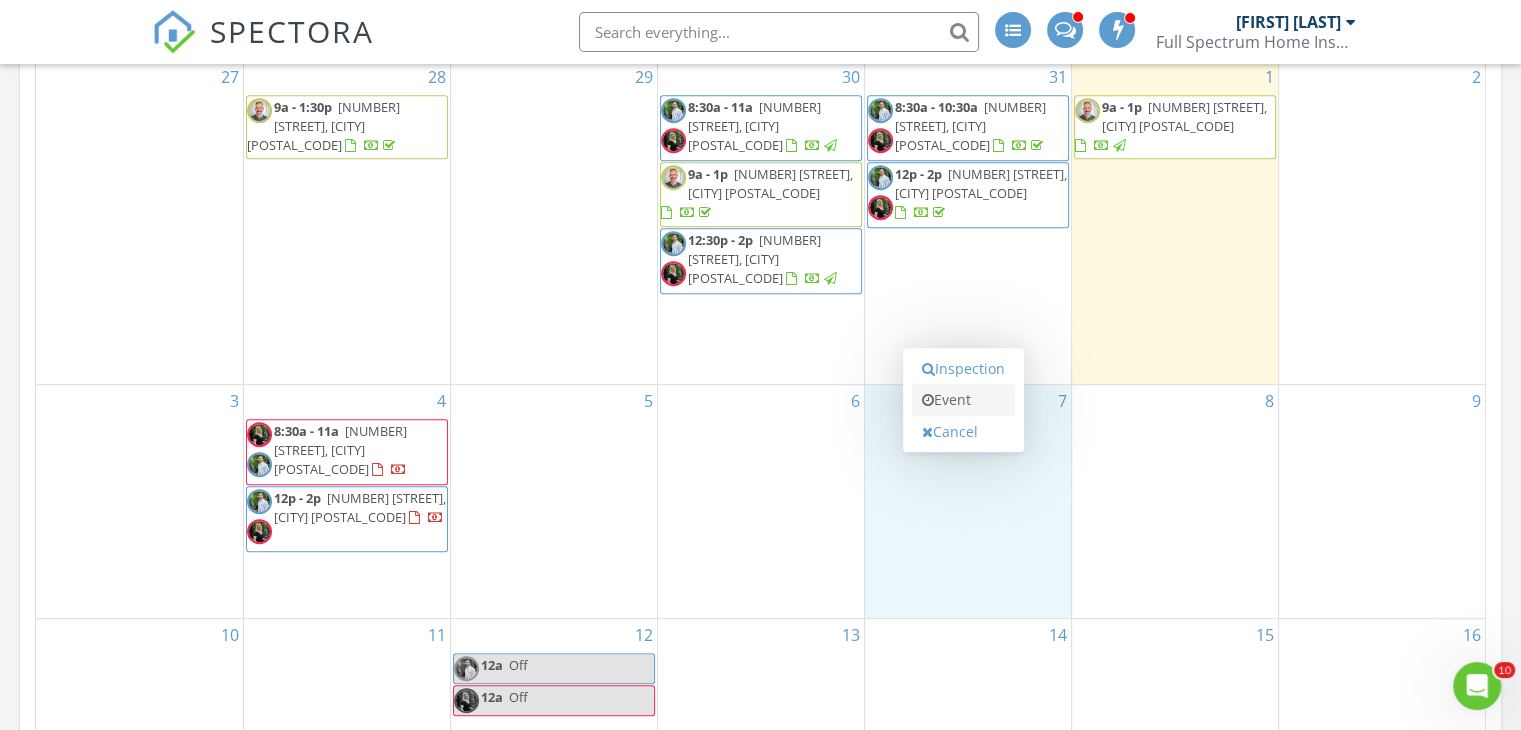click on "Event" at bounding box center (963, 400) 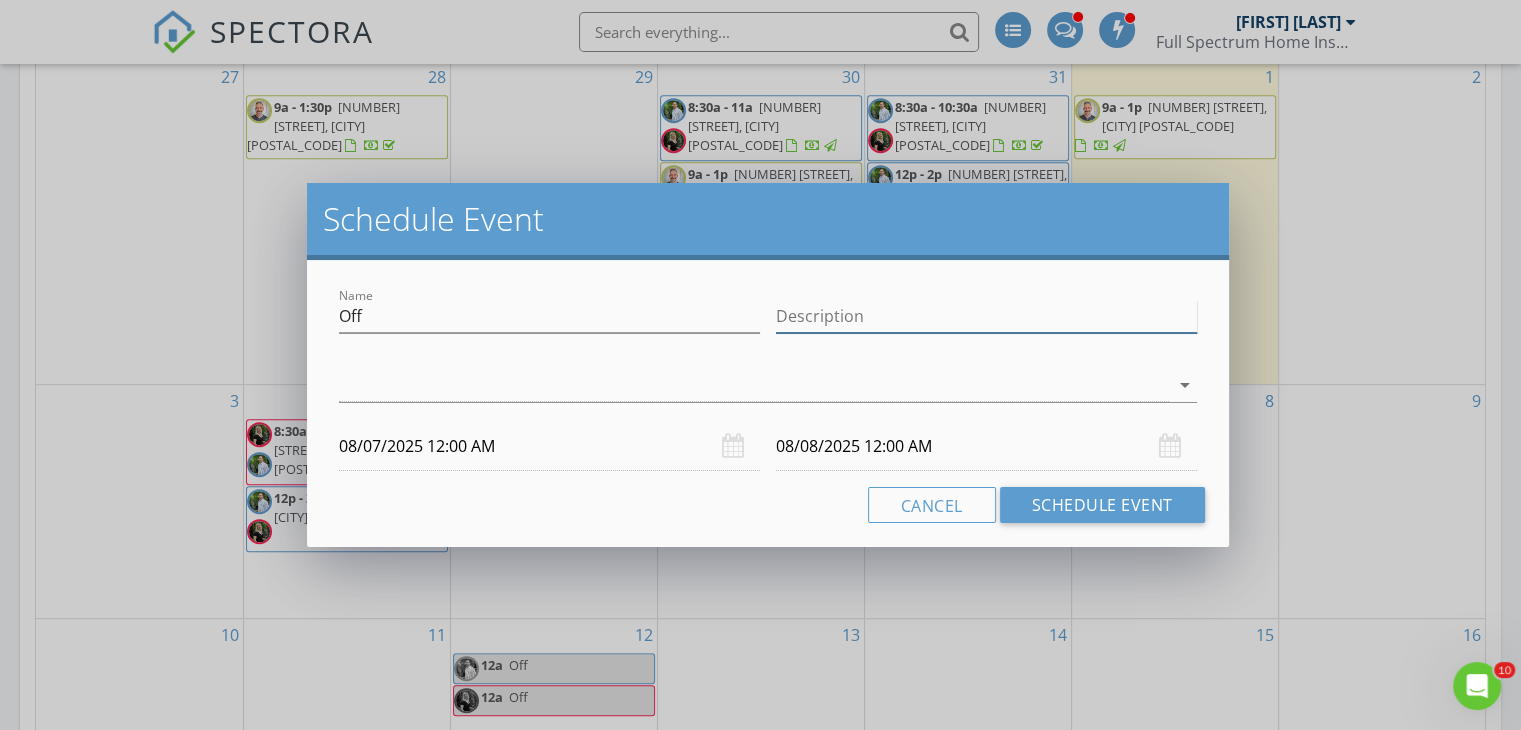click on "Description" at bounding box center (986, 316) 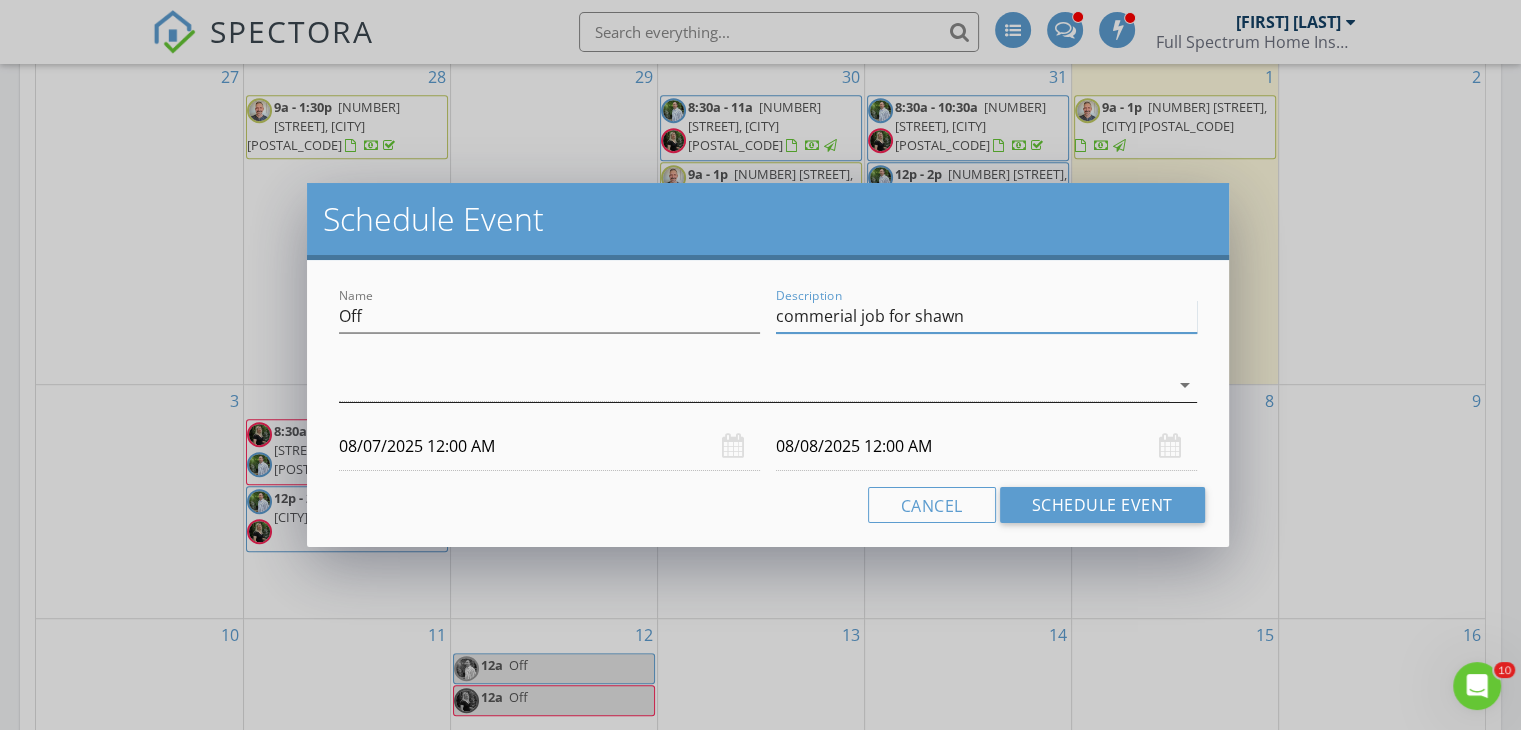 type on "commerial job for shawn" 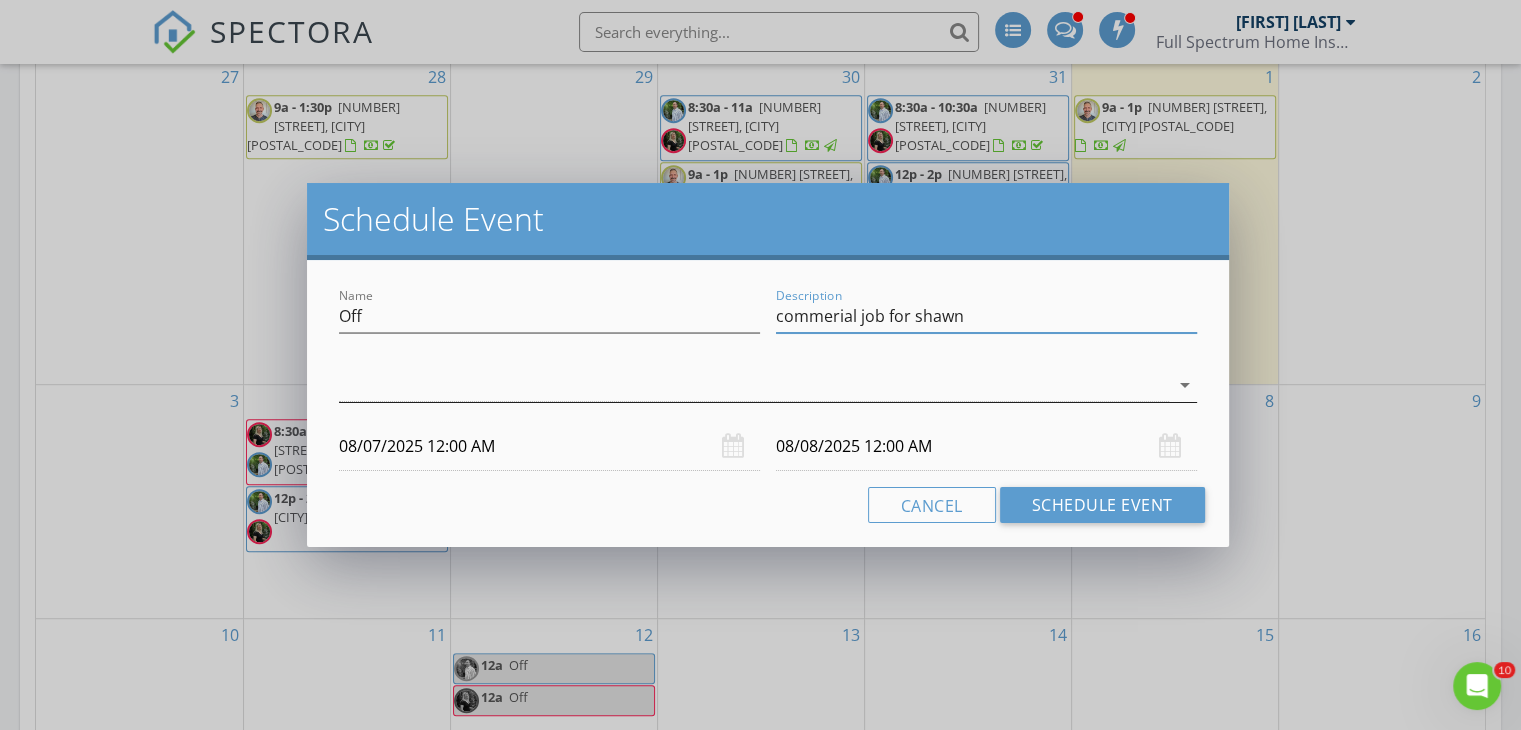 click at bounding box center [754, 385] 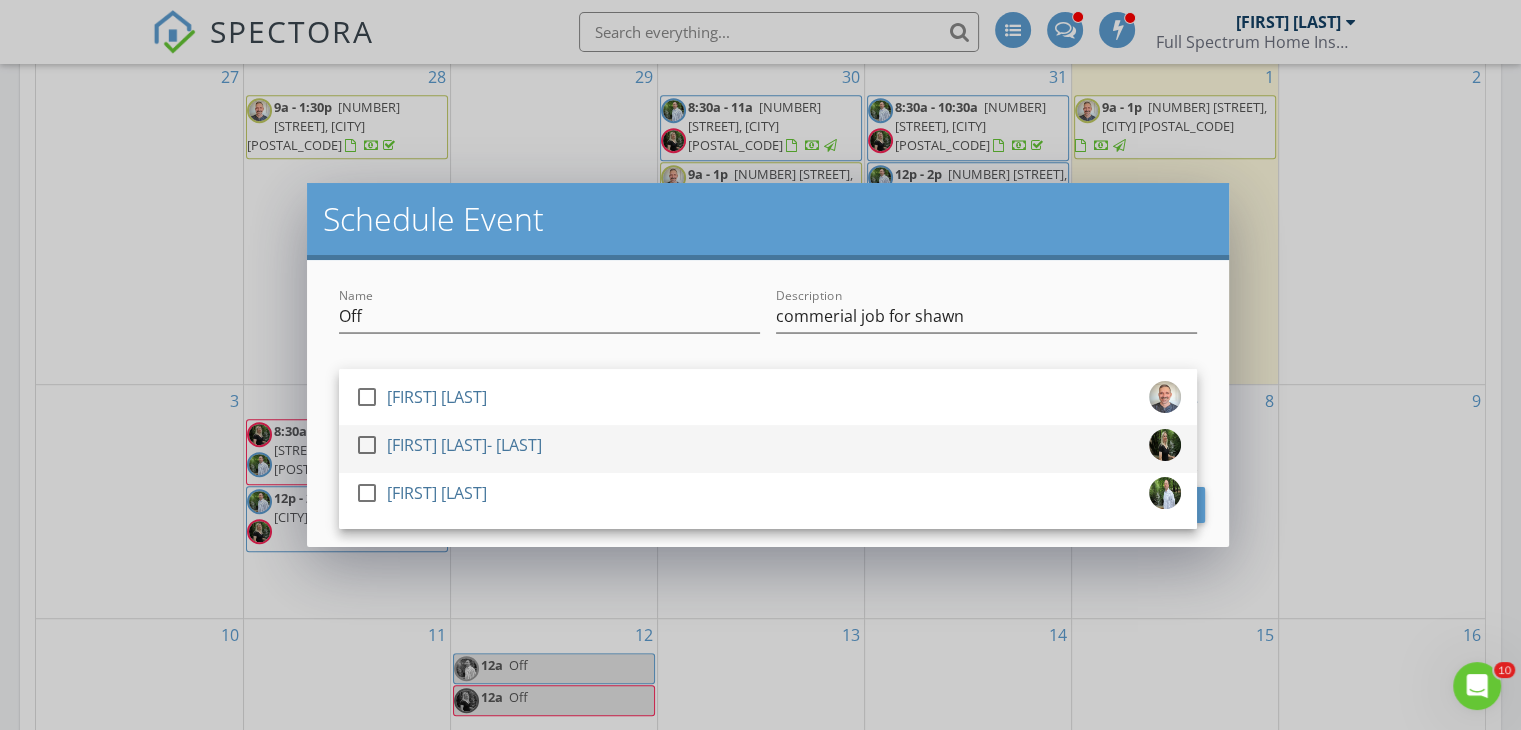 click on "check_box_outline_blank   [FIRST] [LAST]- [LAST]" at bounding box center (768, 449) 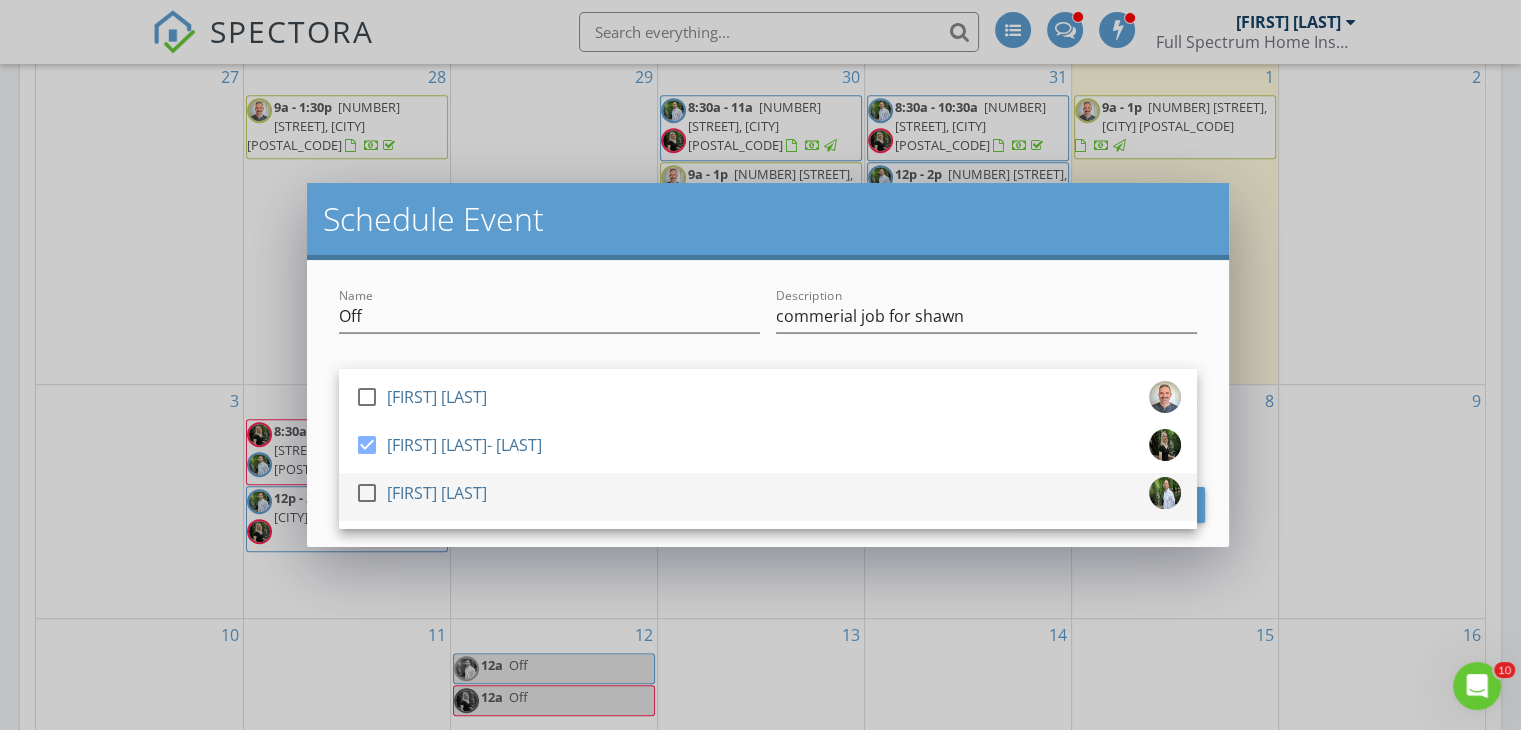 click on "check_box_outline_blank   [FIRST] [LAST]" at bounding box center (768, 497) 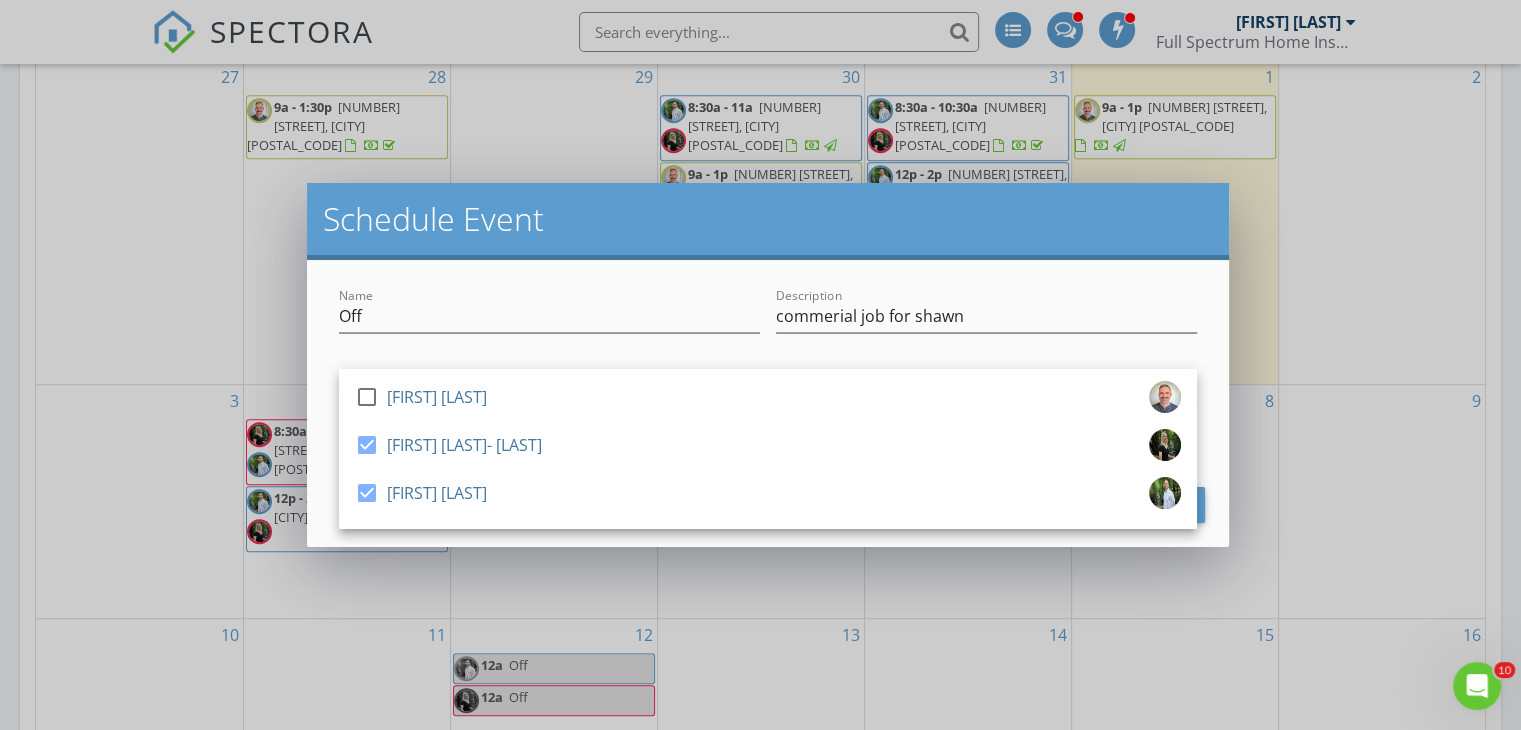 click on "Name Off   Description commerial job for shawn     check_box_outline_blank   [FIRST] [LAST]   check_box   [FIRST] [LAST]- [LAST]   check_box   [FIRST] [LAST]   [FIRST] [LAST]- [LAST],  [FIRST] [LAST] arrow_drop_down   08/07/2025 12:00 AM   08/08/2025 12:00 AM         Cancel   Schedule Event" at bounding box center (768, 403) 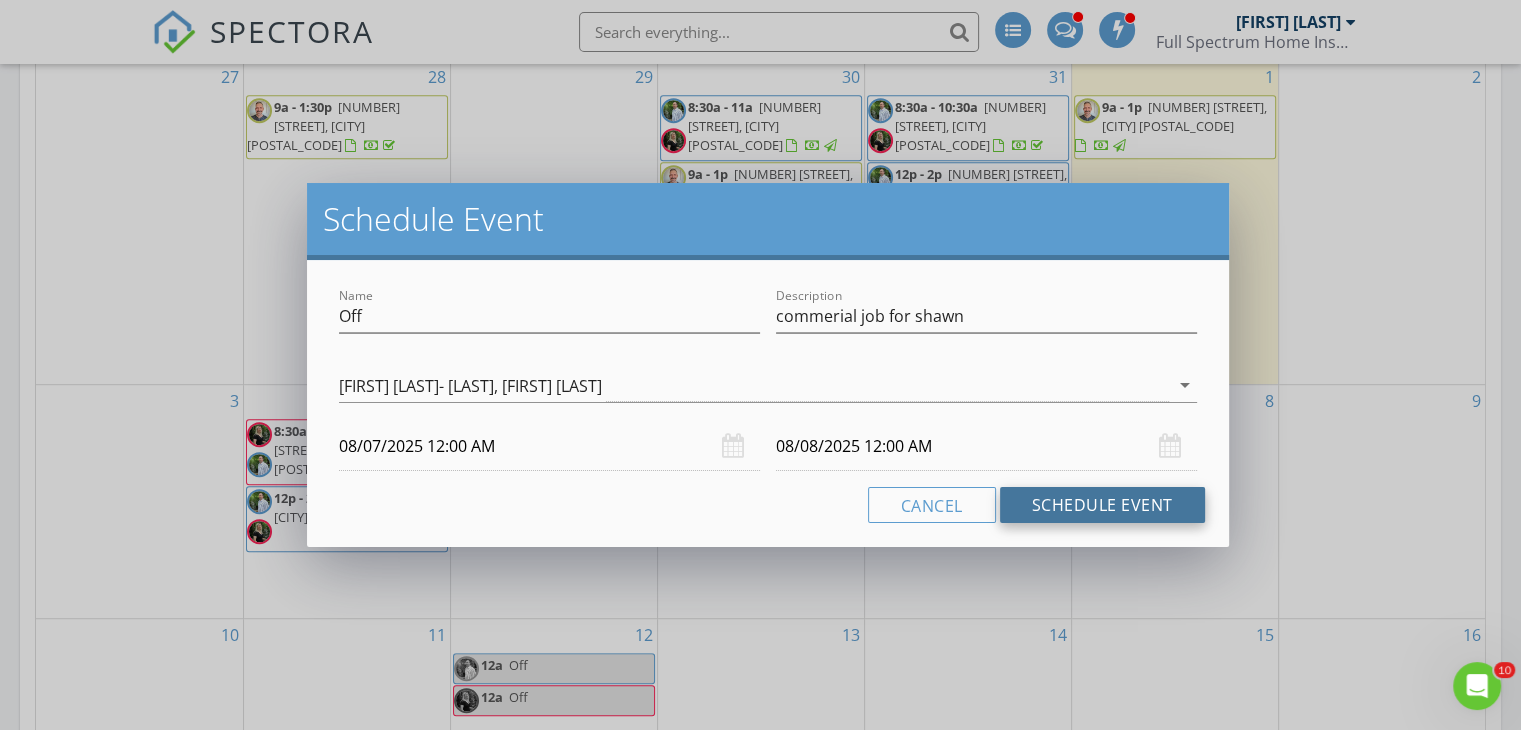 click on "Schedule Event" at bounding box center (1102, 505) 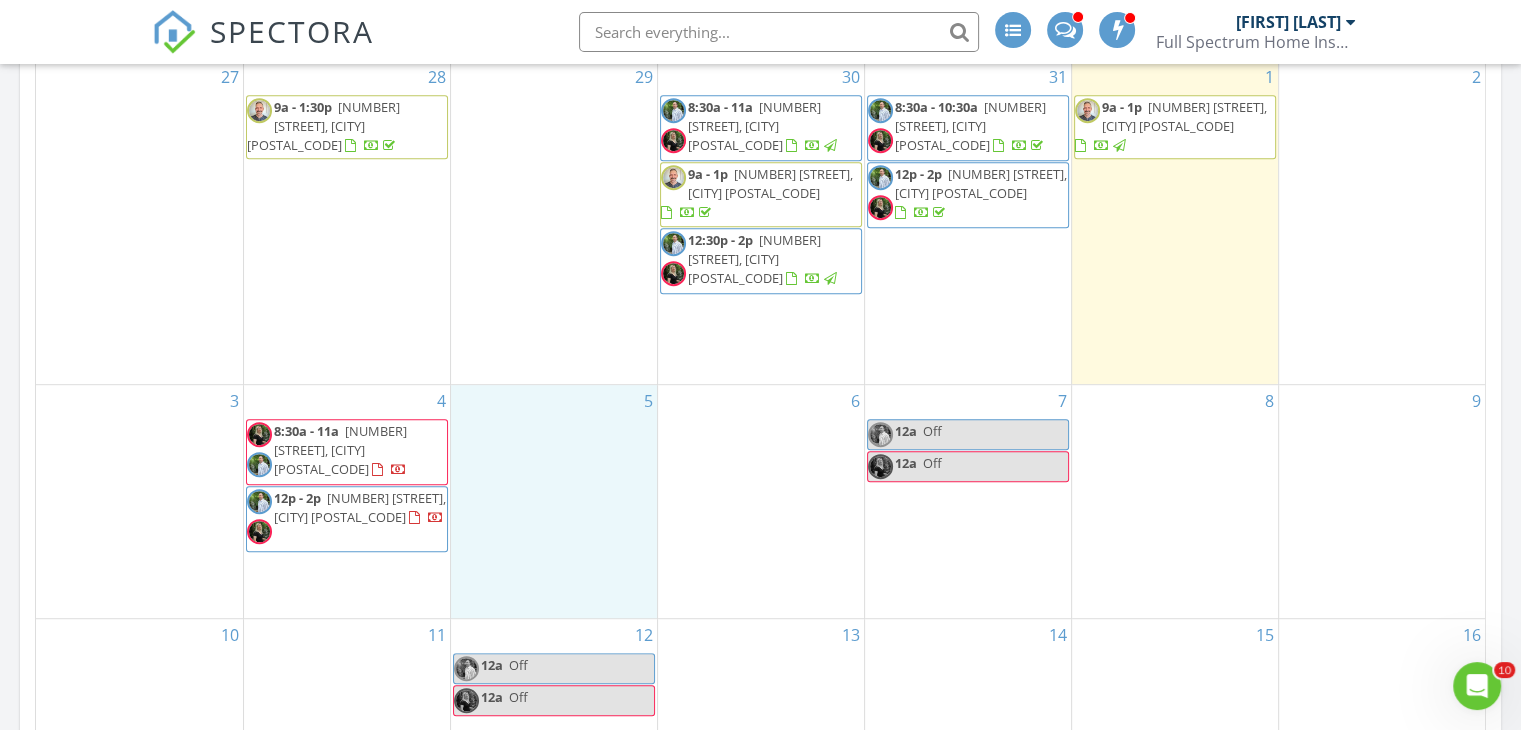 click on "5" at bounding box center [554, 501] 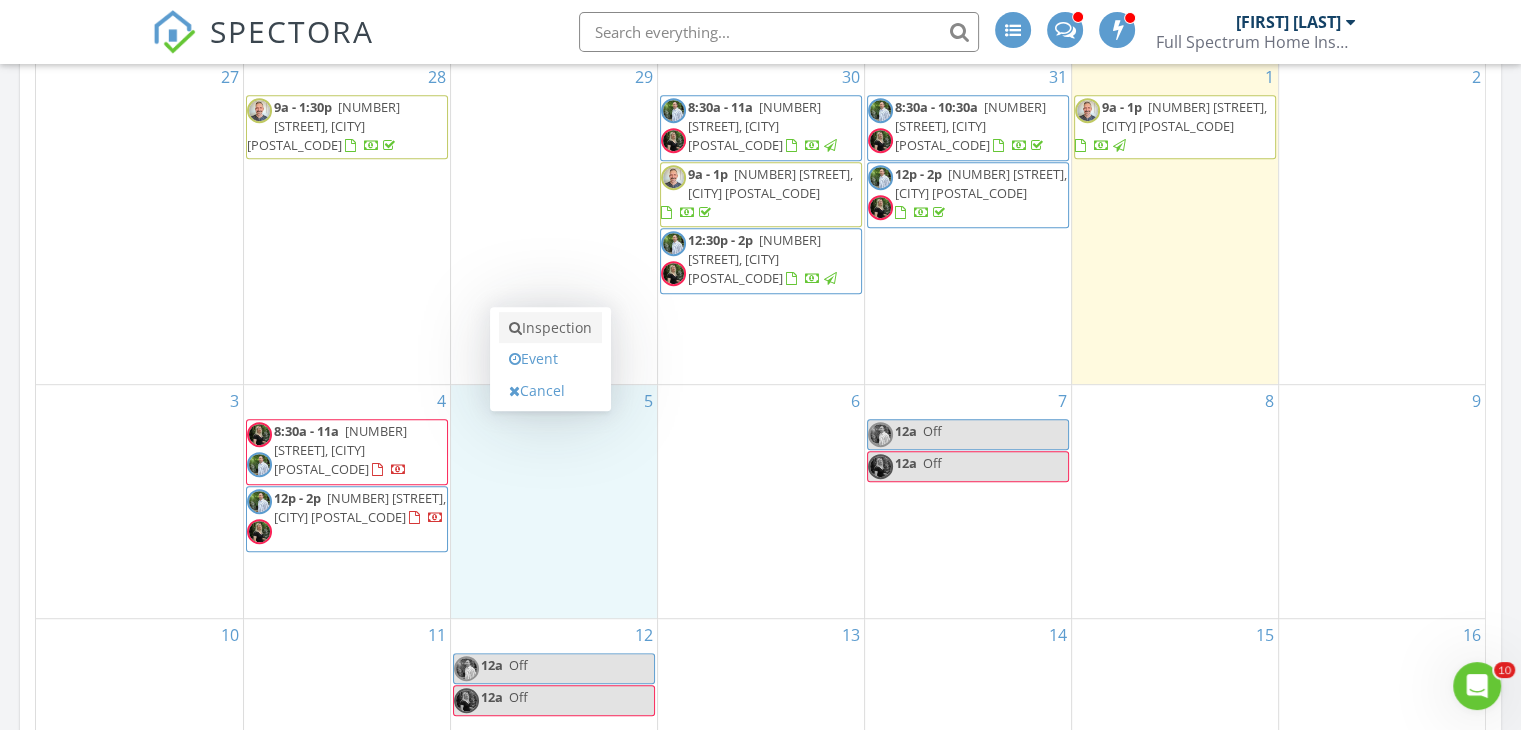 click on "Inspection" at bounding box center (550, 328) 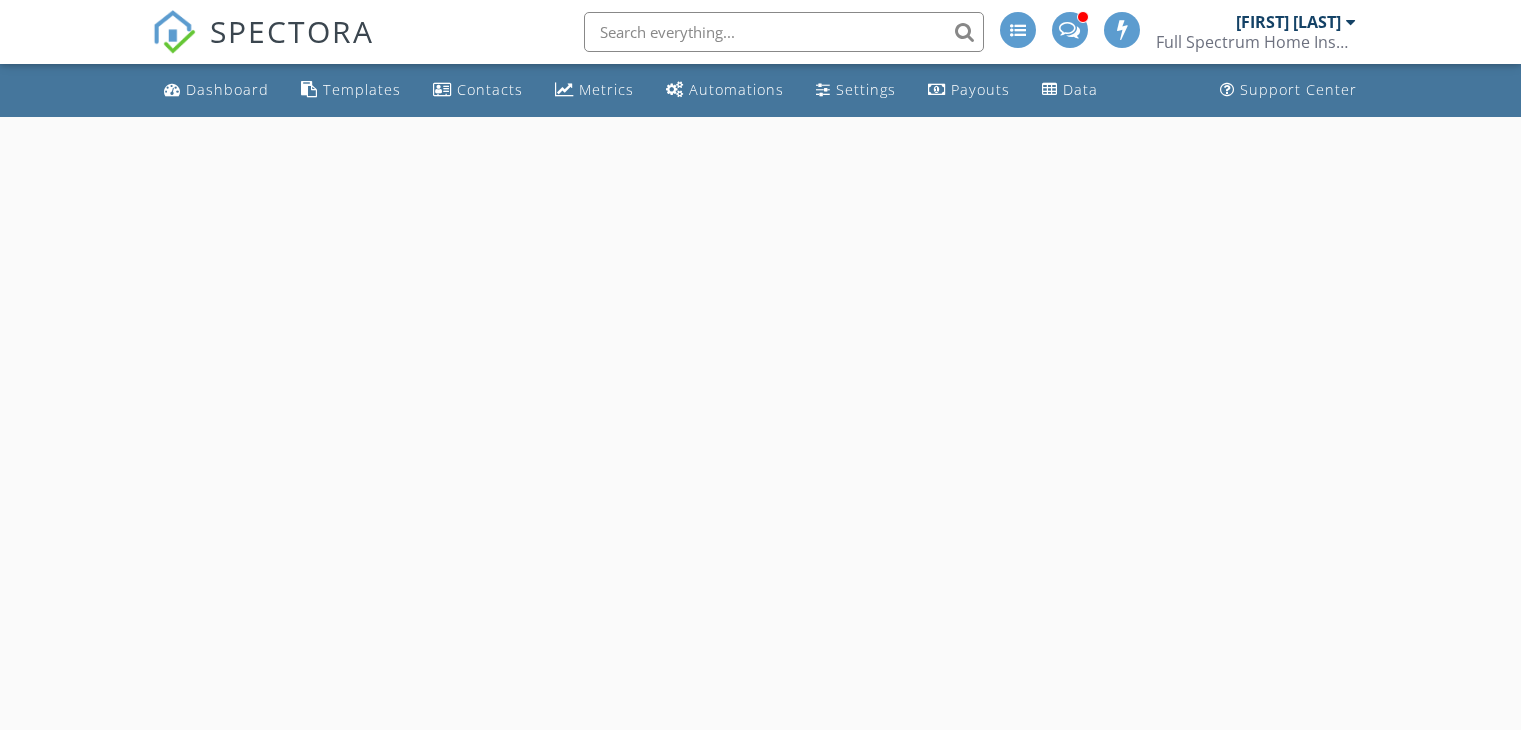 scroll, scrollTop: 0, scrollLeft: 0, axis: both 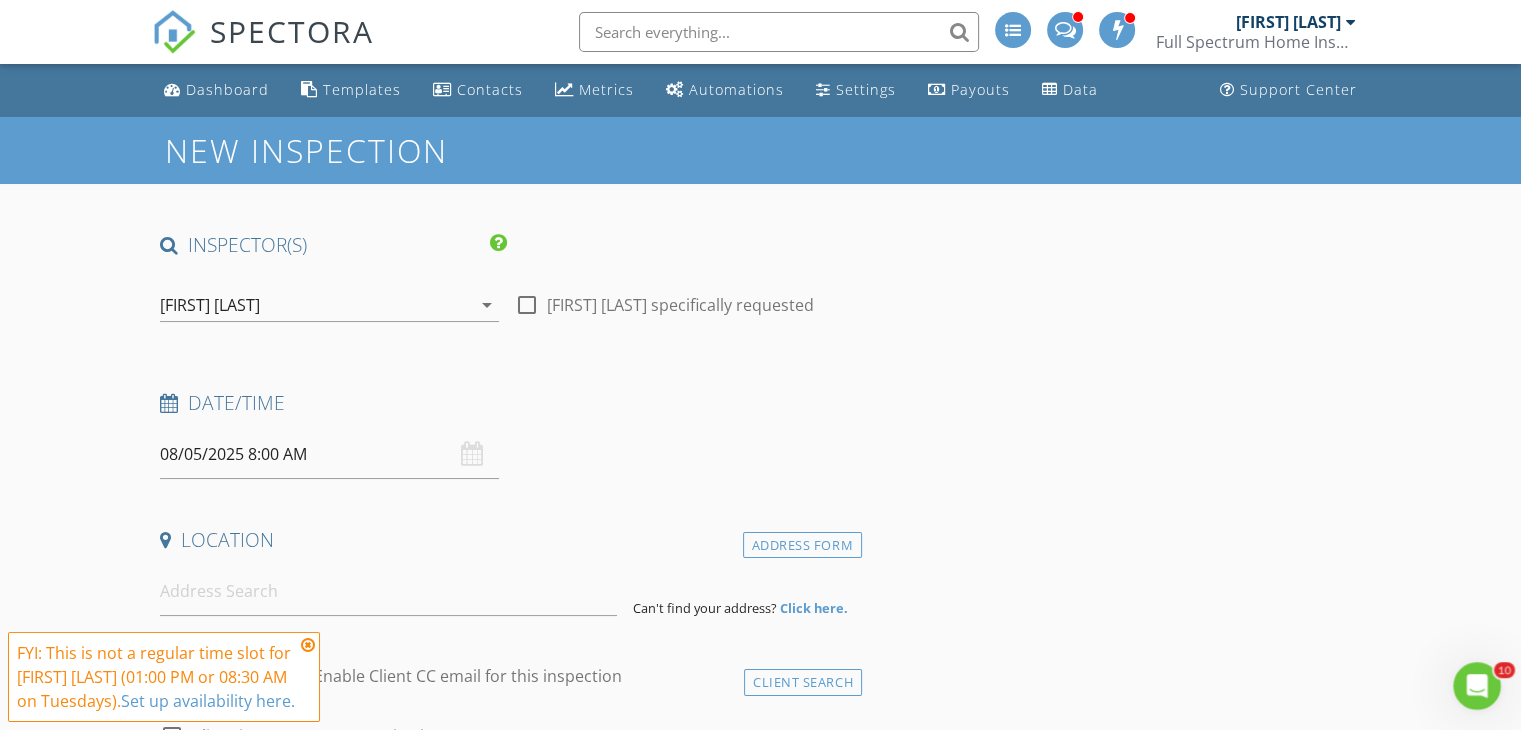 click on "[FIRST] [LAST]" at bounding box center [315, 305] 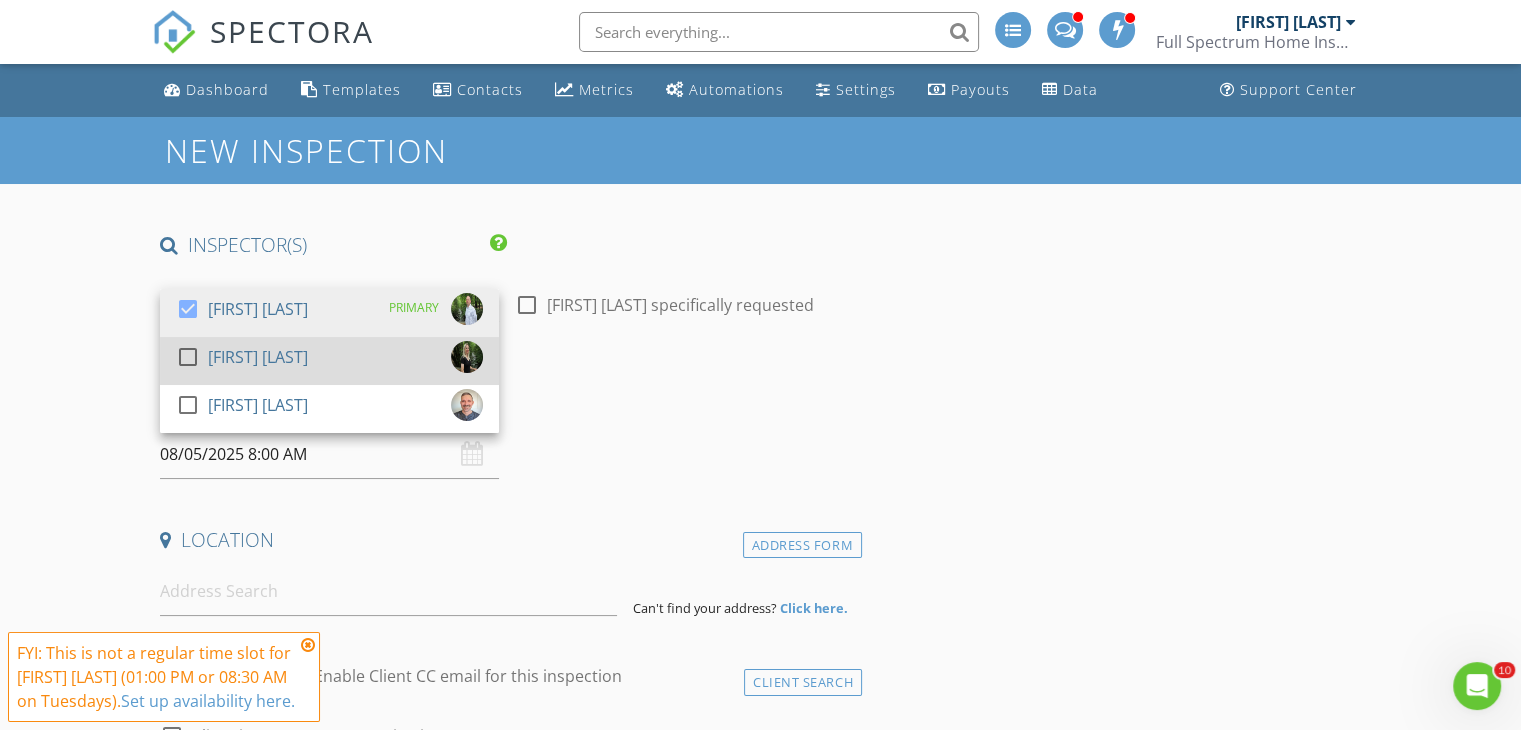 click at bounding box center [188, 357] 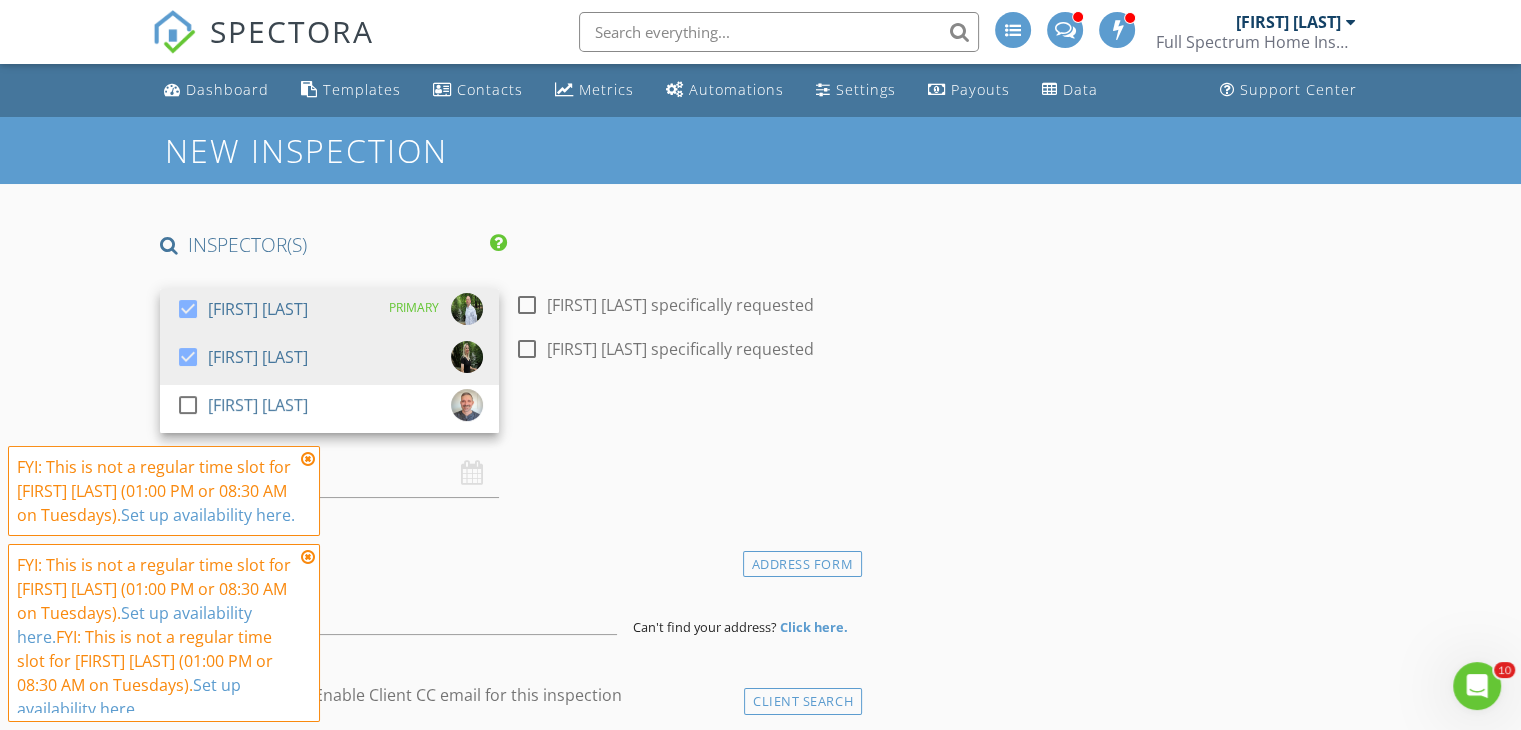 click on "New Inspection
INSPECTOR(S)
check_box   [FIRST] [LAST]   PRIMARY   check_box   [FIRST] [LAST]     check_box_outline_blank   [FIRST] [LAST]     [FIRST] [LAST],  [FIRST] [LAST] arrow_drop_down   check_box_outline_blank [FIRST] [LAST] specifically requested check_box_outline_blank [FIRST] [LAST] specifically requested
Date/Time
08/05/2025 8:00 AM
Location
Address Form       Can't find your address?   Click here.
client
check_box Enable Client CC email for this inspection   Client Search     check_box_outline_blank Client is a Company/Organization     First Name   Last Name   Email   CC Email   Phone         Tags         Notes   Private Notes
ADD ADDITIONAL client
SERVICES
check_box_outline_blank   Home Inspection   check_box_outline_blank   Termite Inspection" at bounding box center (760, 1746) 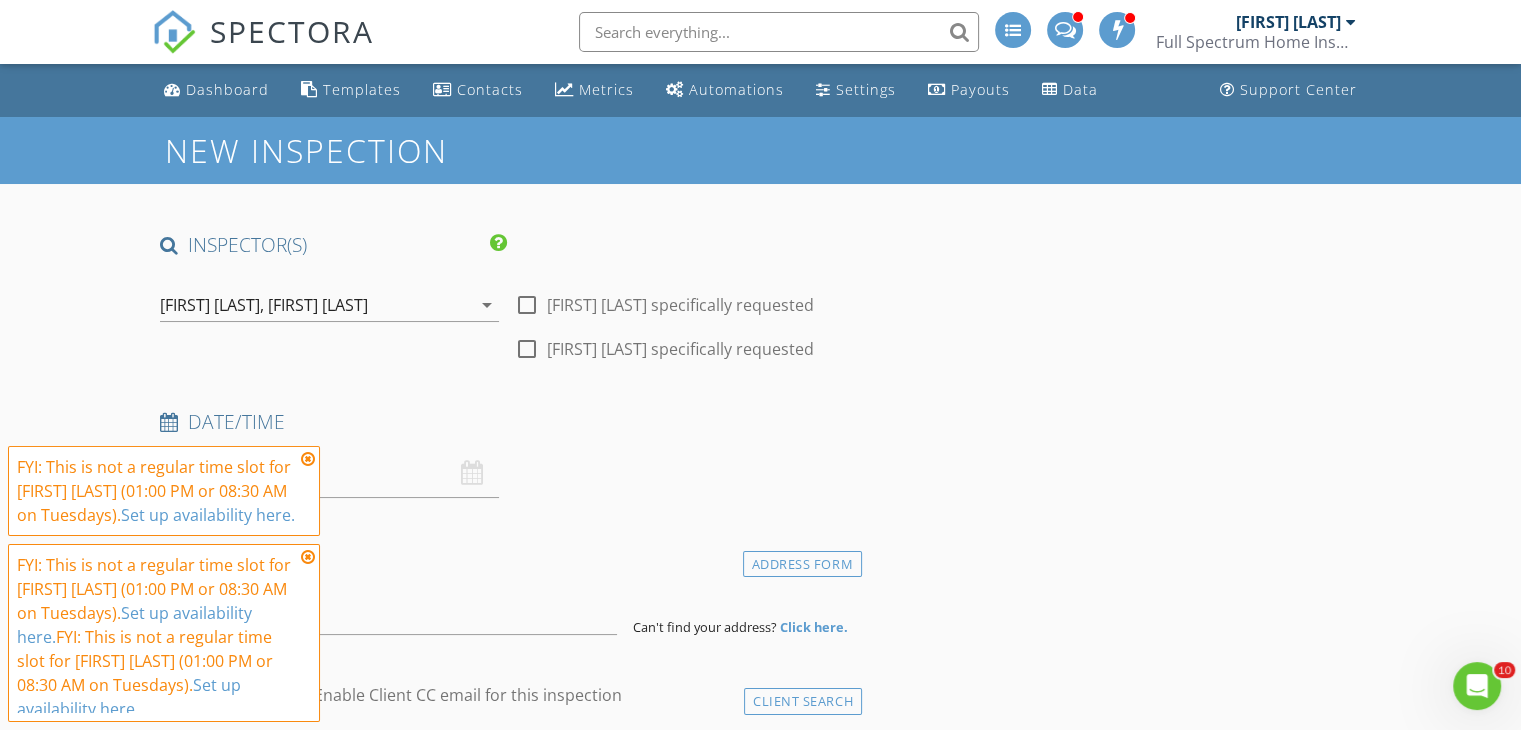 click at bounding box center (308, 459) 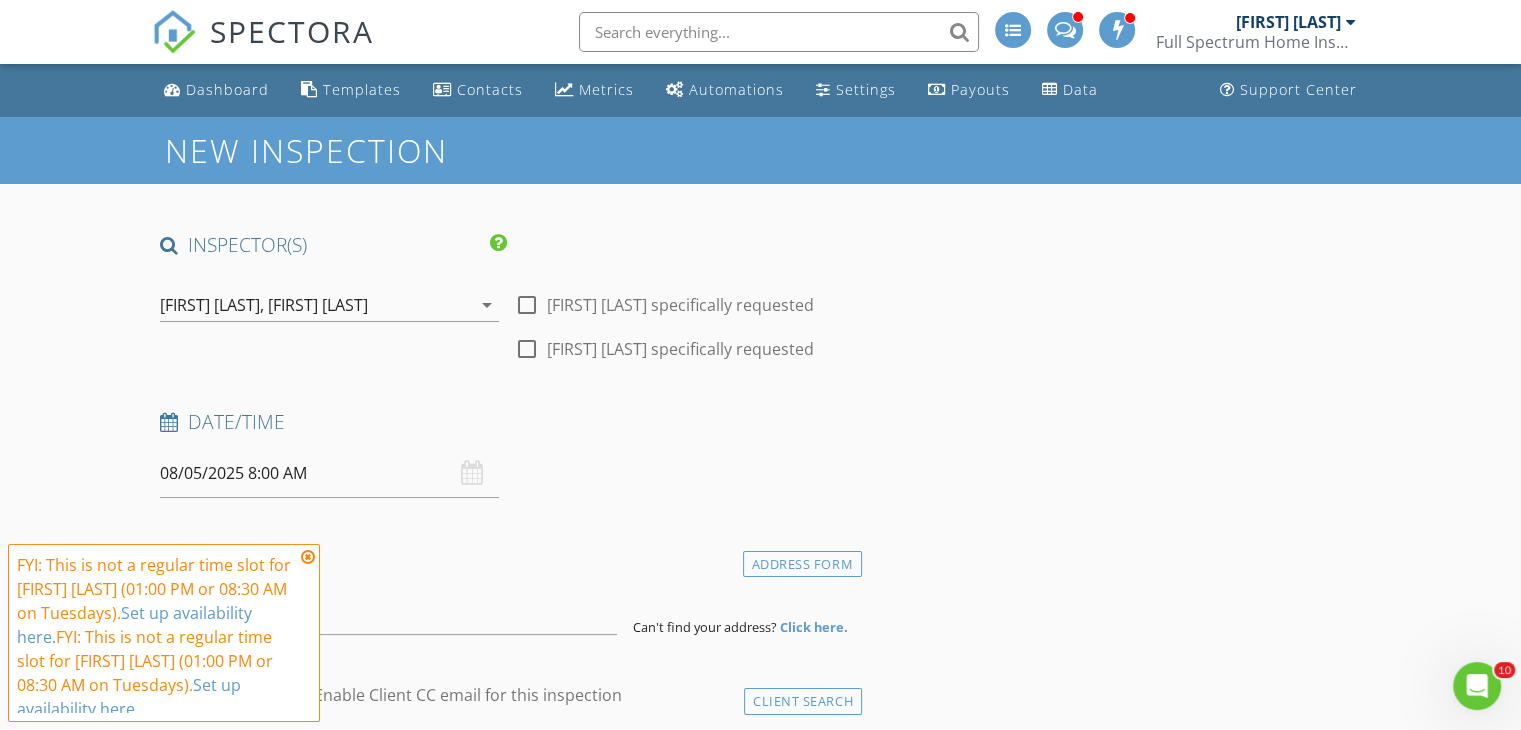 click at bounding box center (308, 557) 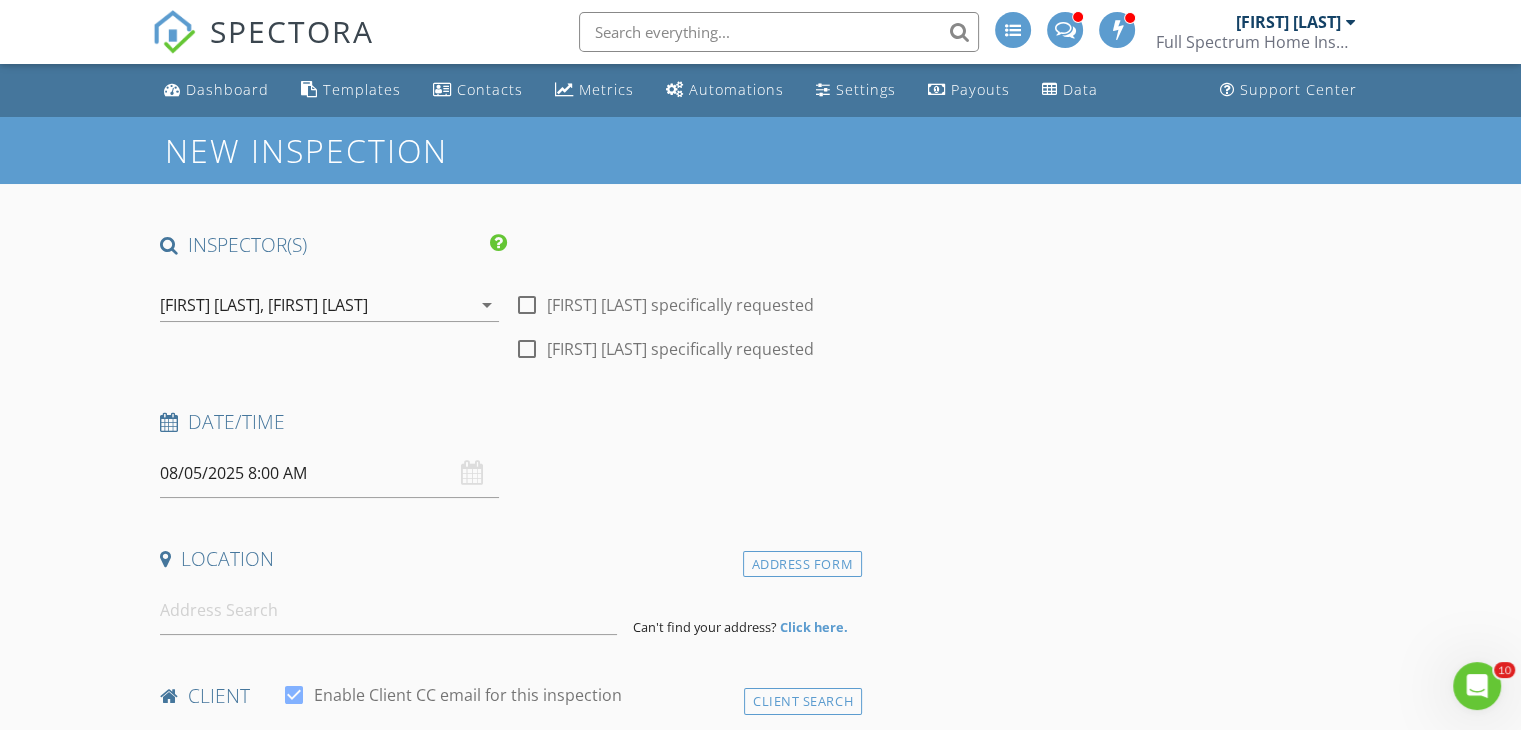 click on "08/05/2025 8:00 AM" at bounding box center [329, 473] 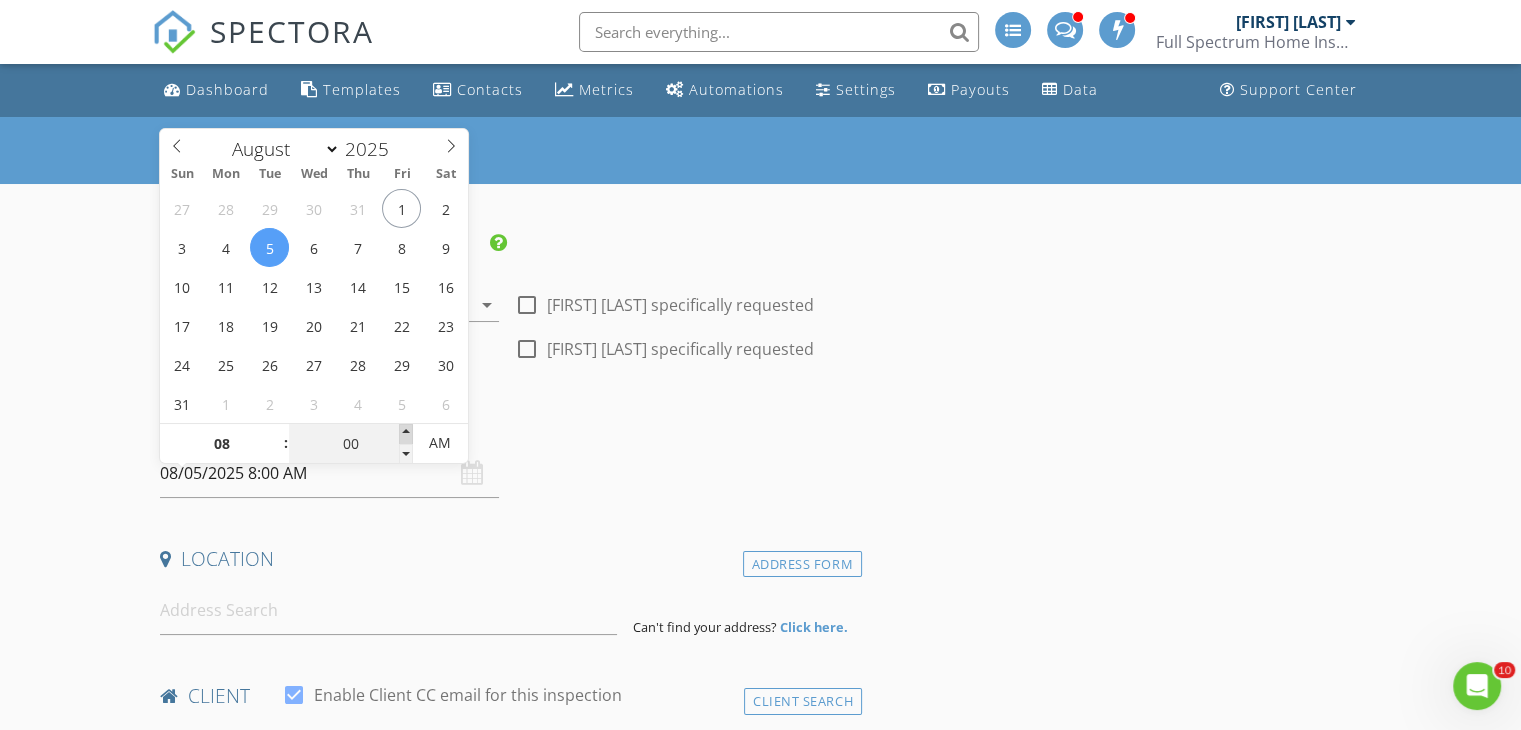 type on "05" 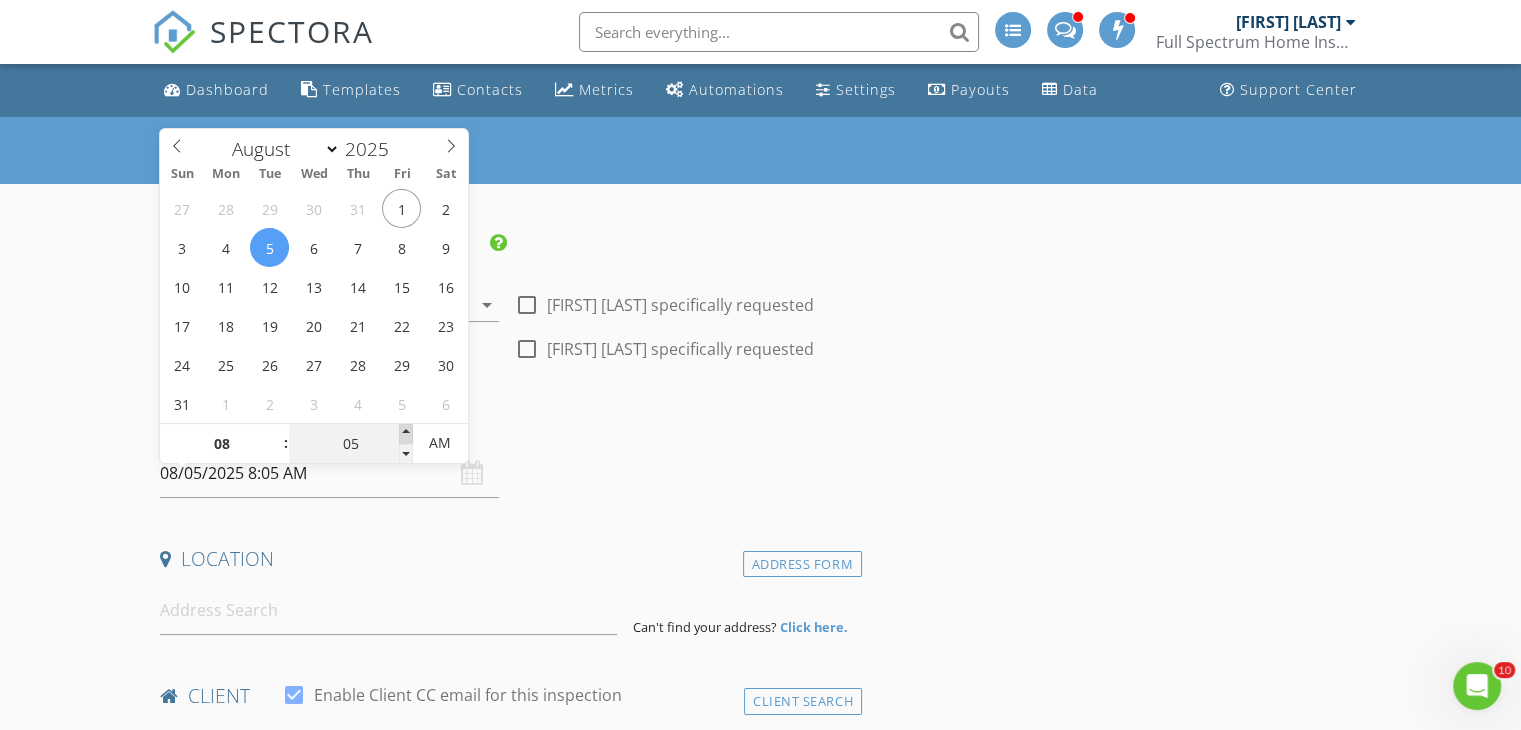 click at bounding box center (406, 434) 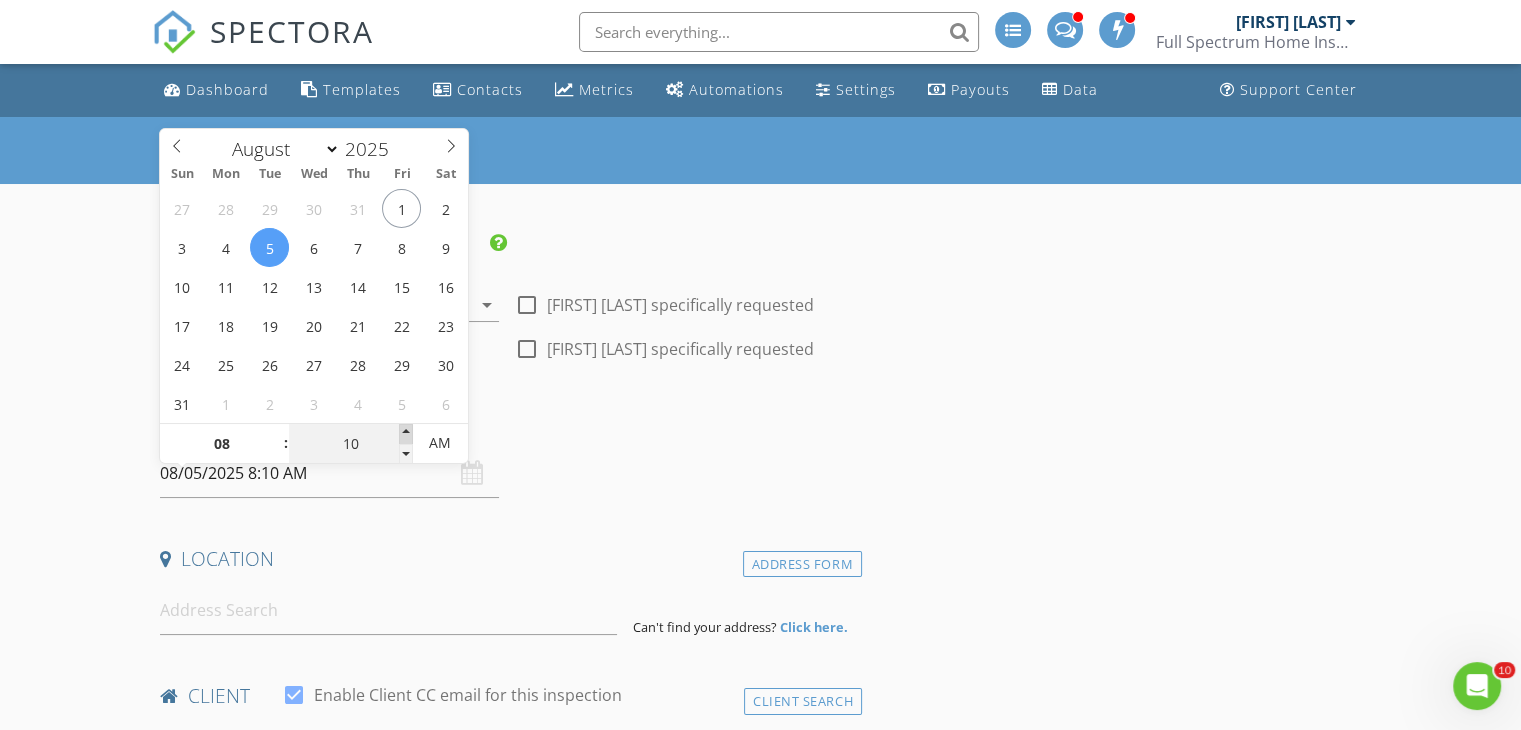 click at bounding box center [406, 434] 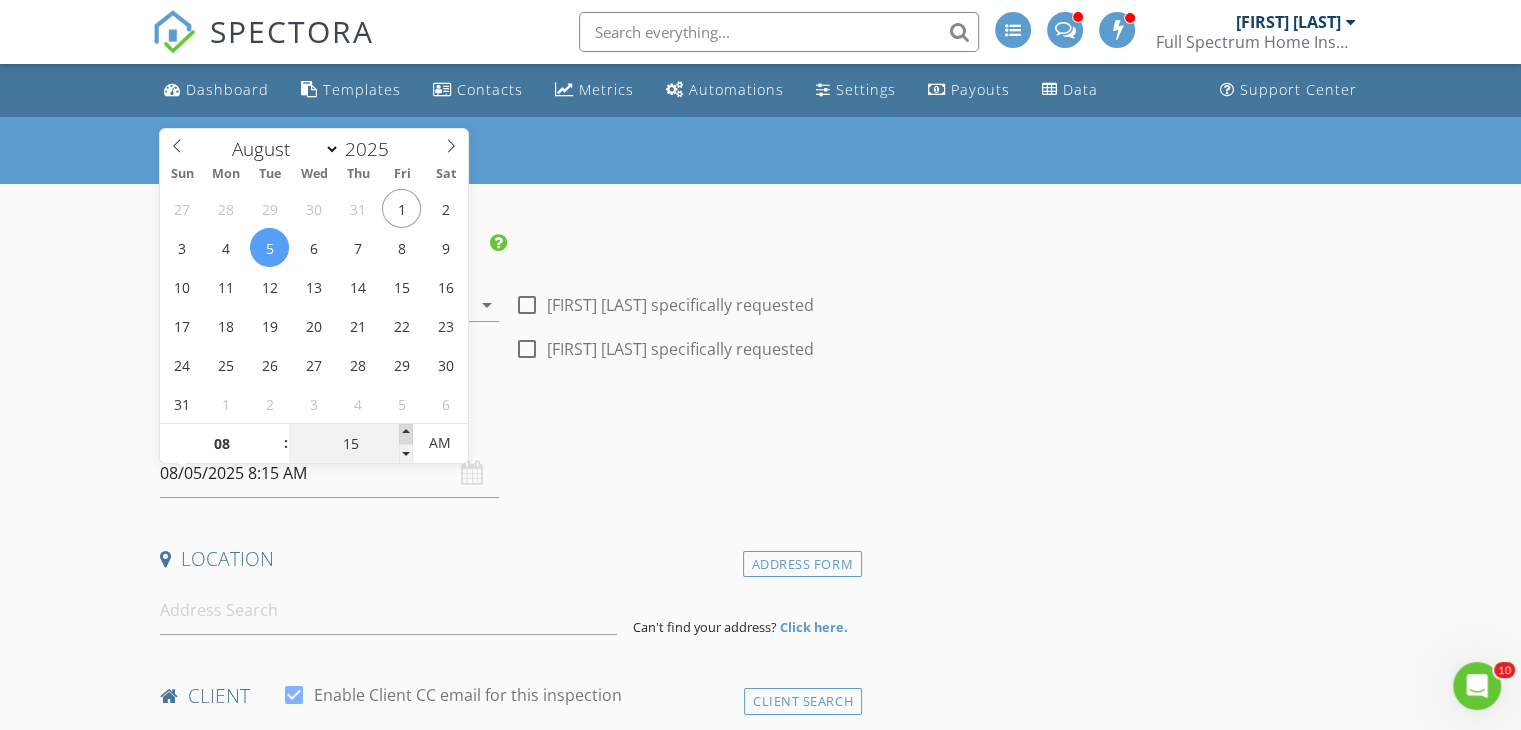 click at bounding box center (406, 434) 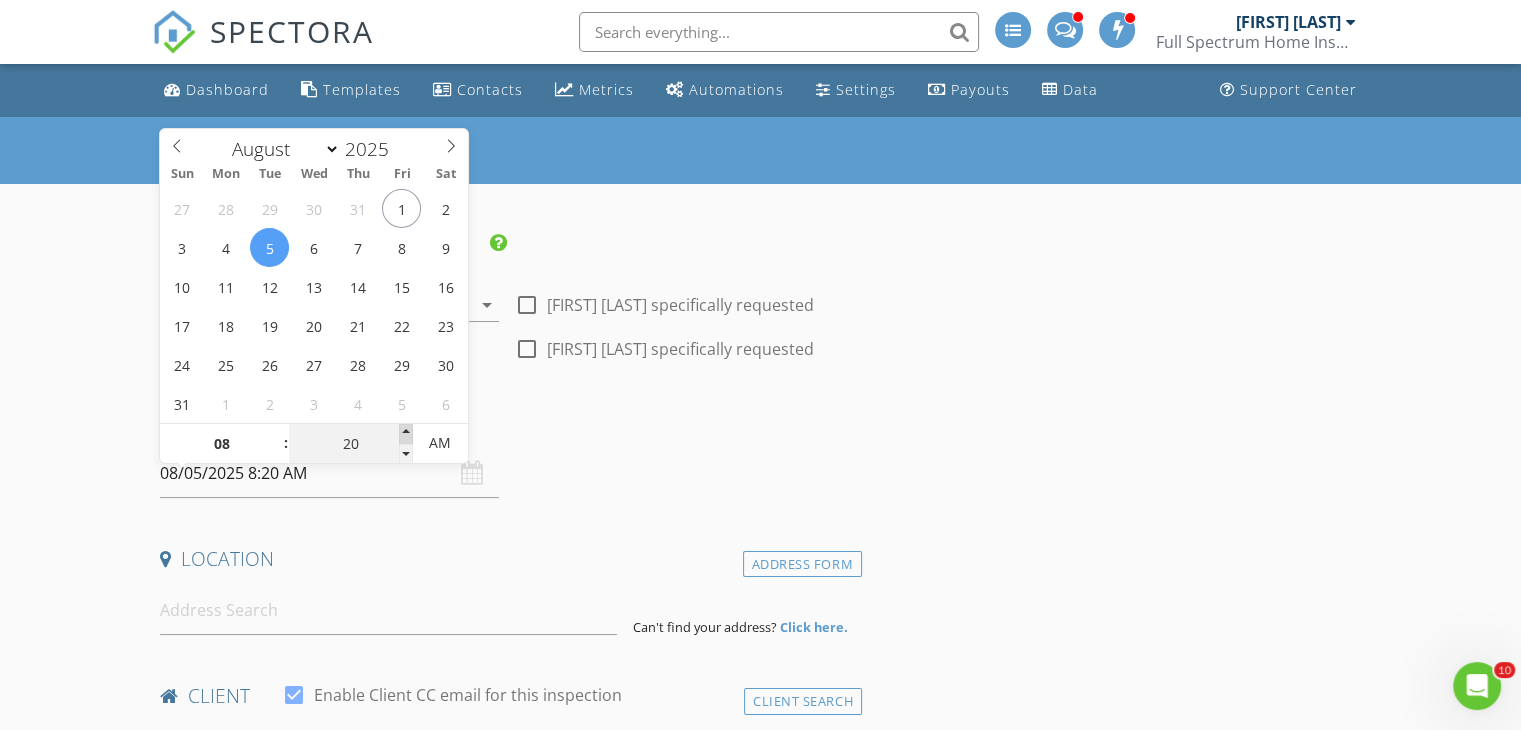 click at bounding box center (406, 434) 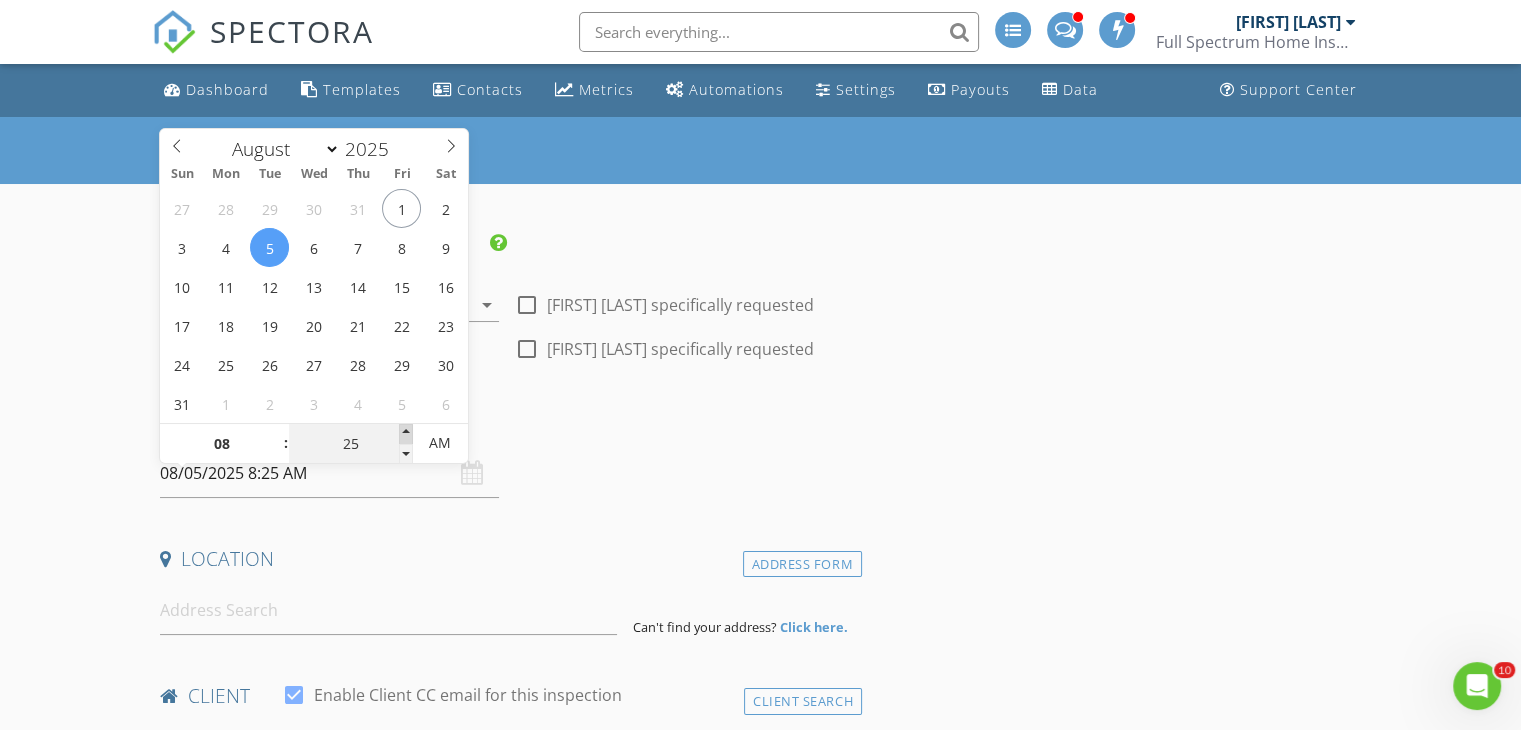 click at bounding box center [406, 434] 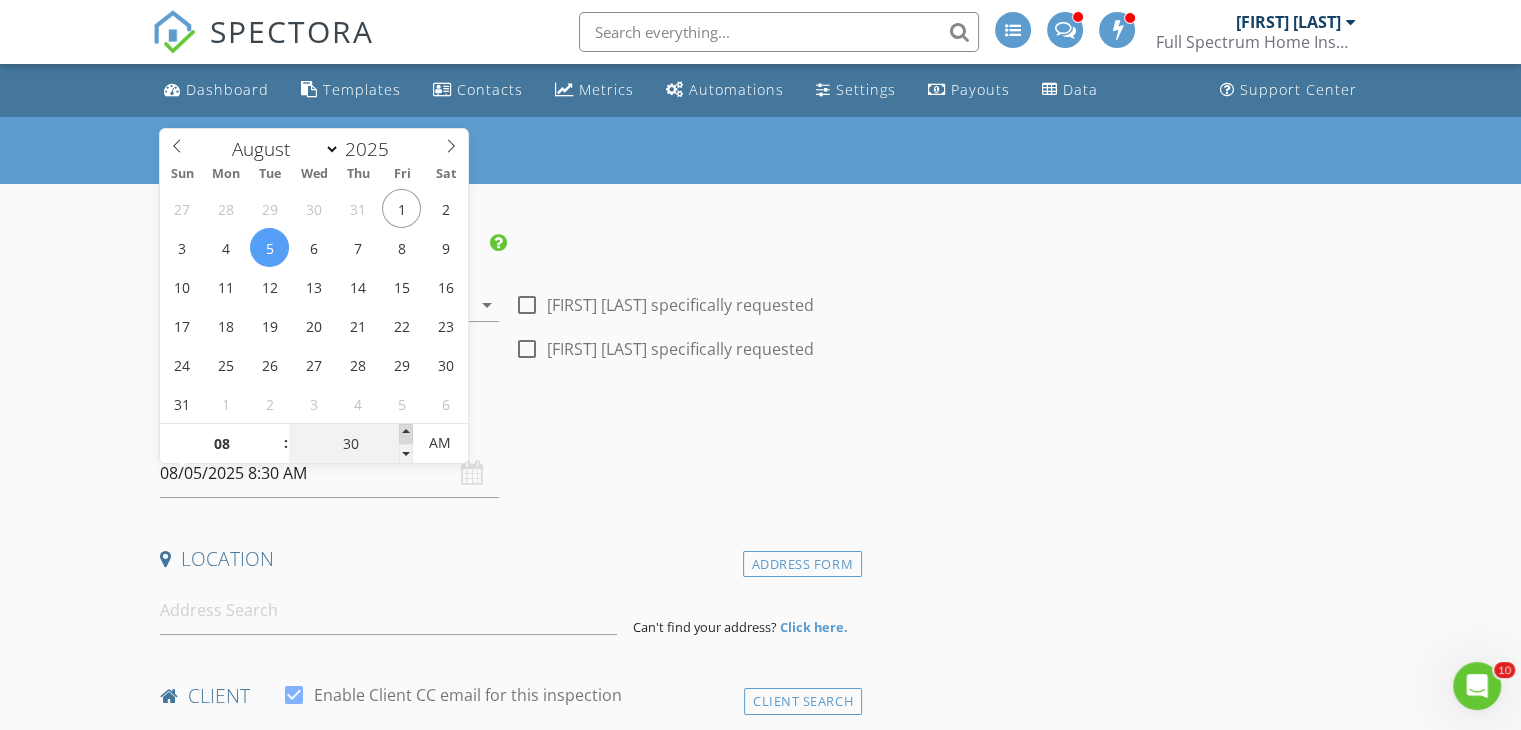 click at bounding box center [406, 434] 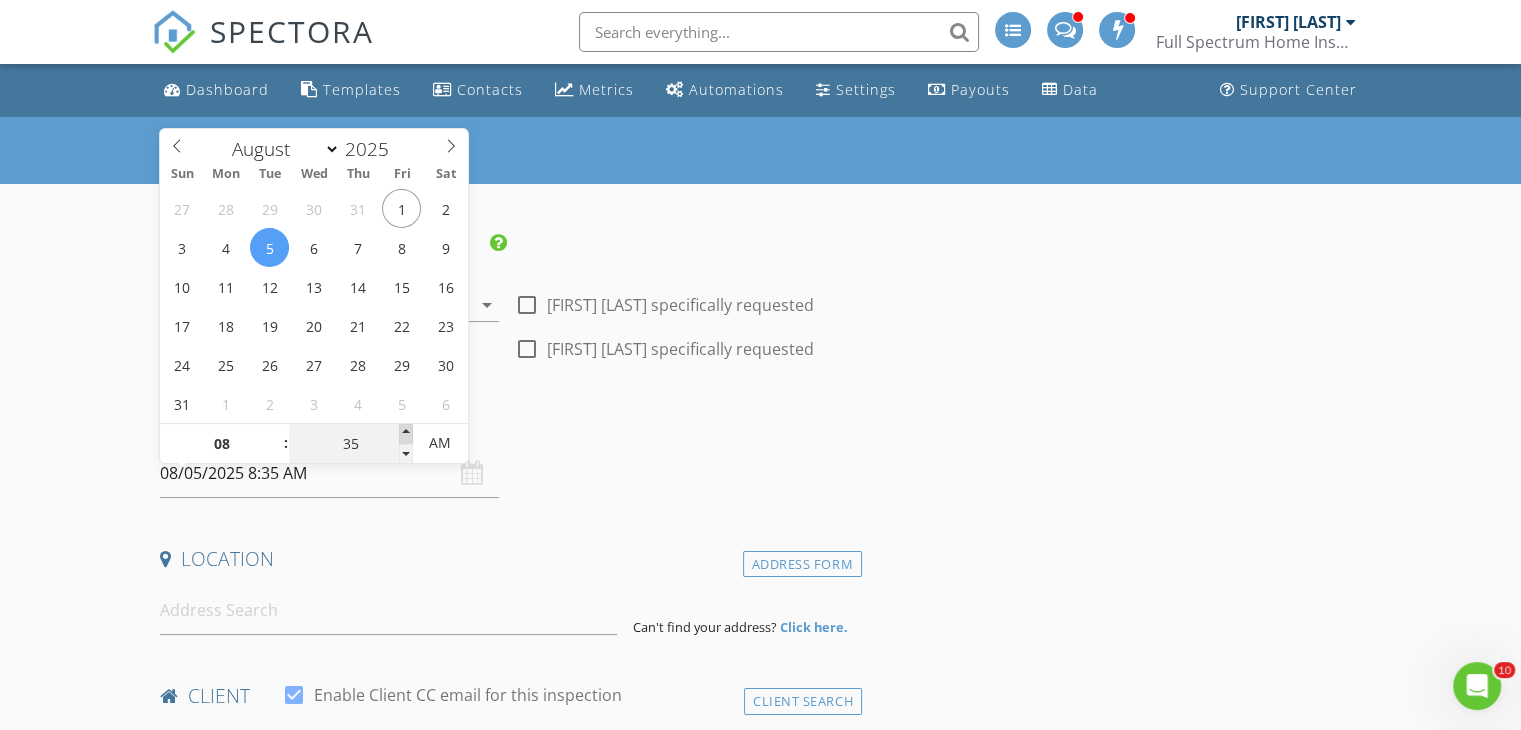 click at bounding box center (406, 434) 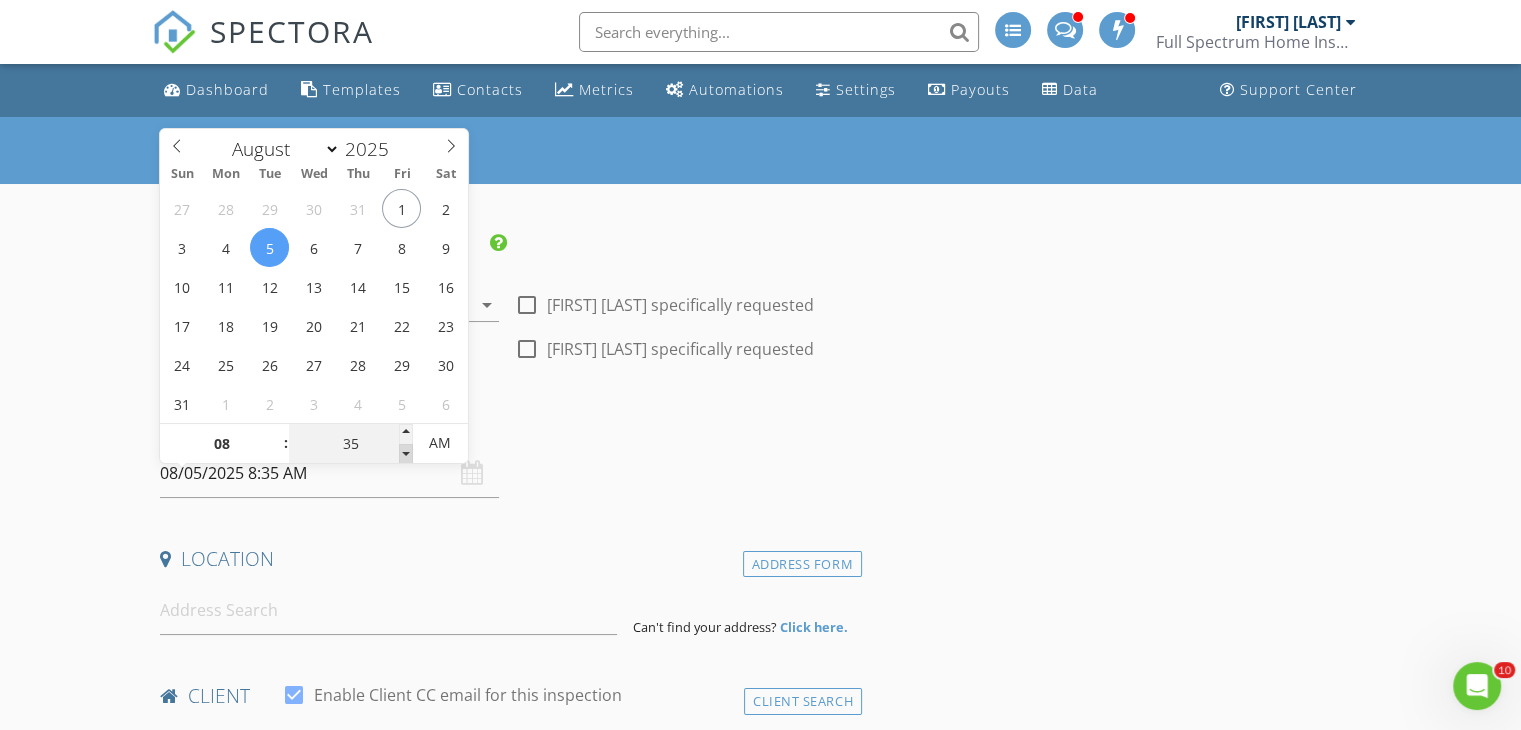 type on "30" 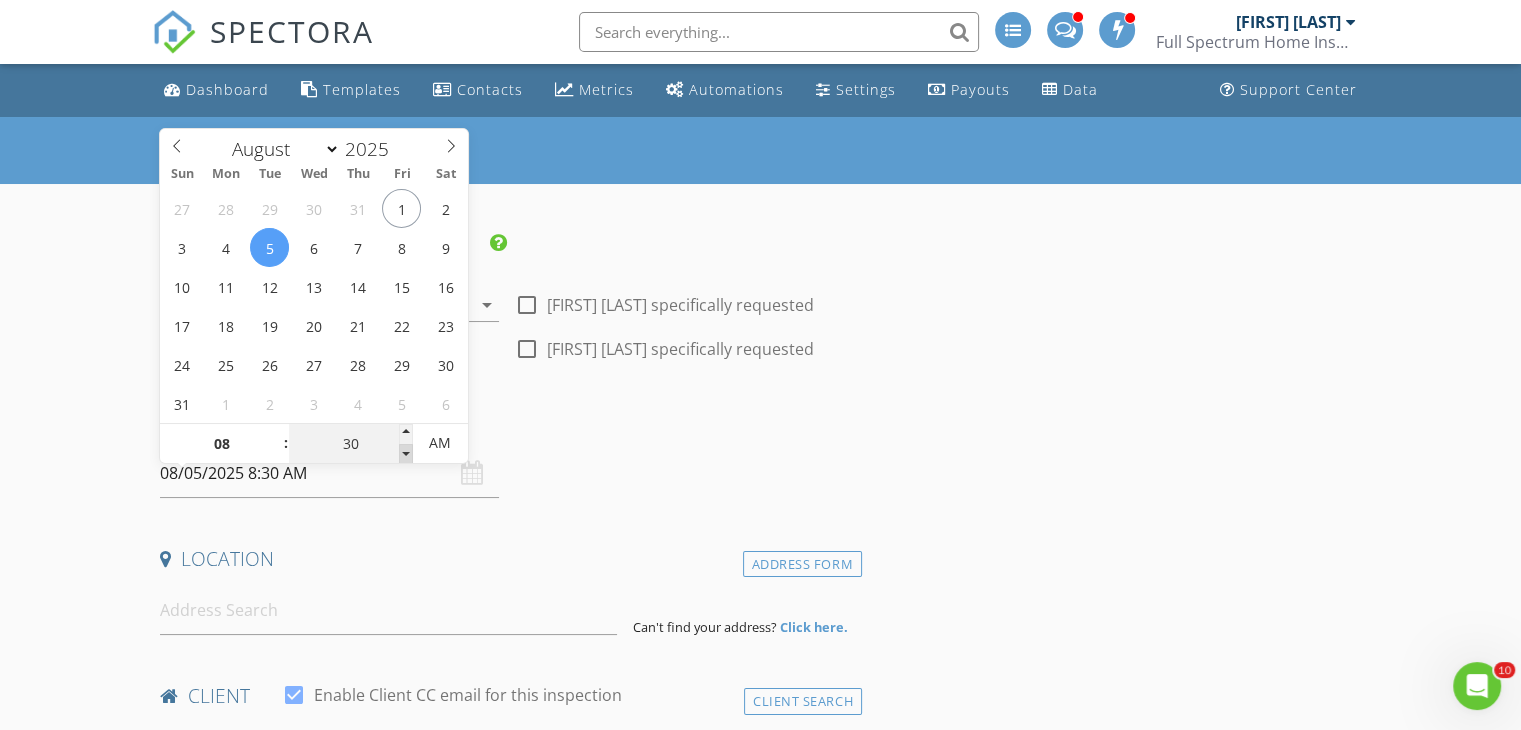 click at bounding box center [406, 454] 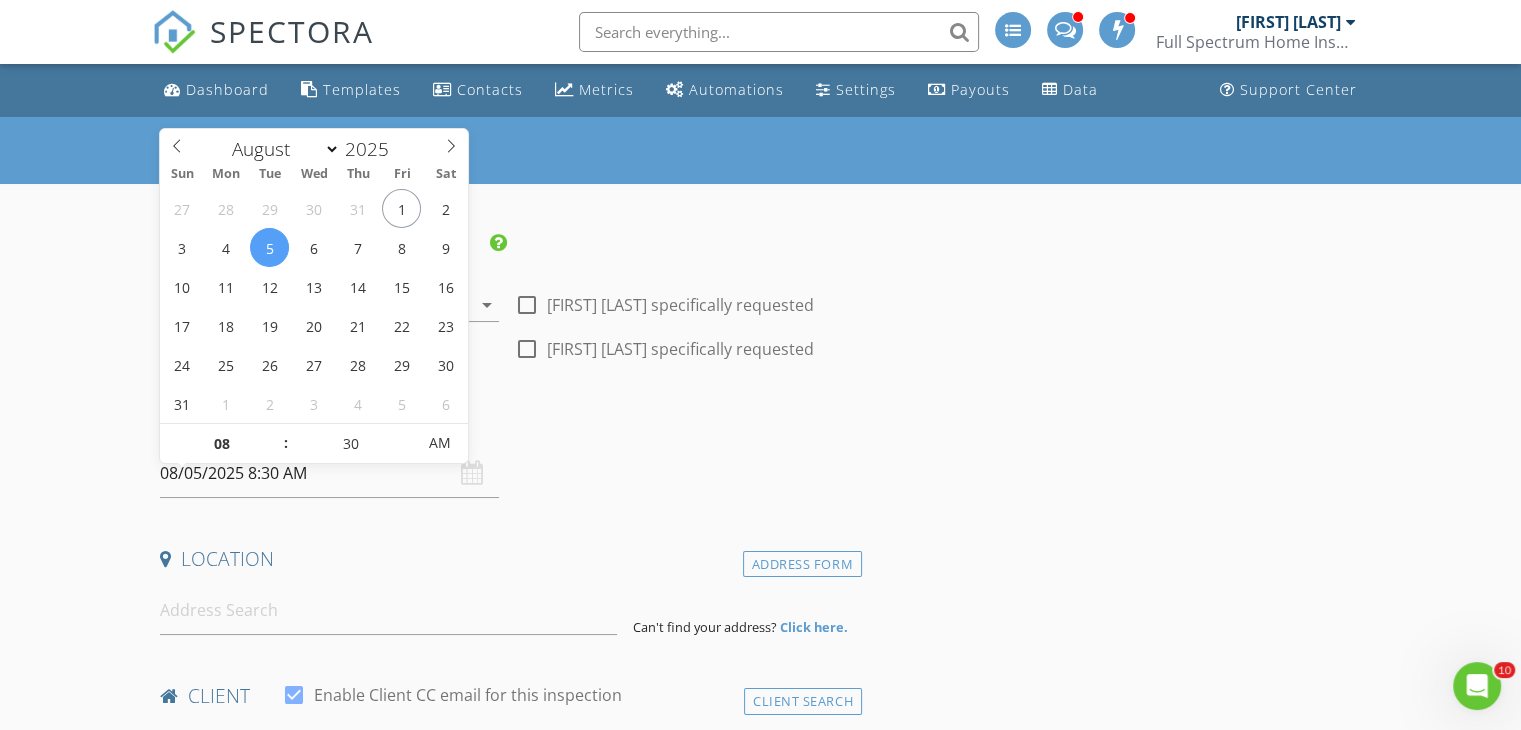 click on "Date/Time" at bounding box center [507, 422] 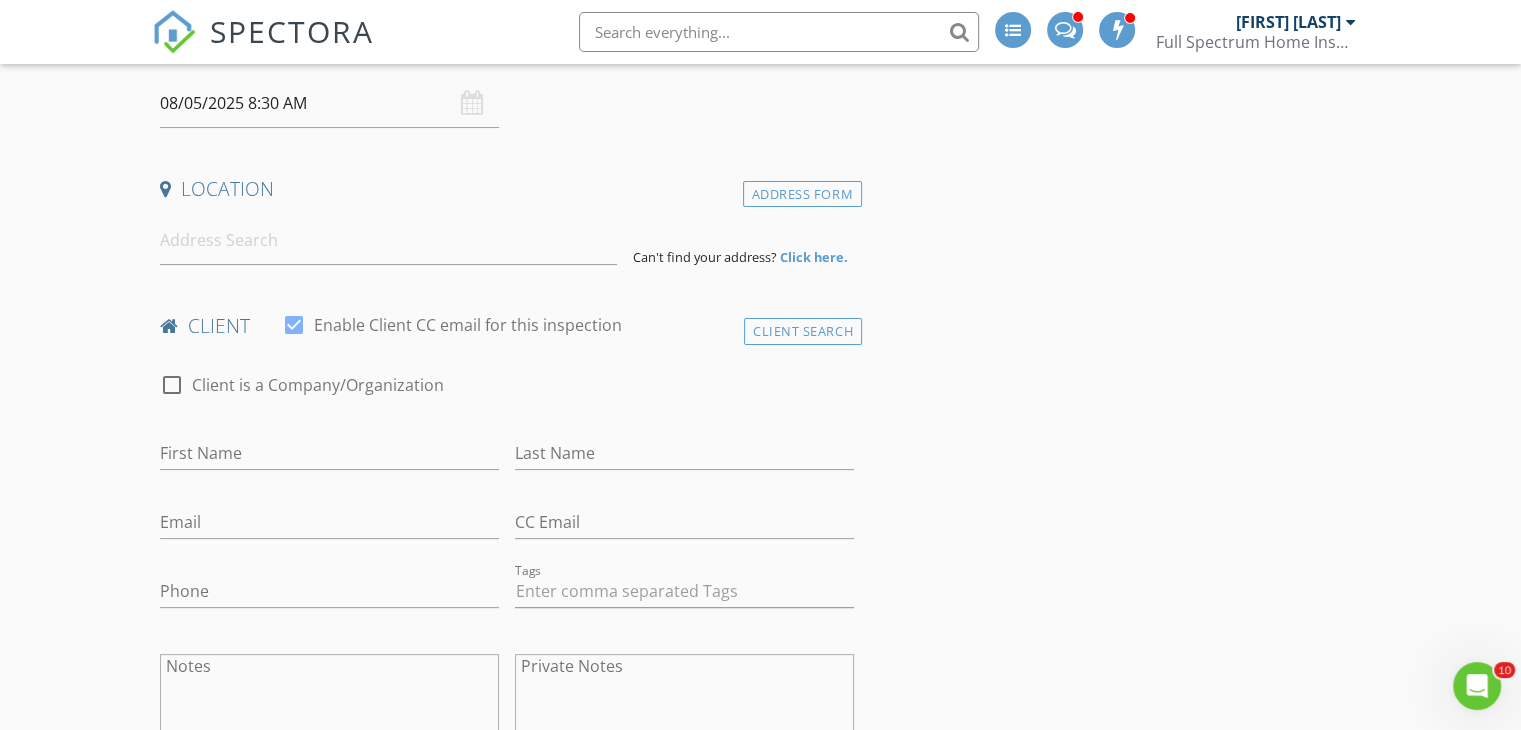 scroll, scrollTop: 420, scrollLeft: 0, axis: vertical 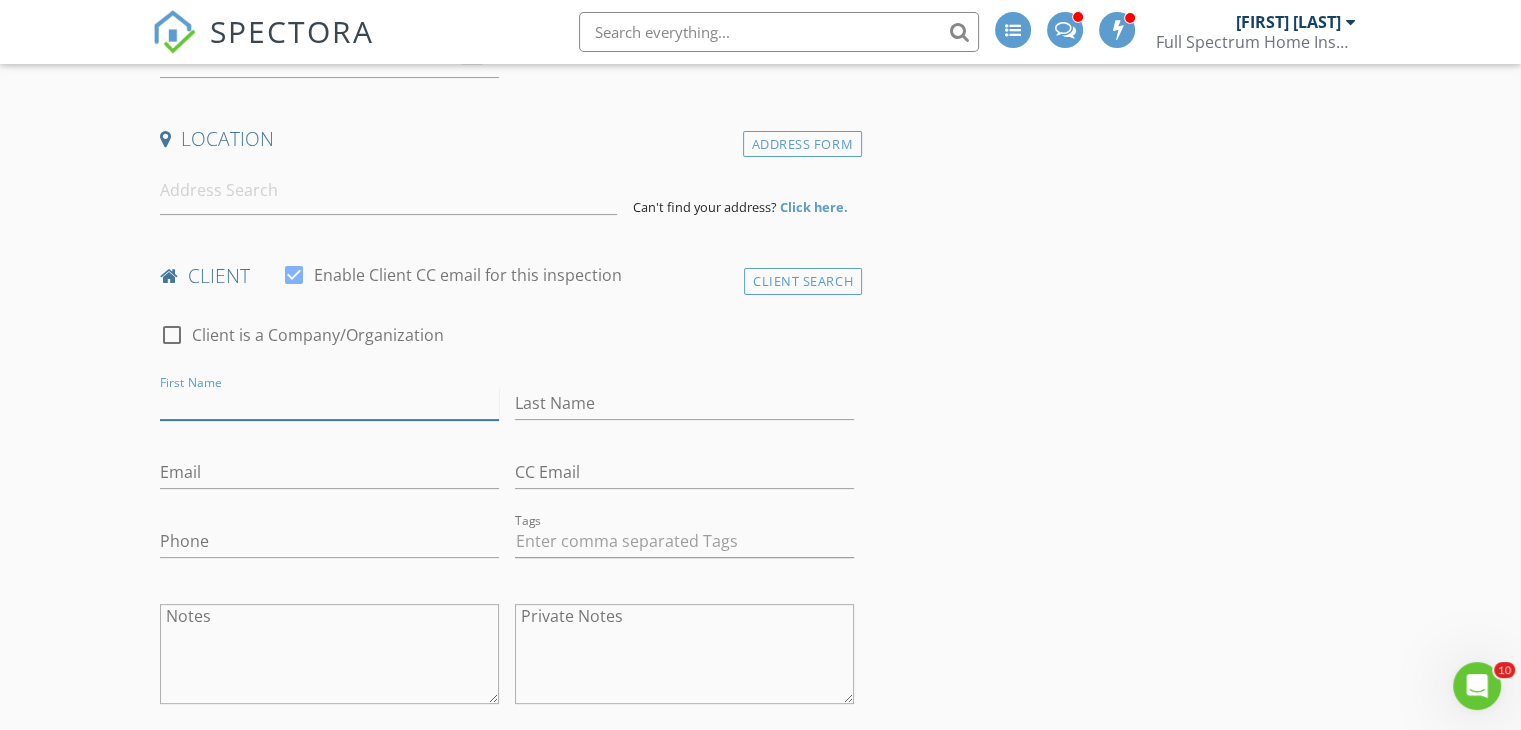 click on "First Name" at bounding box center (329, 403) 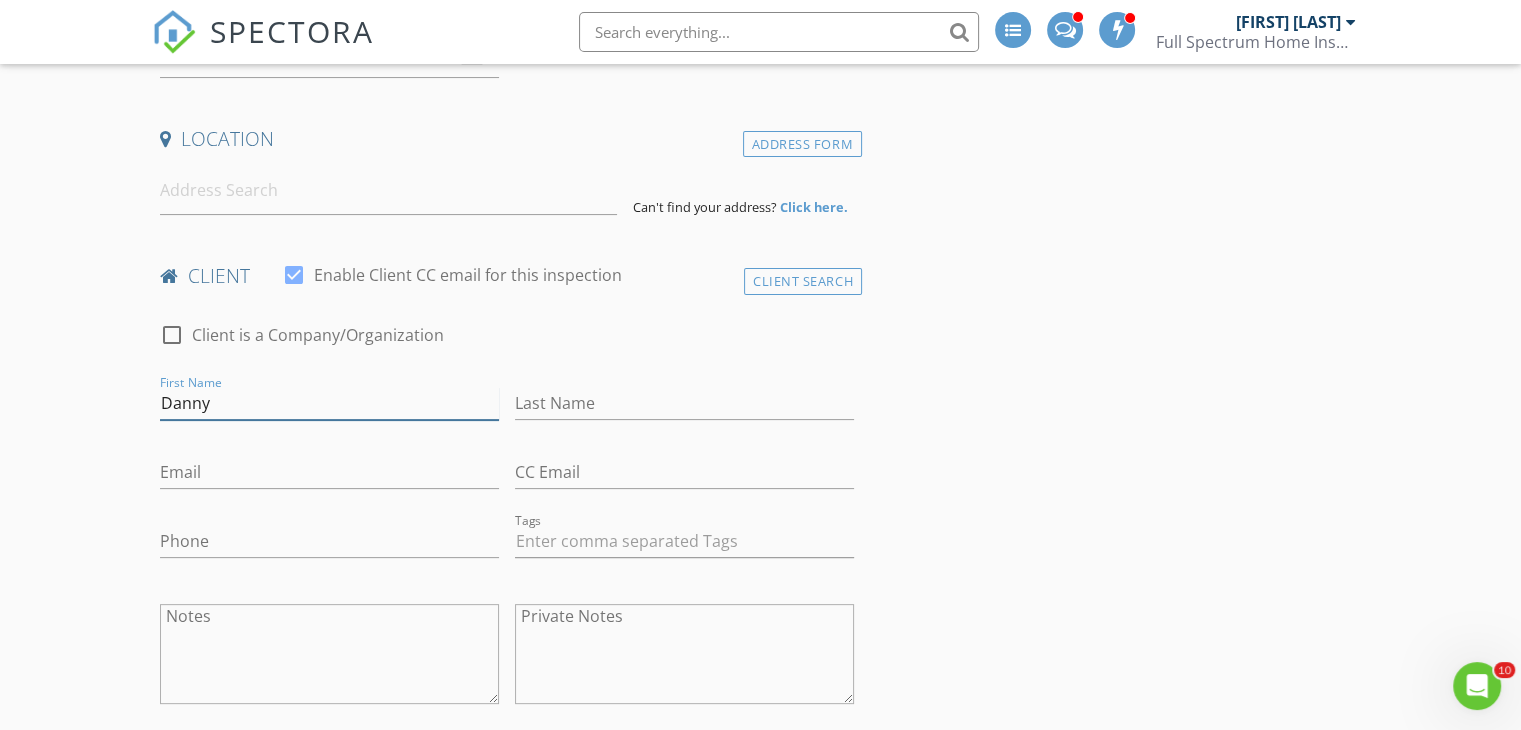 type on "Danny" 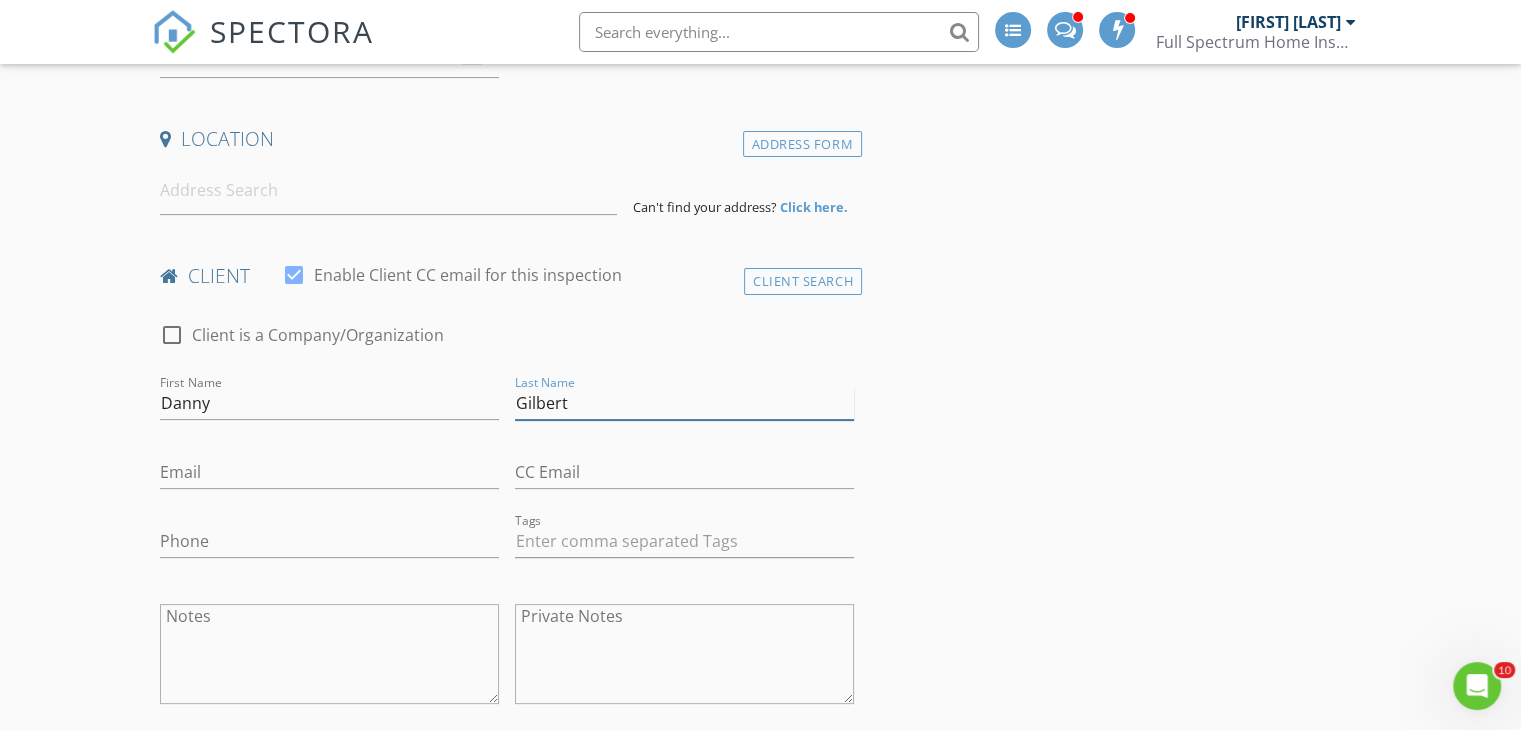 type on "Gilbert" 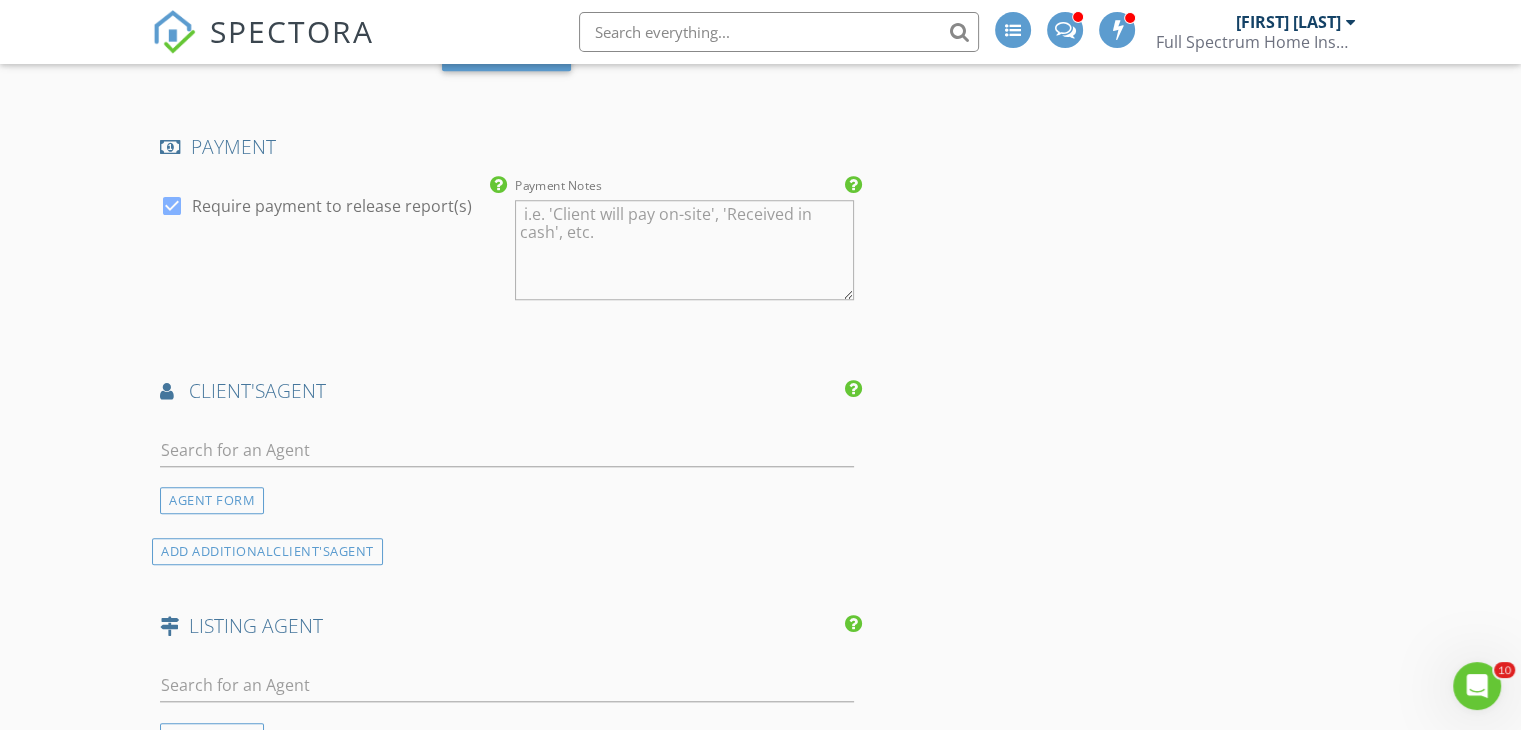 scroll, scrollTop: 1635, scrollLeft: 0, axis: vertical 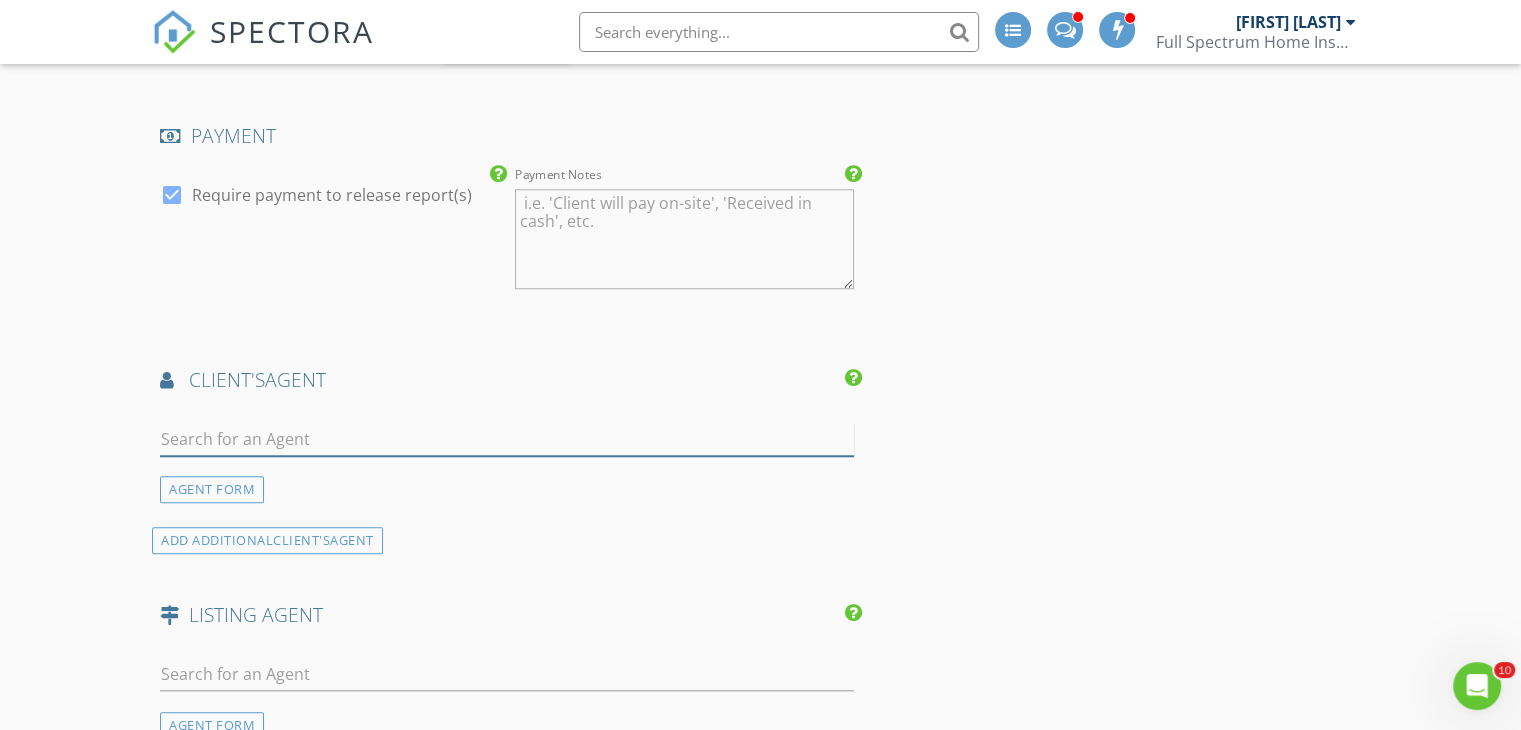 click at bounding box center (507, 439) 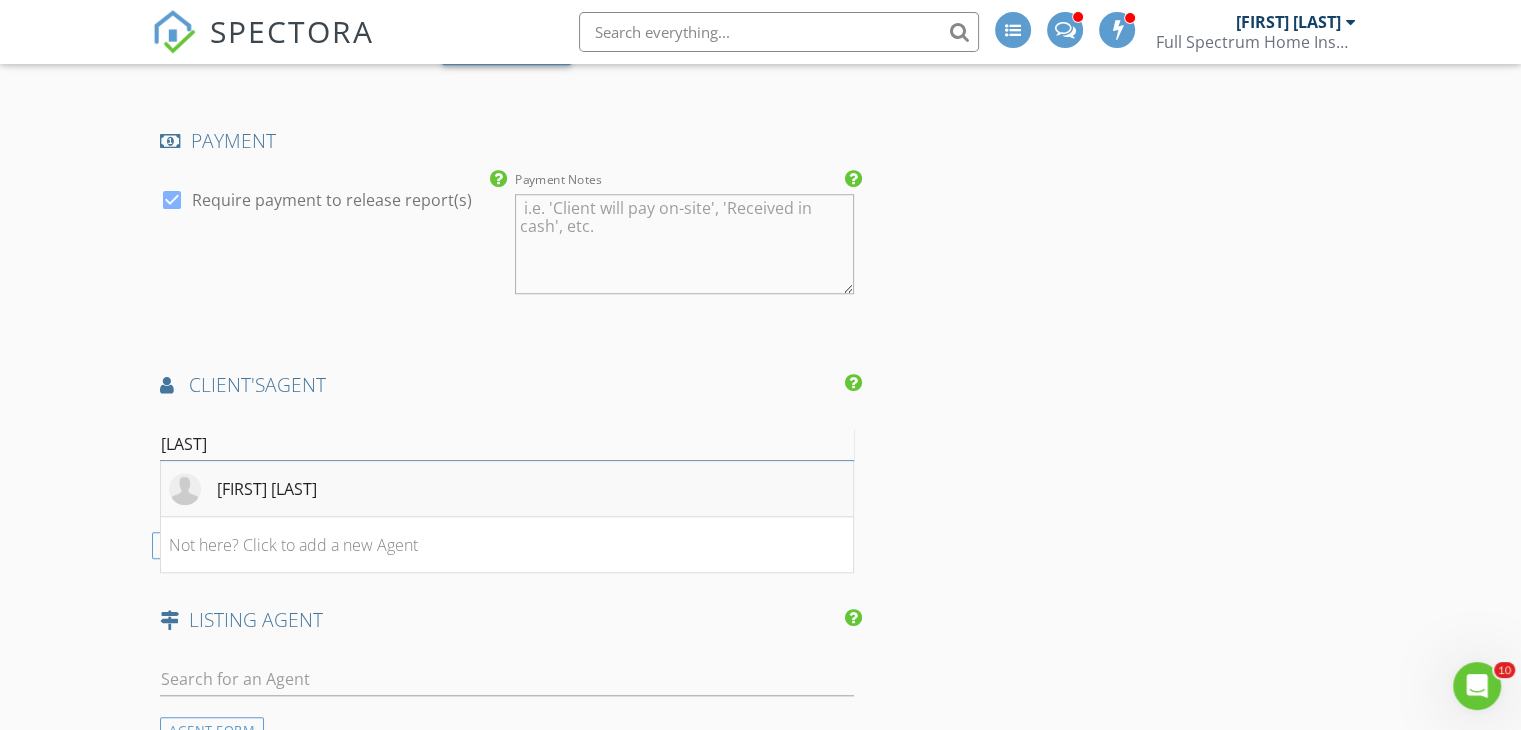 type on "ian" 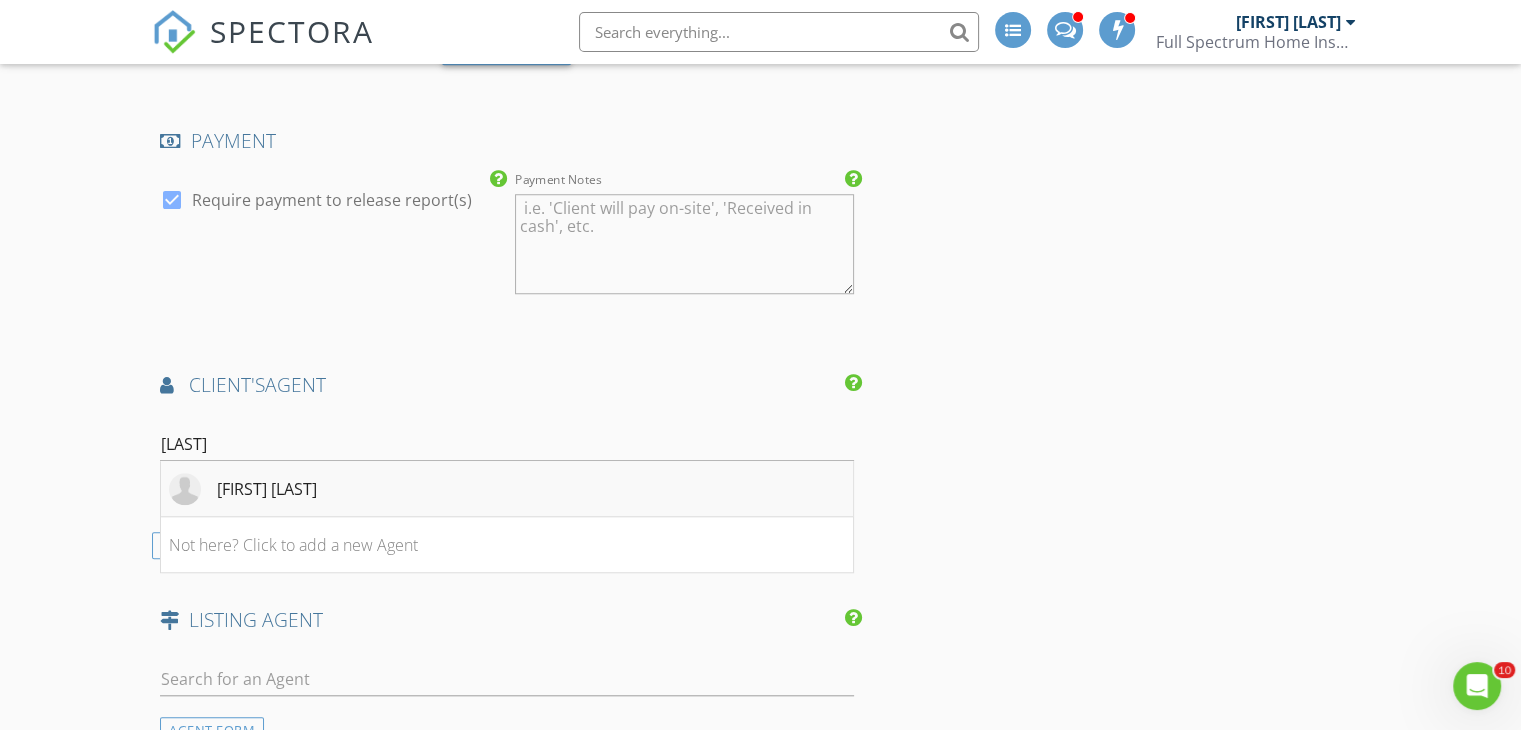 click on "[FIRST] [LAST]" at bounding box center [507, 489] 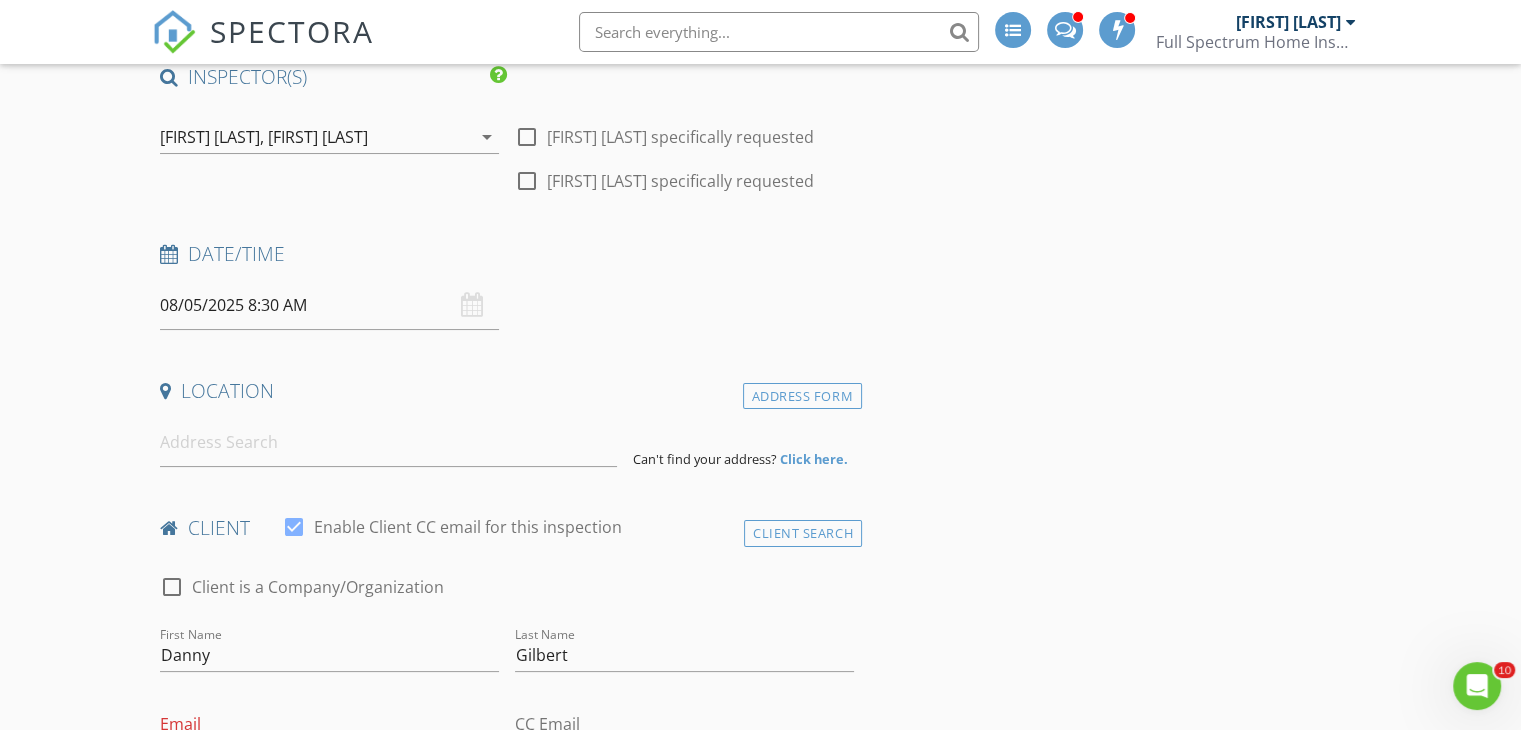 scroll, scrollTop: 124, scrollLeft: 0, axis: vertical 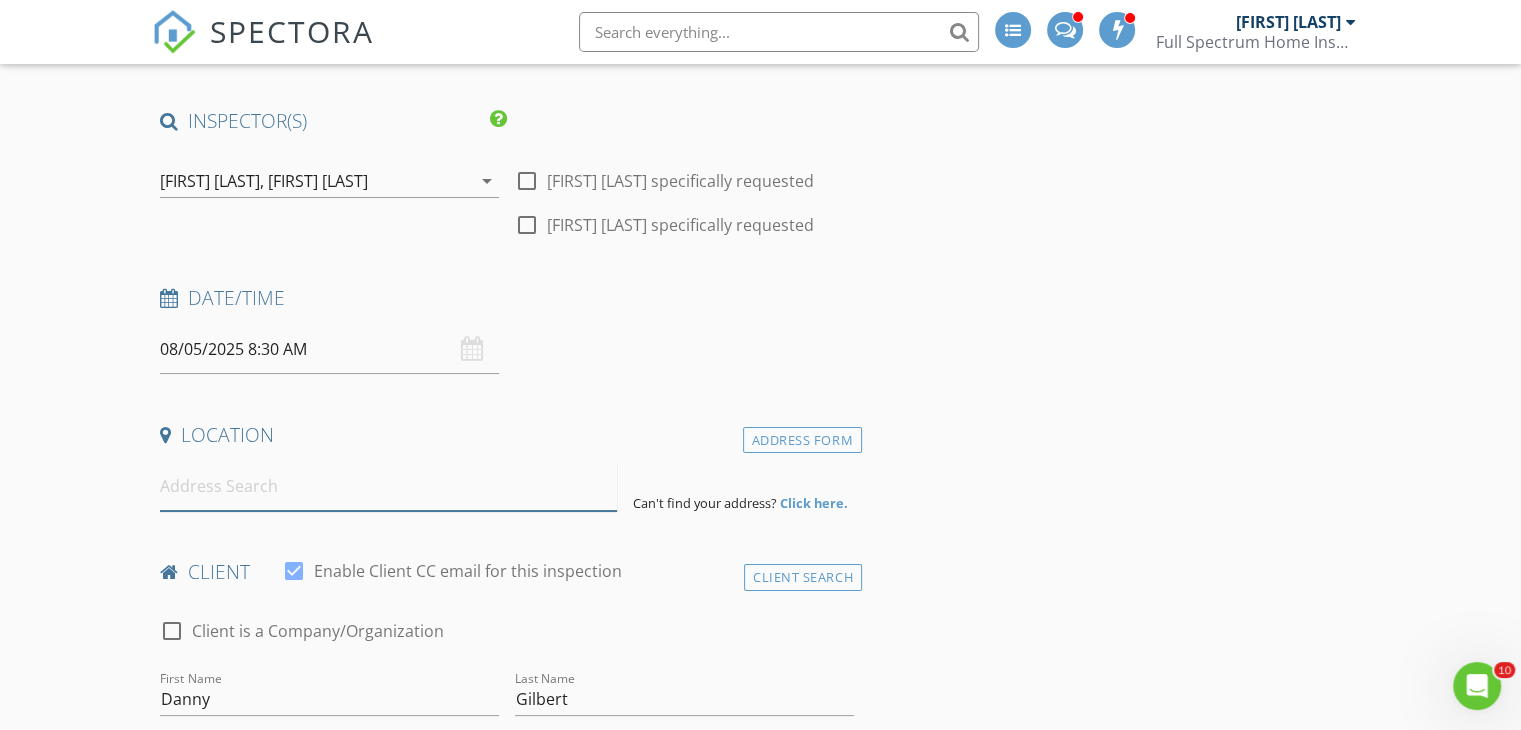 click at bounding box center [388, 486] 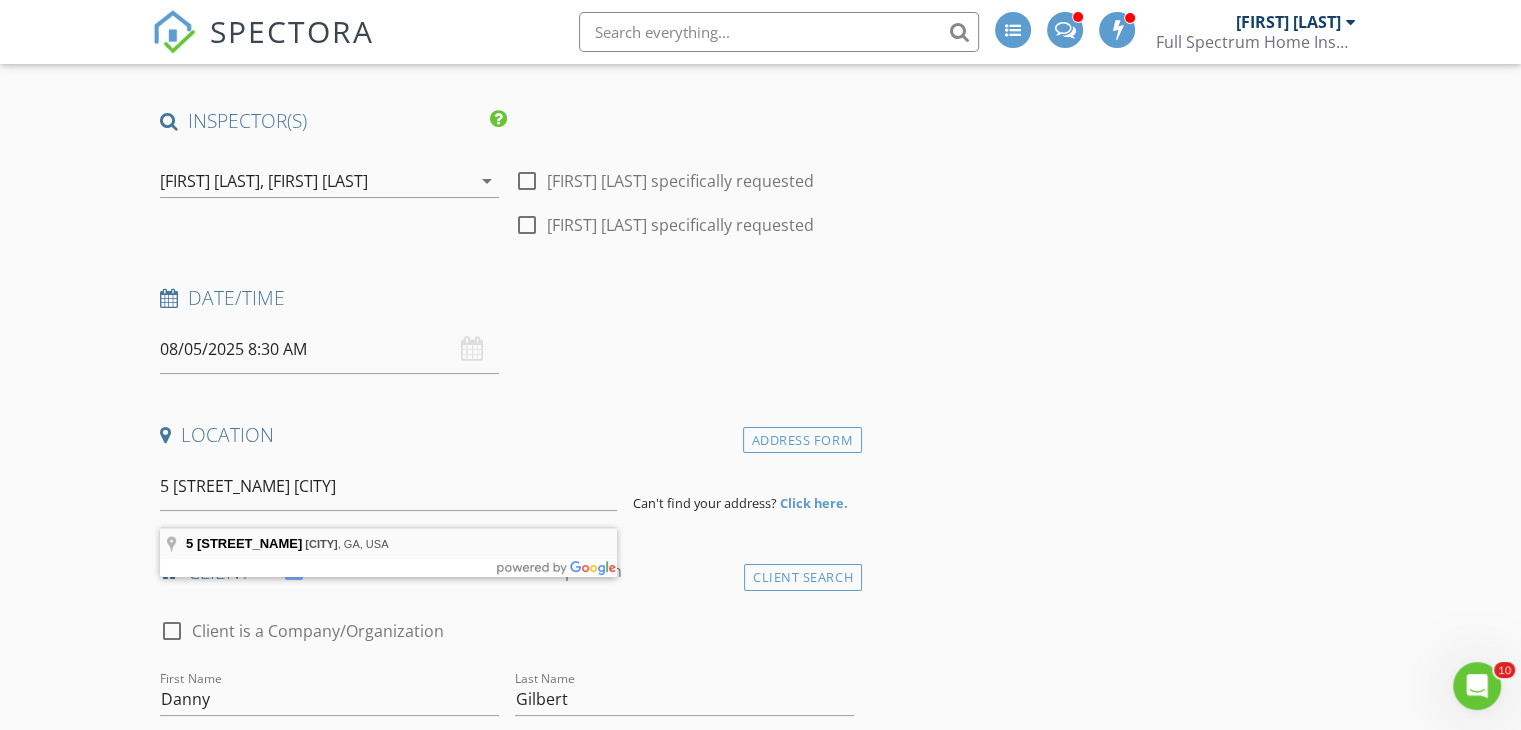 type on "5 Hillcrest Dr, Rossville, GA, USA" 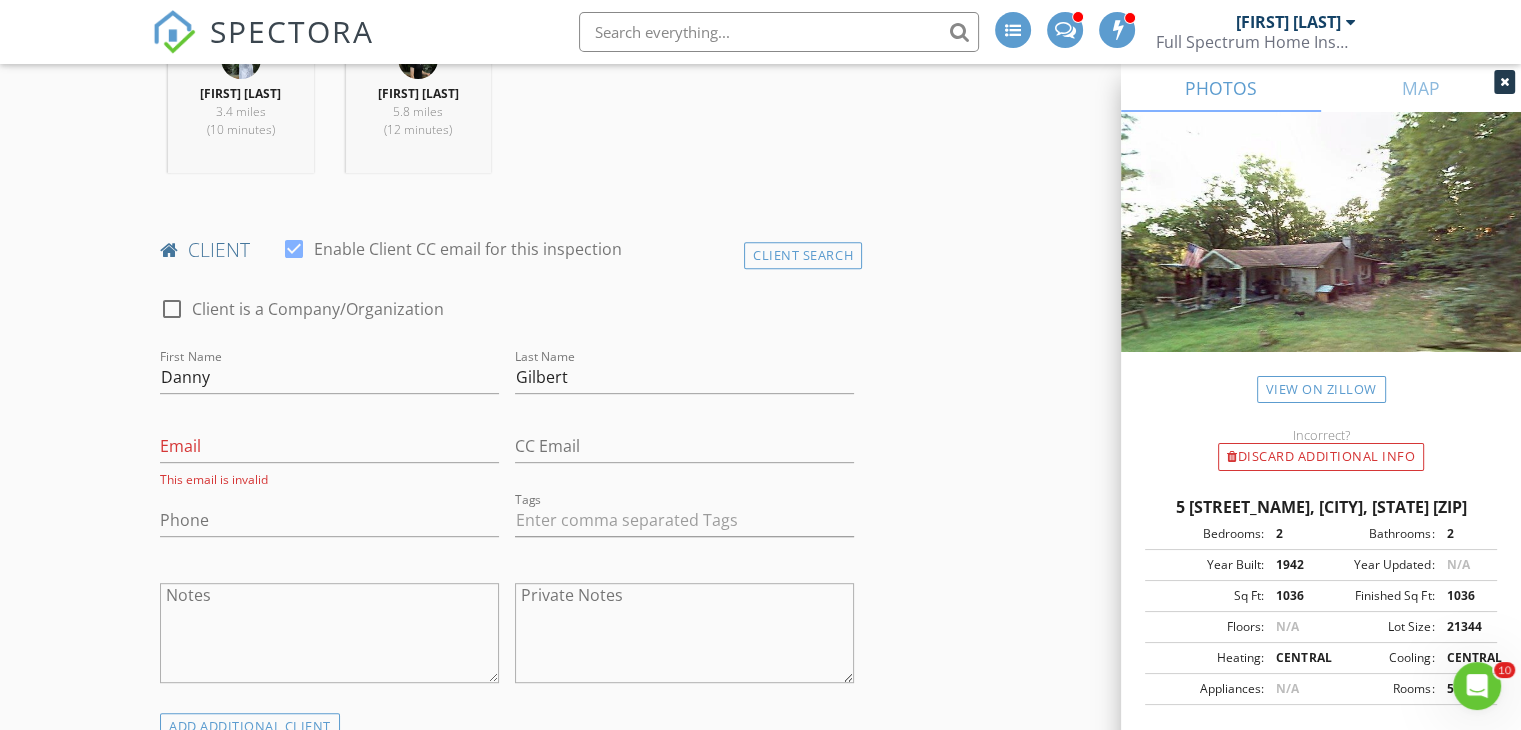 scroll, scrollTop: 879, scrollLeft: 0, axis: vertical 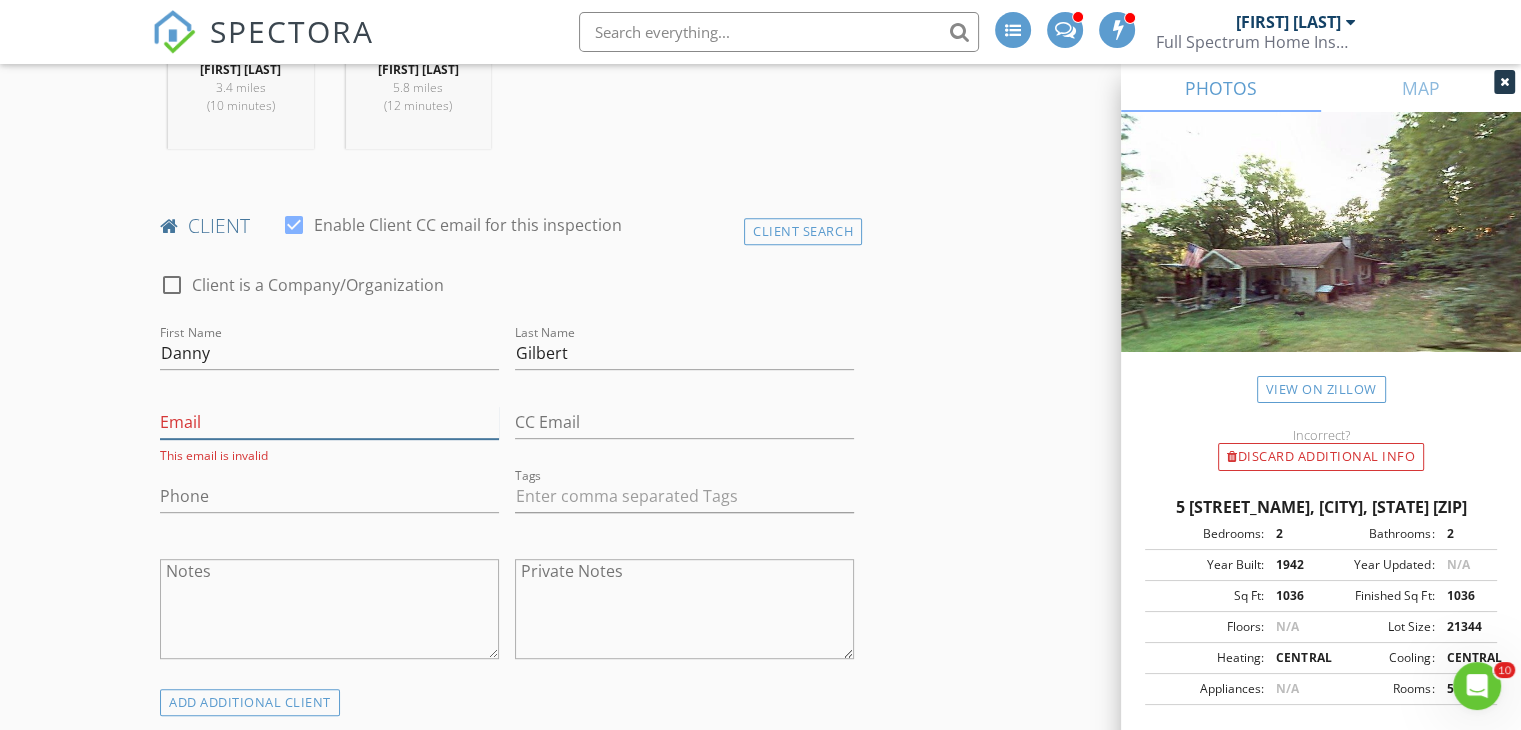 click on "Email" at bounding box center [329, 422] 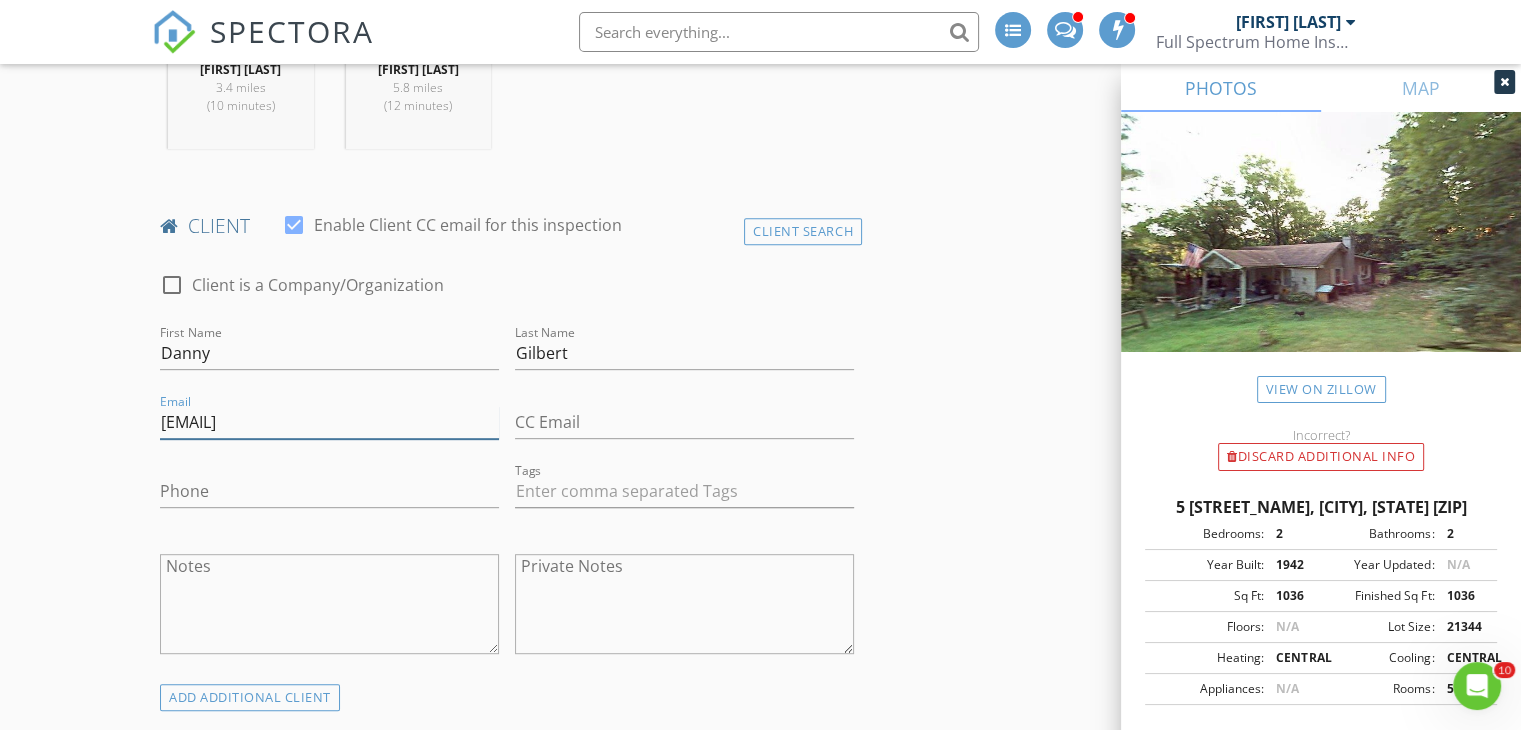 type on "[EMAIL]" 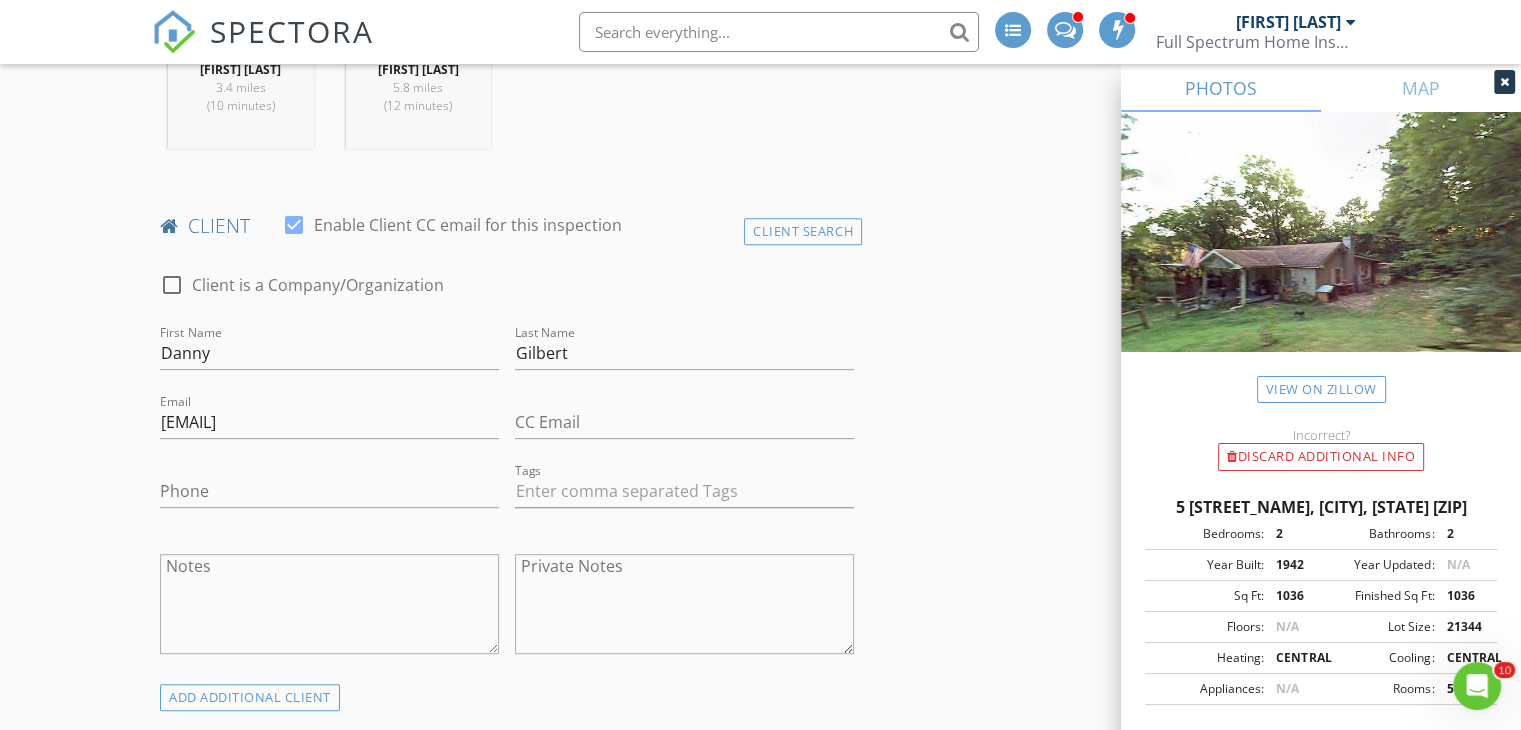 click on "INSPECTOR(S)
check_box   Ed Hopkins   PRIMARY   check_box   Marcy Carlson- Hopkins     check_box_outline_blank   Brian Dupre     Ed Hopkins,  Marcy Carlson- Hopkins arrow_drop_down   check_box_outline_blank Ed Hopkins specifically requested check_box_outline_blank Marcy Carlson- Hopkins specifically requested
Date/Time
08/05/2025 8:30 AM
Location
Address Search       Address 5 Hillcrest Dr   Unit   City Rossville   State GA   Zip 30741   County Walker     Square Feet 1036   Year Built 1942   Foundation arrow_drop_down     Ed Hopkins     3.4 miles     (10 minutes)         Marcy Carlson- Hopkins     5.8 miles     (12 minutes)
client
check_box Enable Client CC email for this inspection   Client Search     check_box_outline_blank Client is a Company/Organization     First Name Danny   Last Name Gilbert   Email dgilbert@epbfi.com   CC Email   Phone         Tags" at bounding box center (760, 1295) 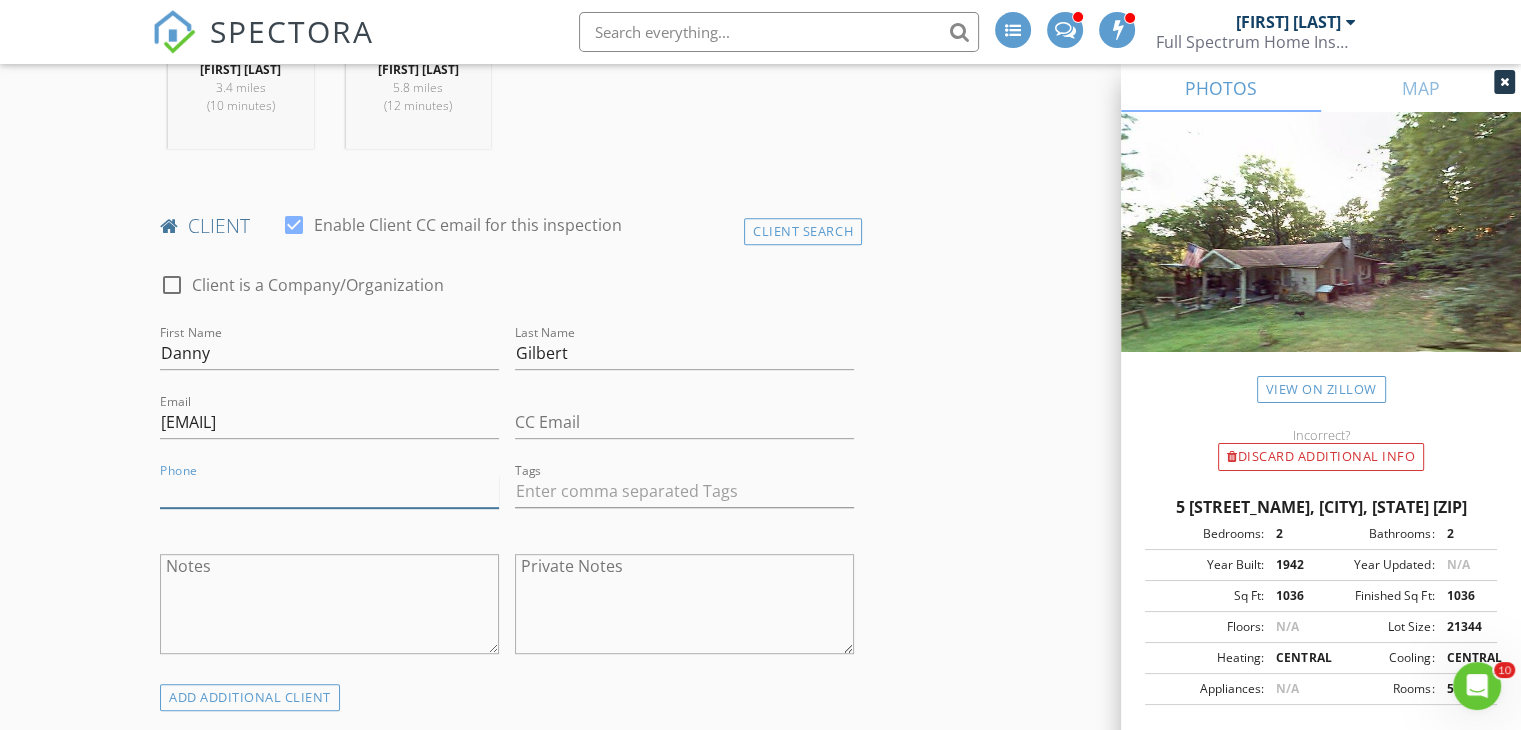 click on "Phone" at bounding box center [329, 491] 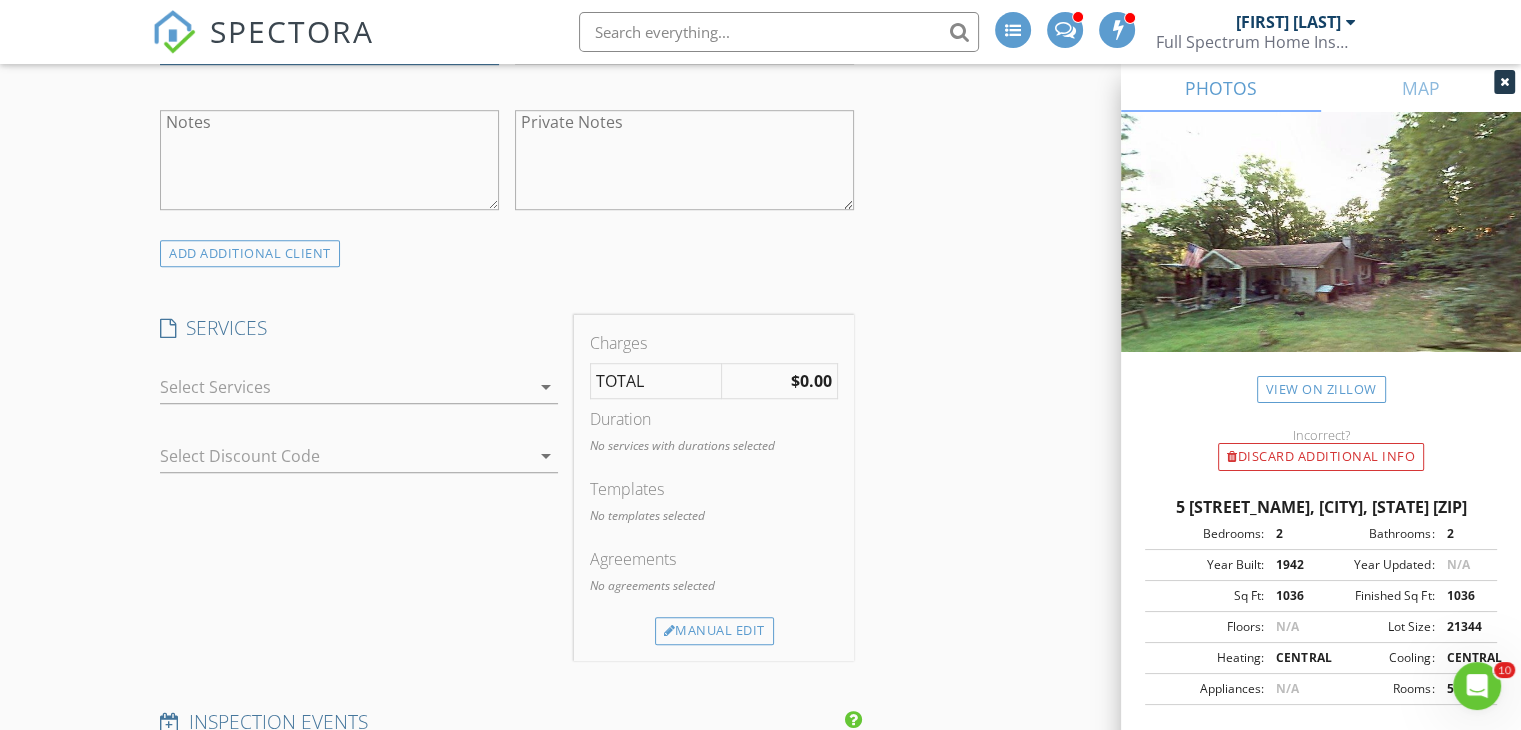 scroll, scrollTop: 1376, scrollLeft: 0, axis: vertical 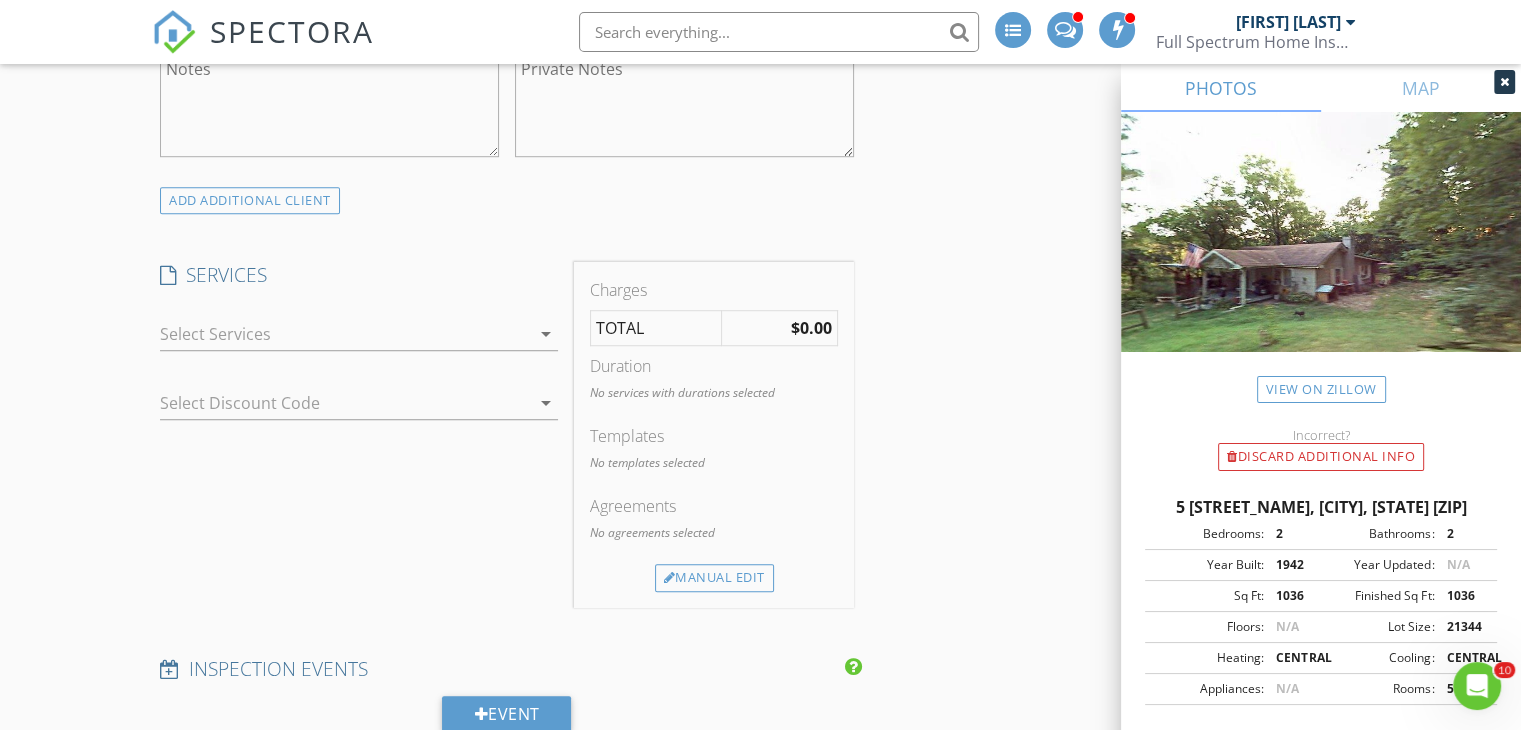 type on "[PHONE]" 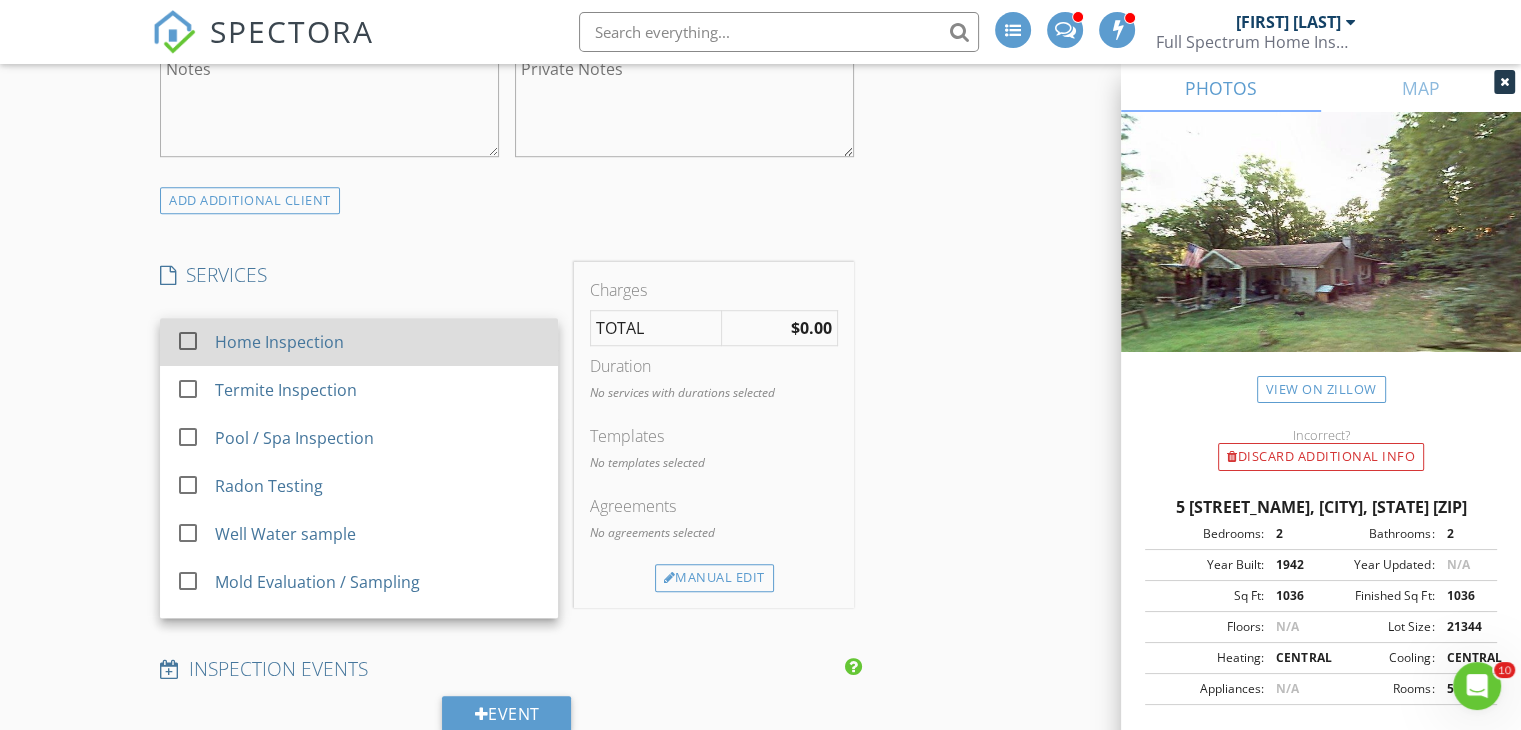 click on "Home Inspection" at bounding box center [379, 342] 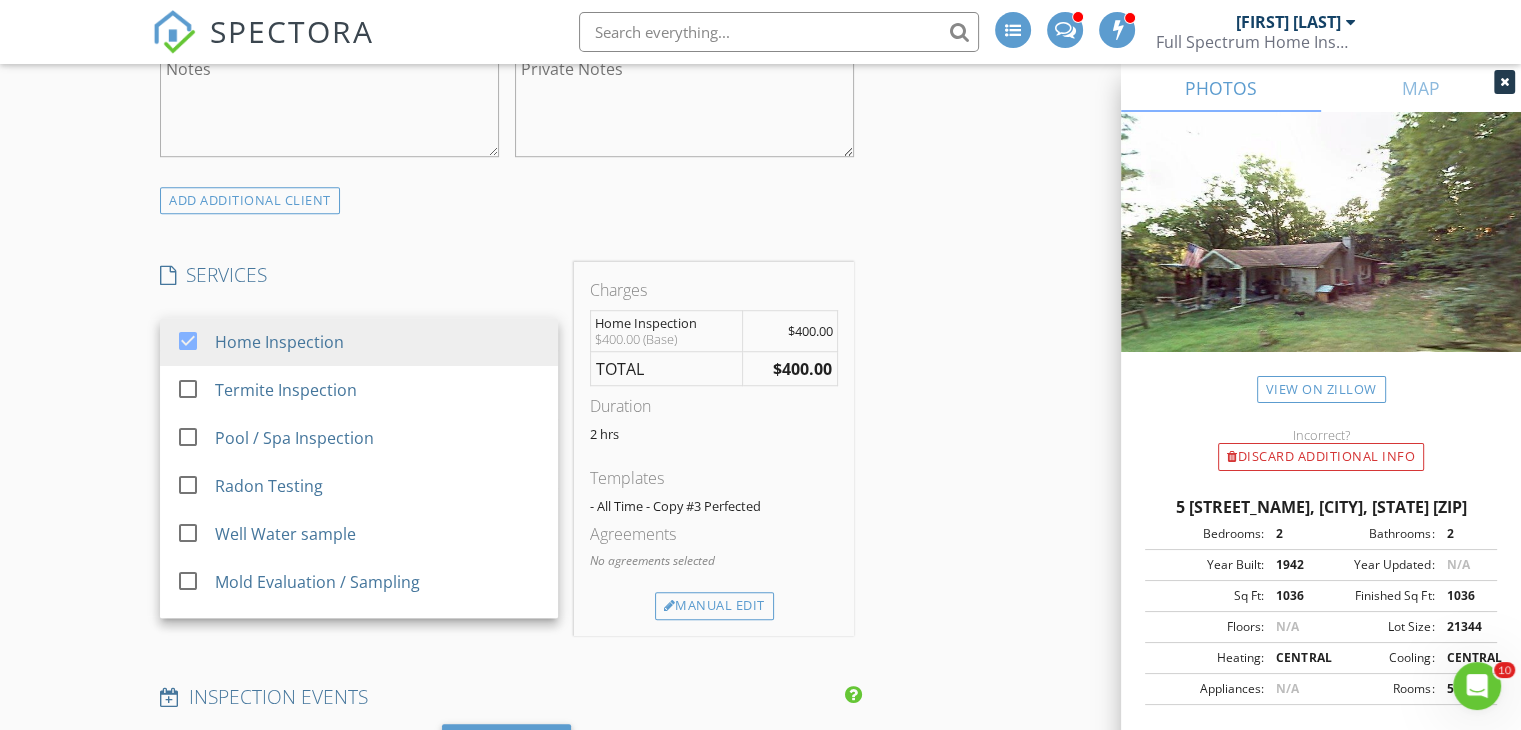 click on "INSPECTOR(S)
check_box   Ed Hopkins   PRIMARY   check_box   Marcy Carlson- Hopkins     check_box_outline_blank   Brian Dupre     Ed Hopkins,  Marcy Carlson- Hopkins arrow_drop_down   check_box_outline_blank Ed Hopkins specifically requested check_box_outline_blank Marcy Carlson- Hopkins specifically requested
Date/Time
08/05/2025 8:30 AM
Location
Address Search       Address 5 Hillcrest Dr   Unit   City Rossville   State GA   Zip 30741   County Walker     Square Feet 1036   Year Built 1942   Foundation arrow_drop_down     Ed Hopkins     3.4 miles     (10 minutes)         Marcy Carlson- Hopkins     5.8 miles     (12 minutes)
client
check_box Enable Client CC email for this inspection   Client Search     check_box_outline_blank Client is a Company/Organization     First Name Danny   Last Name Gilbert   Email dgilbert@epbfi.com   CC Email   Phone 423-698-2833" at bounding box center (760, 812) 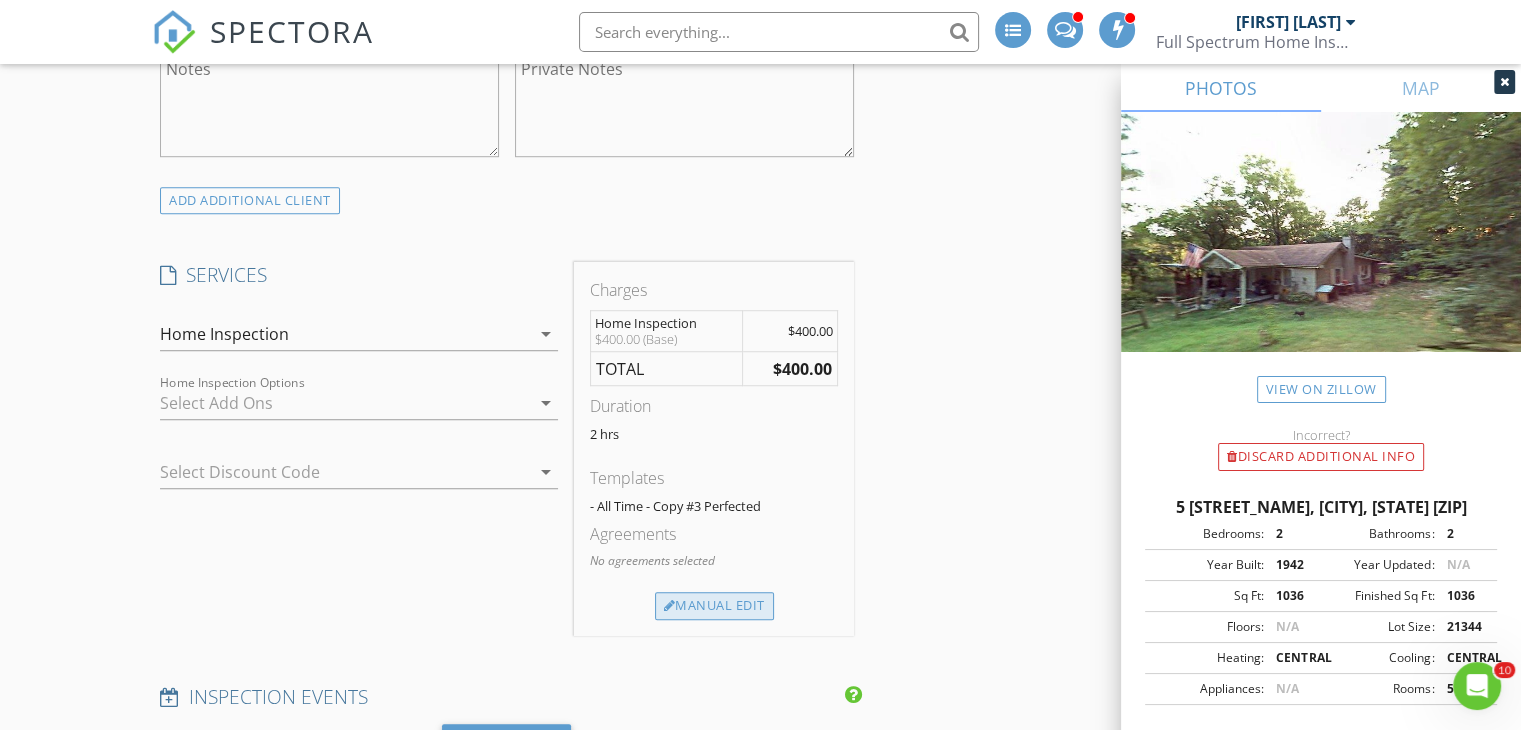 click on "Manual Edit" at bounding box center [714, 606] 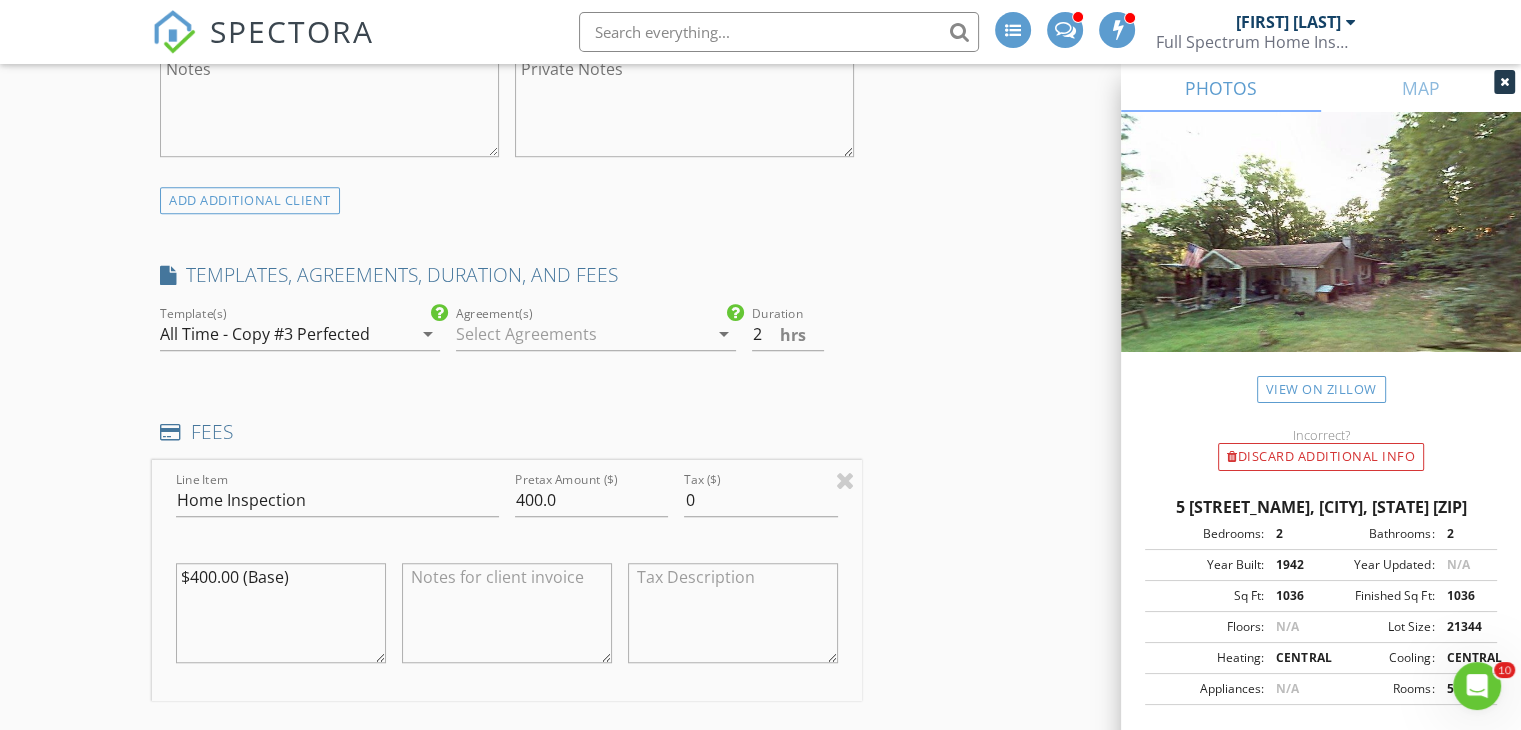 click at bounding box center [582, 334] 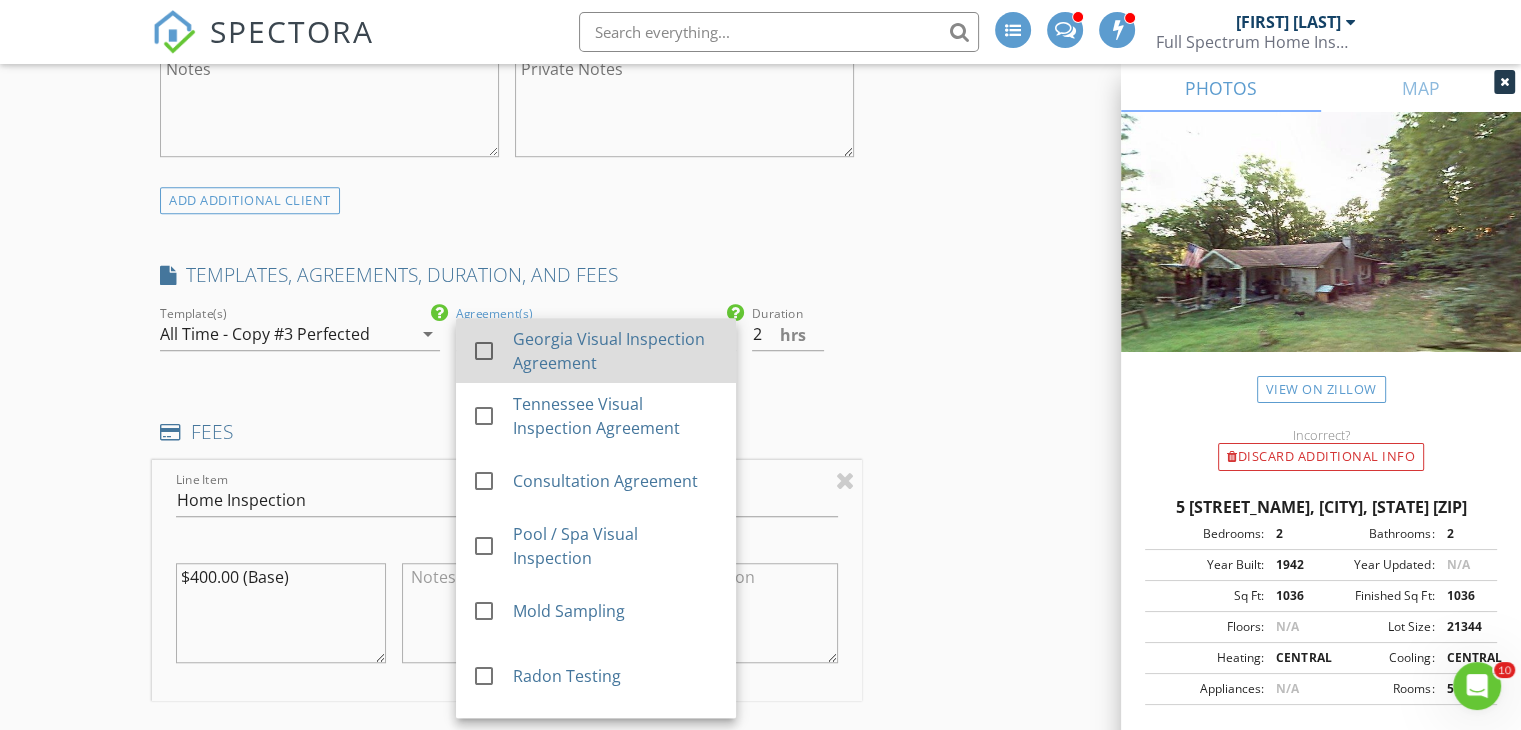 click on "Georgia Visual Inspection Agreement" at bounding box center (616, 351) 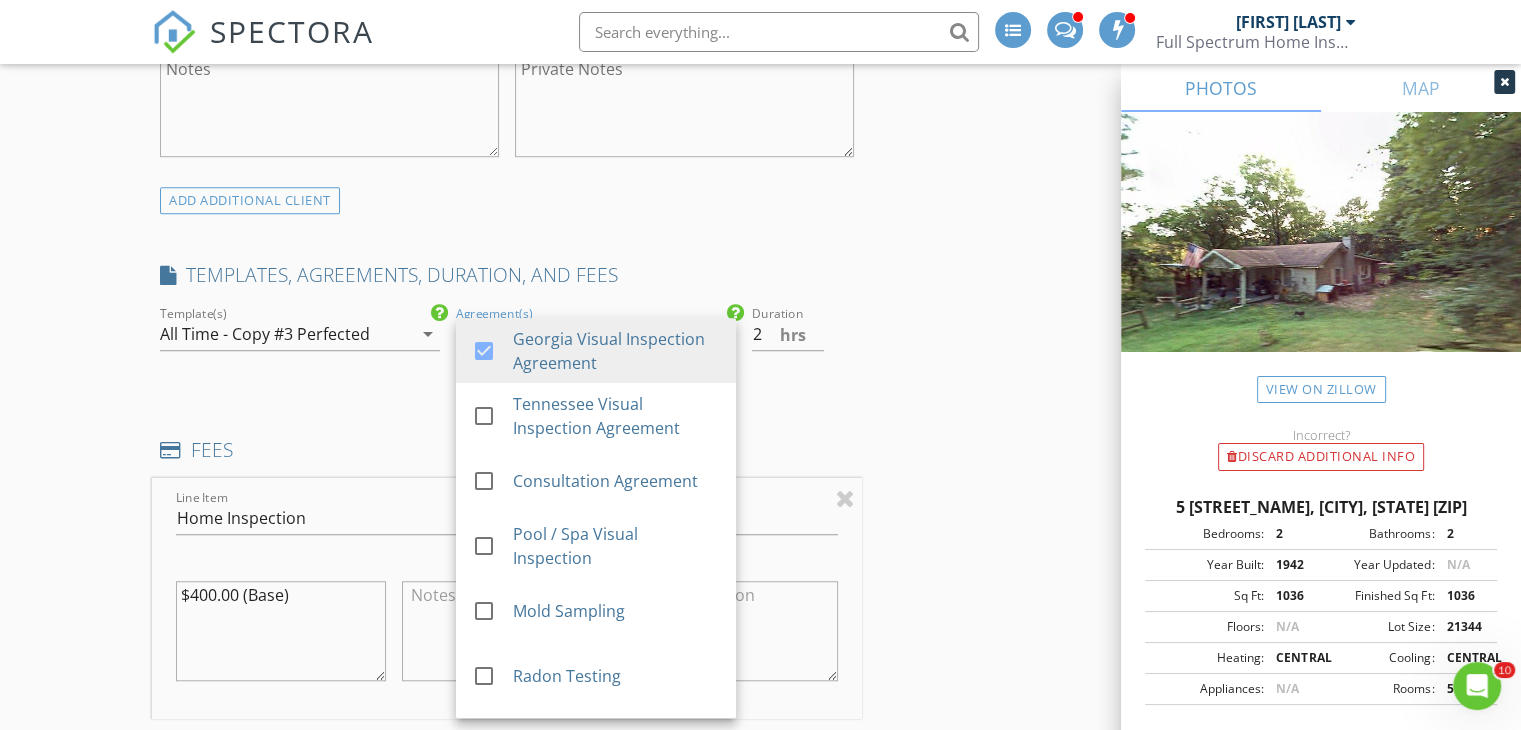 click on "INSPECTOR(S)
check_box   Ed Hopkins   PRIMARY   check_box   Marcy Carlson- Hopkins     check_box_outline_blank   Brian Dupre     Ed Hopkins,  Marcy Carlson- Hopkins arrow_drop_down   check_box_outline_blank Ed Hopkins specifically requested check_box_outline_blank Marcy Carlson- Hopkins specifically requested
Date/Time
08/05/2025 8:30 AM
Location
Address Search       Address 5 Hillcrest Dr   Unit   City Rossville   State GA   Zip 30741   County Walker     Square Feet 1036   Year Built 1942   Foundation arrow_drop_down     Ed Hopkins     3.4 miles     (10 minutes)         Marcy Carlson- Hopkins     5.8 miles     (12 minutes)
client
check_box Enable Client CC email for this inspection   Client Search     check_box_outline_blank Client is a Company/Organization     First Name Danny   Last Name Gilbert   Email dgilbert@epbfi.com   CC Email   Phone 423-698-2833" at bounding box center (760, 916) 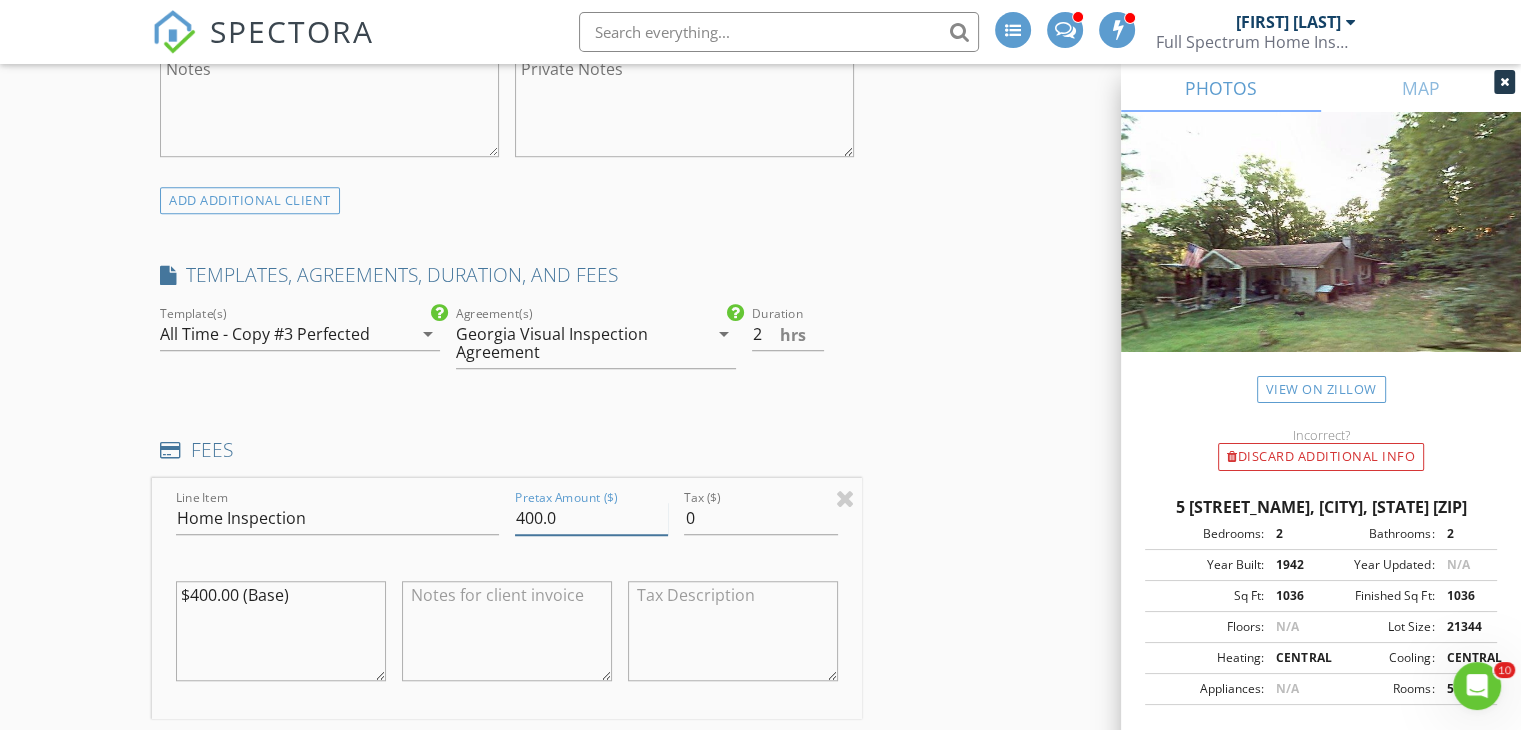 drag, startPoint x: 580, startPoint y: 539, endPoint x: 496, endPoint y: 549, distance: 84.59315 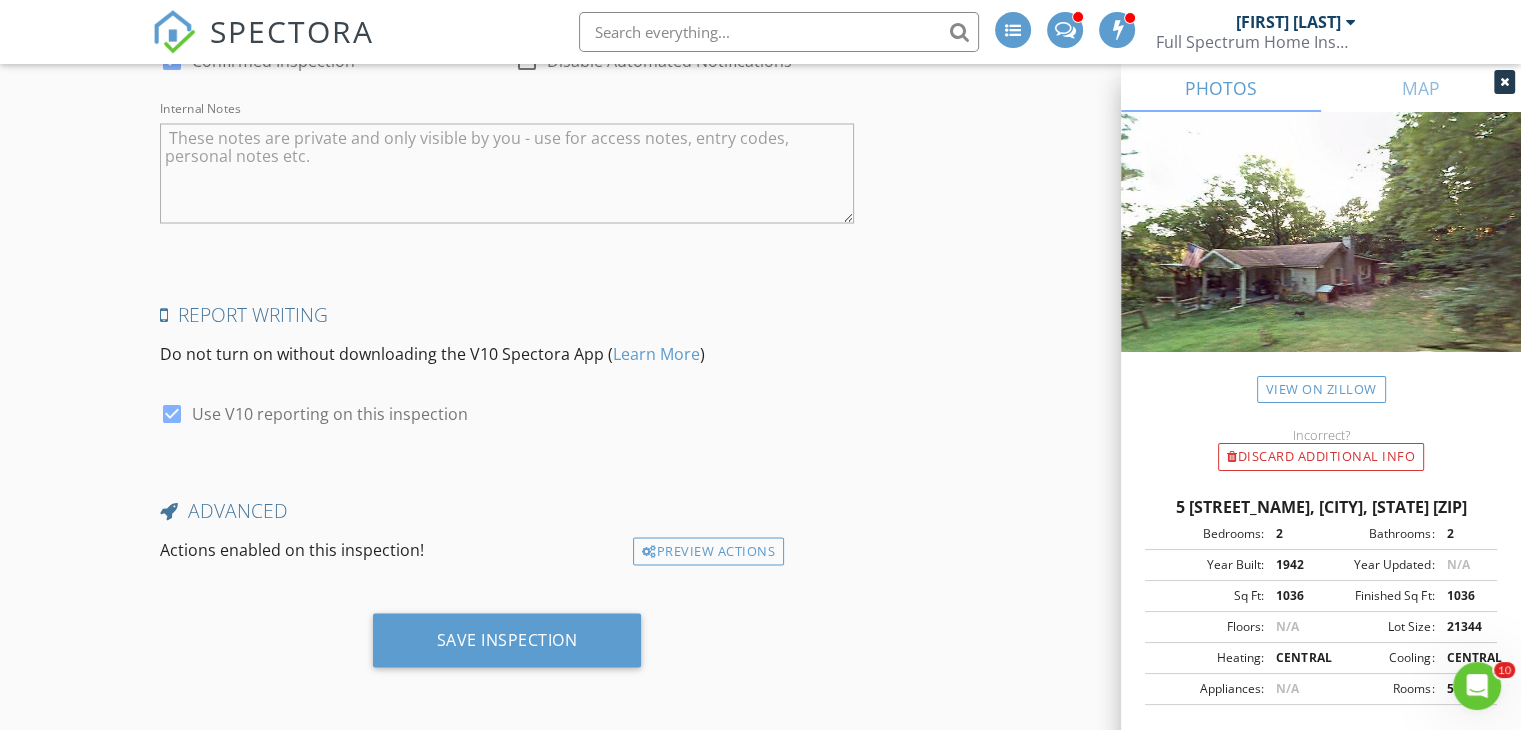 scroll, scrollTop: 3696, scrollLeft: 0, axis: vertical 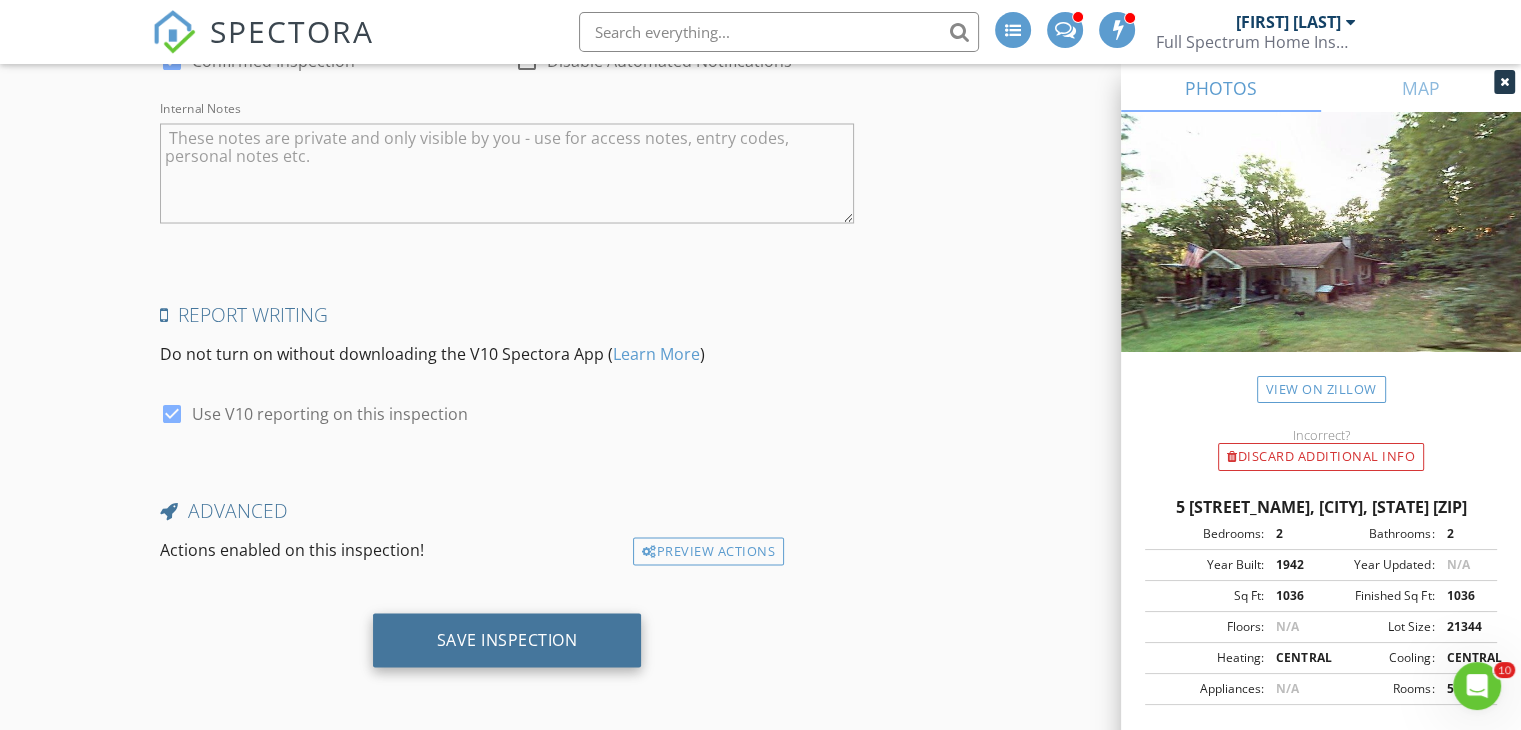 type on "475.00" 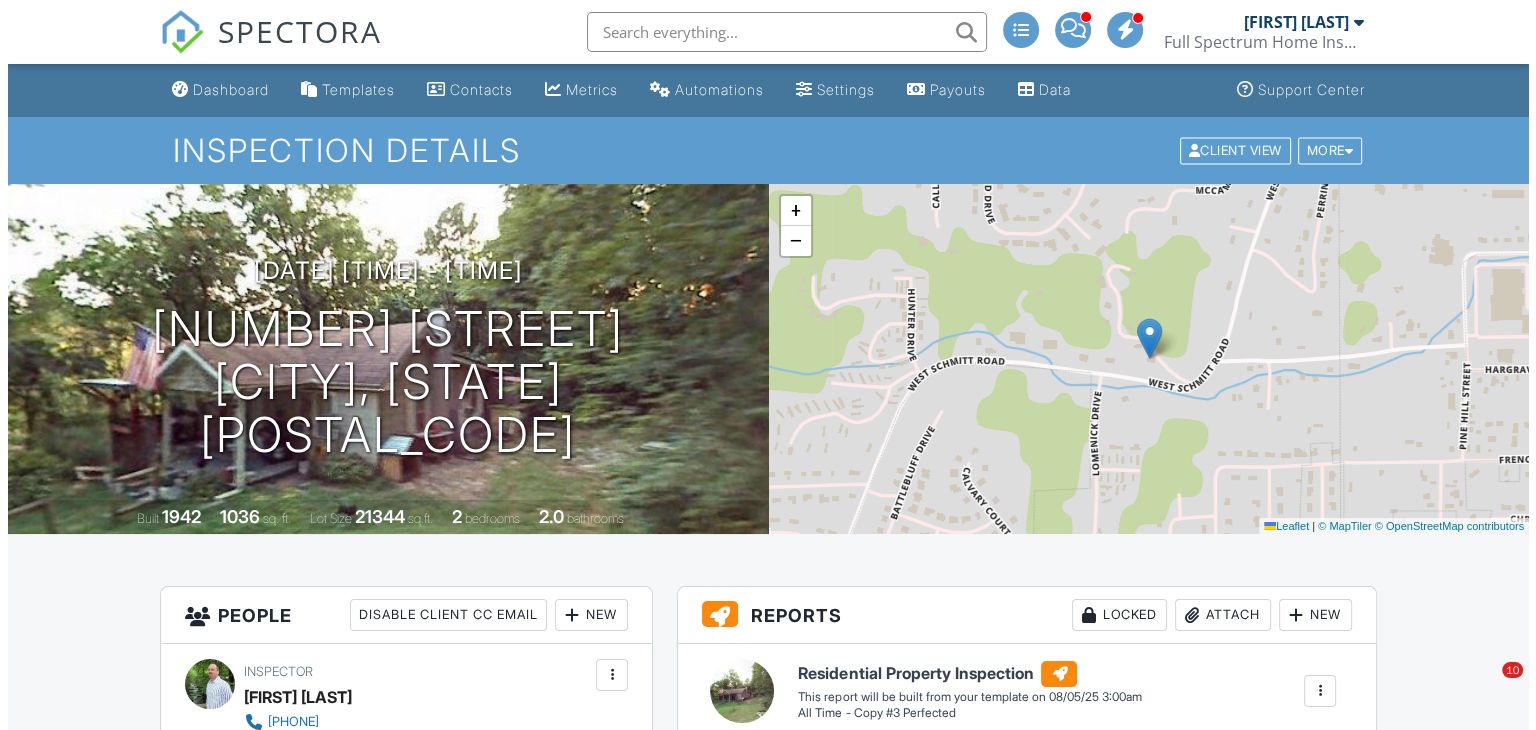 scroll, scrollTop: 0, scrollLeft: 0, axis: both 